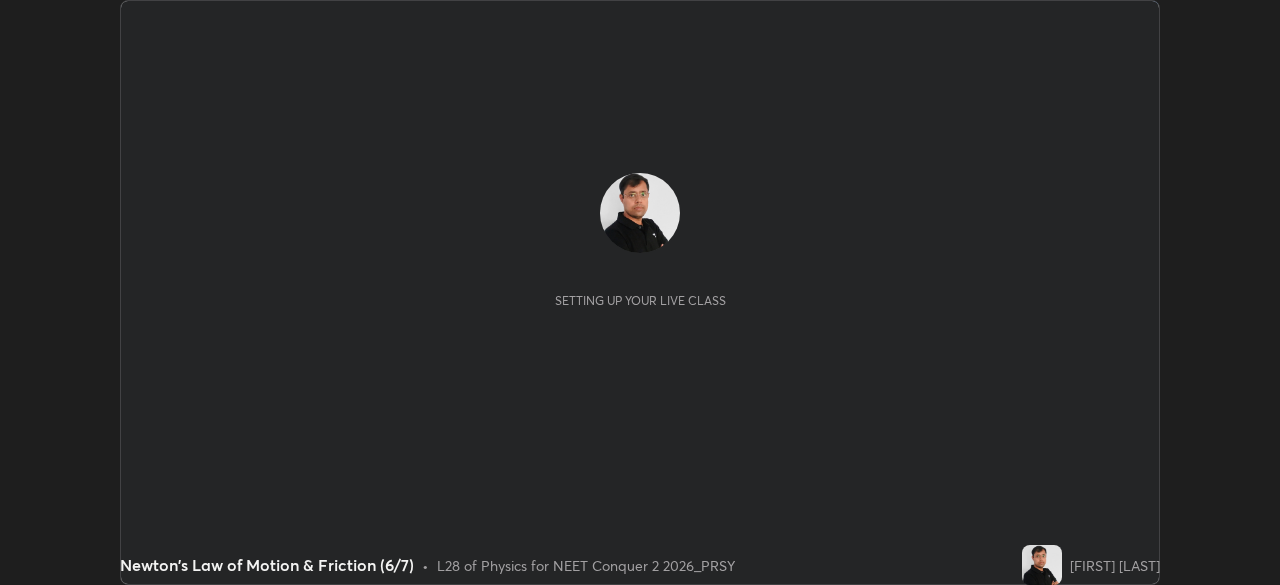 scroll, scrollTop: 0, scrollLeft: 0, axis: both 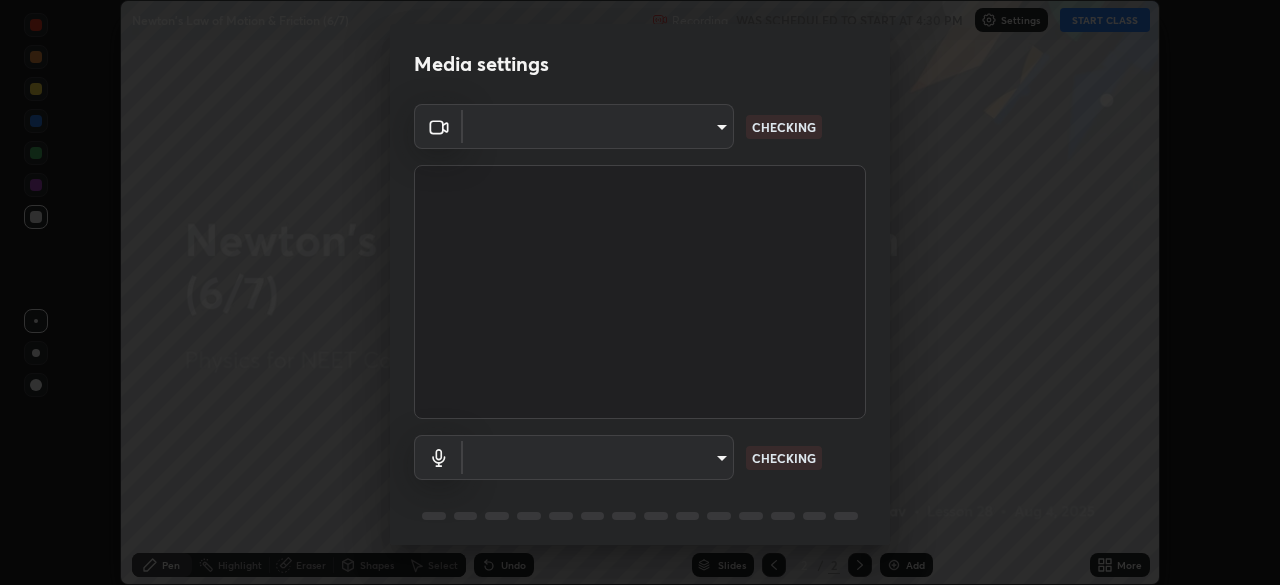 type on "f379f88c7eecd18b82443c427f5097107980474ccb0a7da4b49bb88eac045dbe" 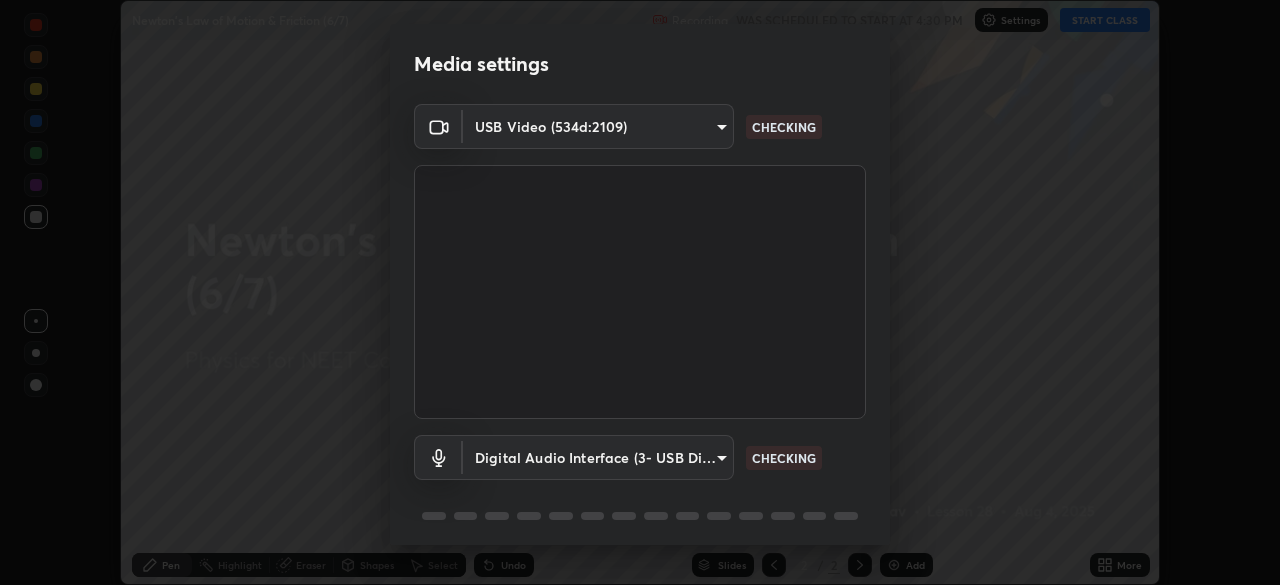 click on "Erase all Newton's Law of Motion & Friction (6/7) Recording WAS SCHEDULED TO START AT  4:30 PM Settings START CLASS Setting up your live class Newton's Law of Motion & Friction (6/7) • L28 of Physics for NEET Conquer 2 2026_PRSY [FIRST] [LAST] Pen Highlight Eraser Shapes Select Undo Slides 2 / 2 Add More No doubts shared Encourage your learners to ask a doubt for better clarity Report an issue Reason for reporting Buffering Chat not working Audio - Video sync issue Educator video quality low ​ Attach an image Report Media settings USB Video (534d:2109) [HASH] CHECKING Digital Audio Interface (3- USB Digital Audio) [HASH] CHECKING 1 / 5 Next" at bounding box center [640, 292] 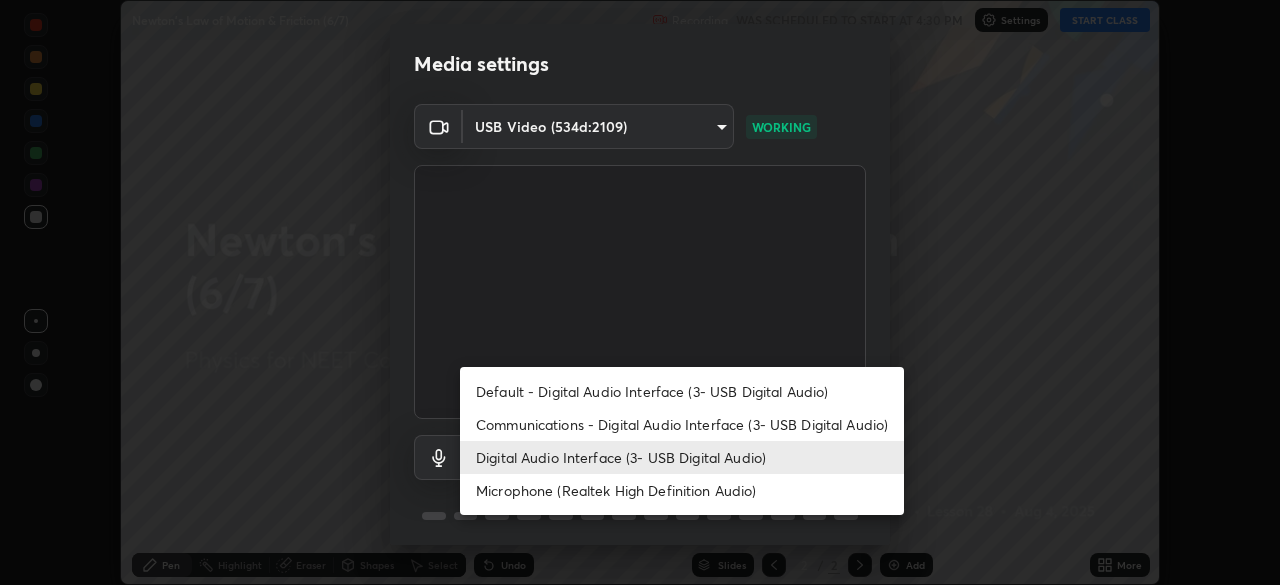 click on "Microphone (Realtek High Definition Audio)" at bounding box center [682, 490] 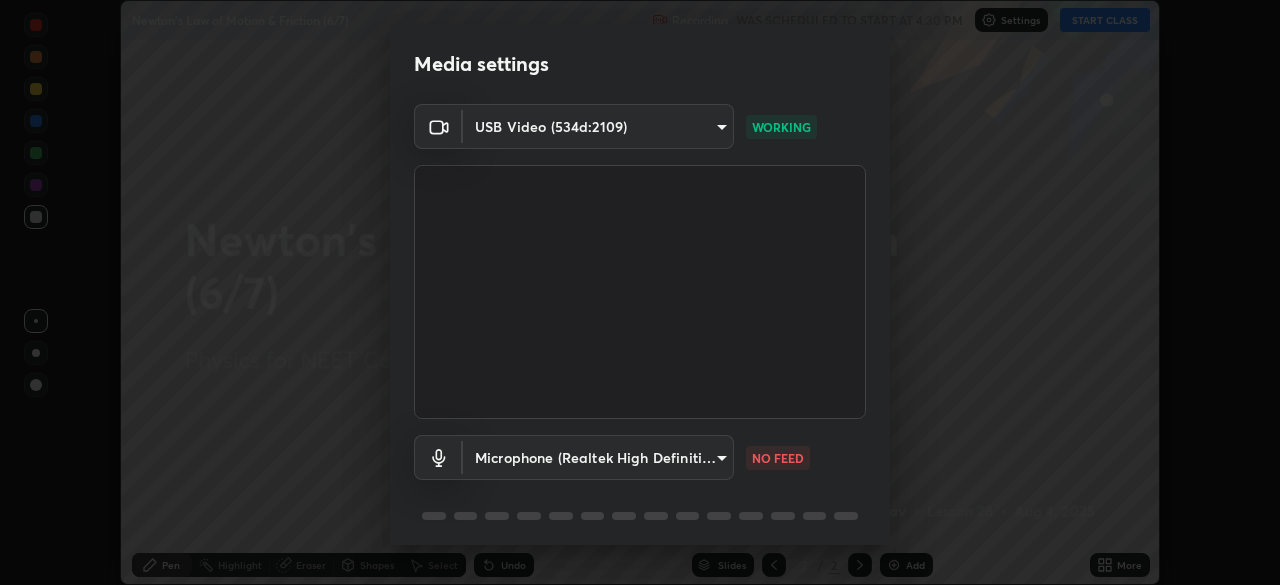 click on "Erase all Newton's Law of Motion & Friction (6/7) Recording WAS SCHEDULED TO START AT  4:30 PM Settings START CLASS Setting up your live class Newton's Law of Motion & Friction (6/7) • L28 of Physics for NEET Conquer 2 2026_PRSY [FIRST] [LAST] Pen Highlight Eraser Shapes Select Undo Slides 2 / 2 Add More No doubts shared Encourage your learners to ask a doubt for better clarity Report an issue Reason for reporting Buffering Chat not working Audio - Video sync issue Educator video quality low ​ Attach an image Report Media settings USB Video (534d:2109) [HASH] NO FEED 1 / 5 Next" at bounding box center (640, 292) 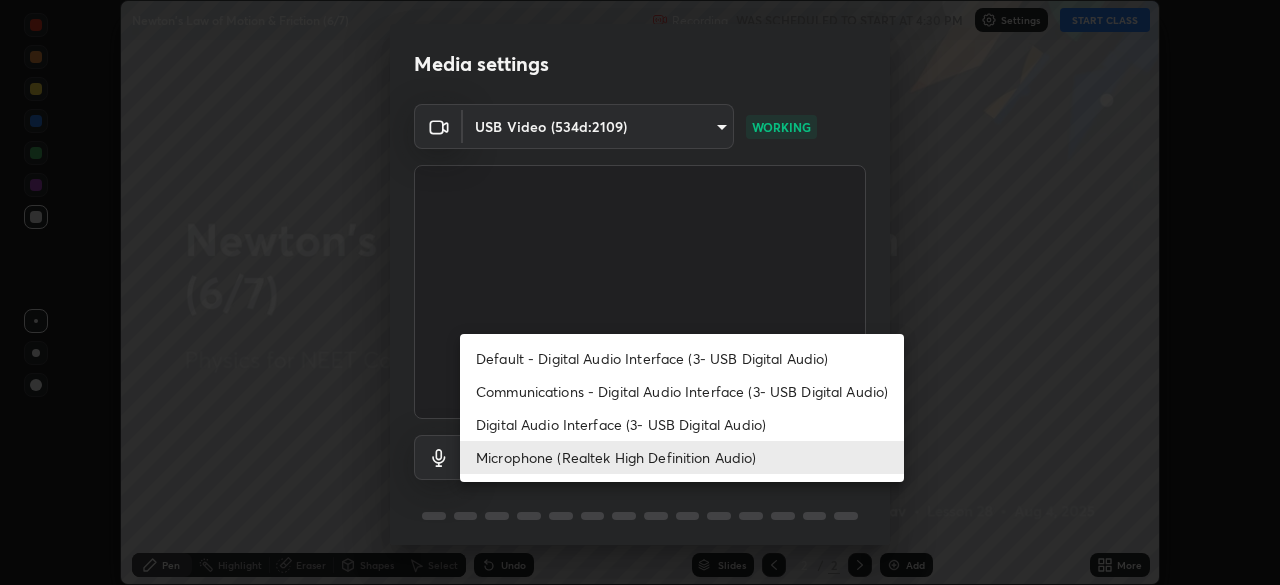 click on "Digital Audio Interface (3- USB Digital Audio)" at bounding box center (682, 424) 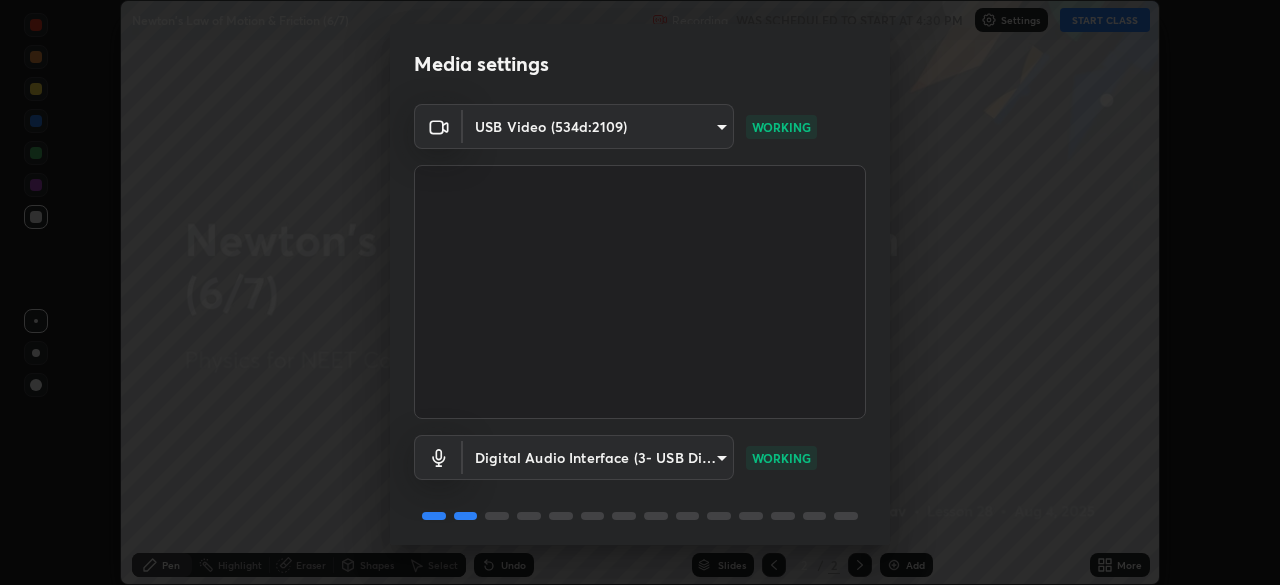 scroll, scrollTop: 71, scrollLeft: 0, axis: vertical 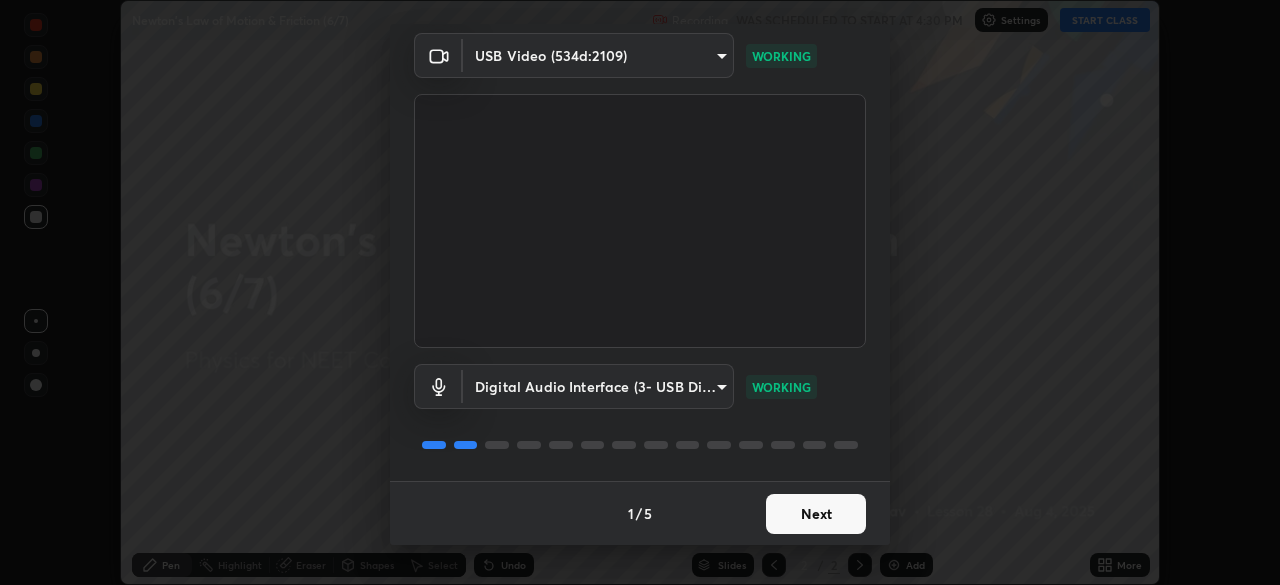 click on "Next" at bounding box center (816, 514) 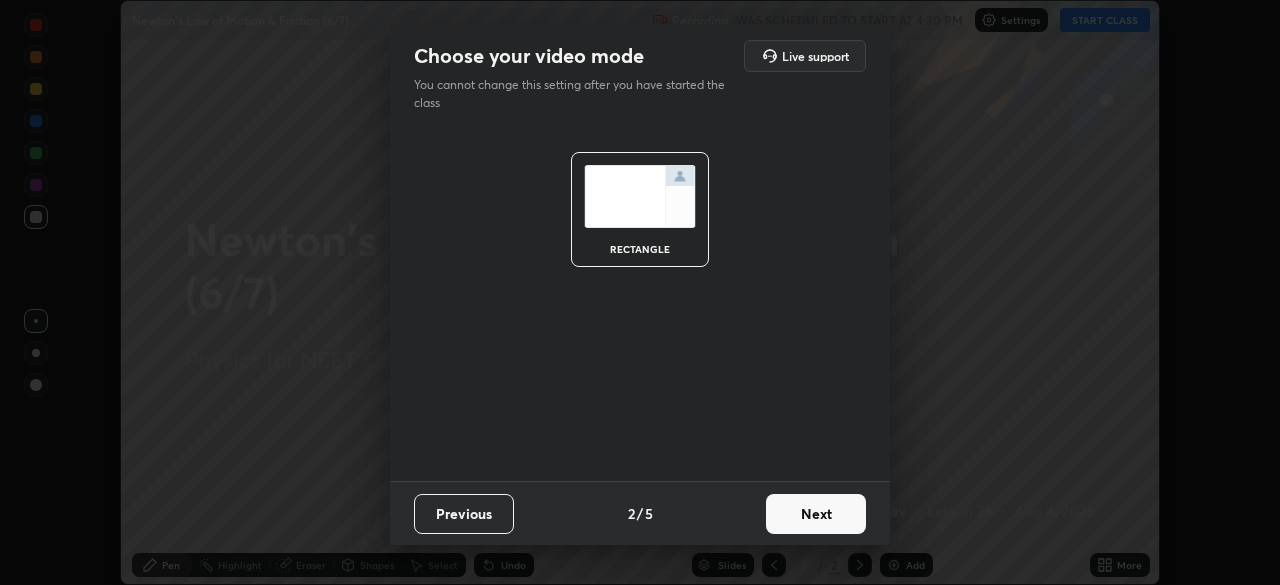 click on "Next" at bounding box center (816, 514) 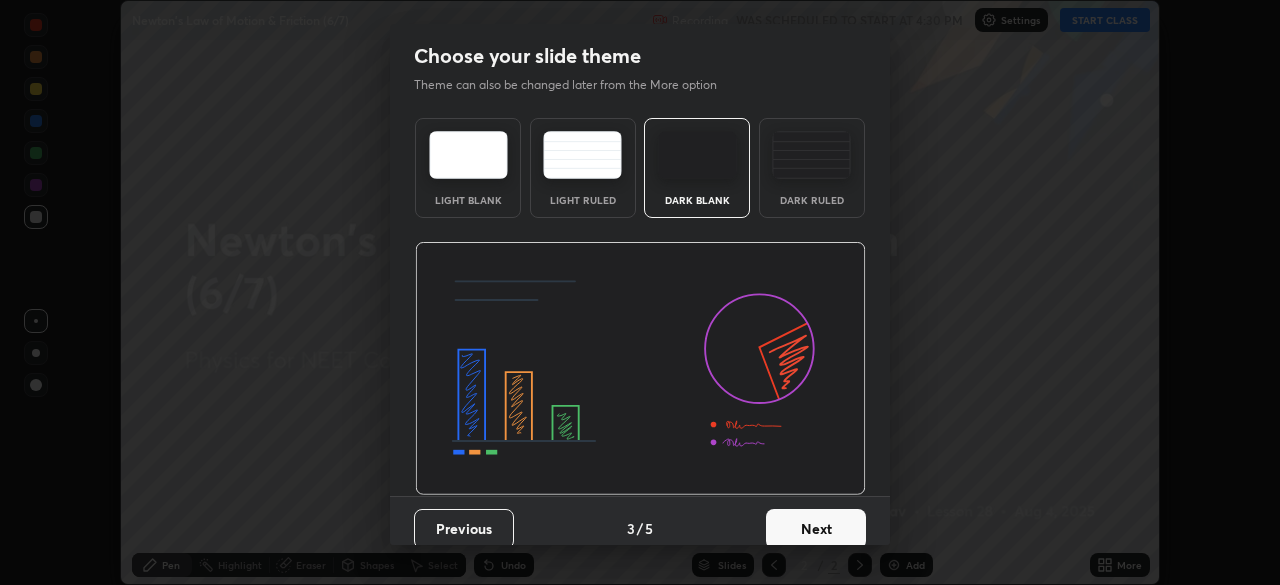 click at bounding box center [811, 155] 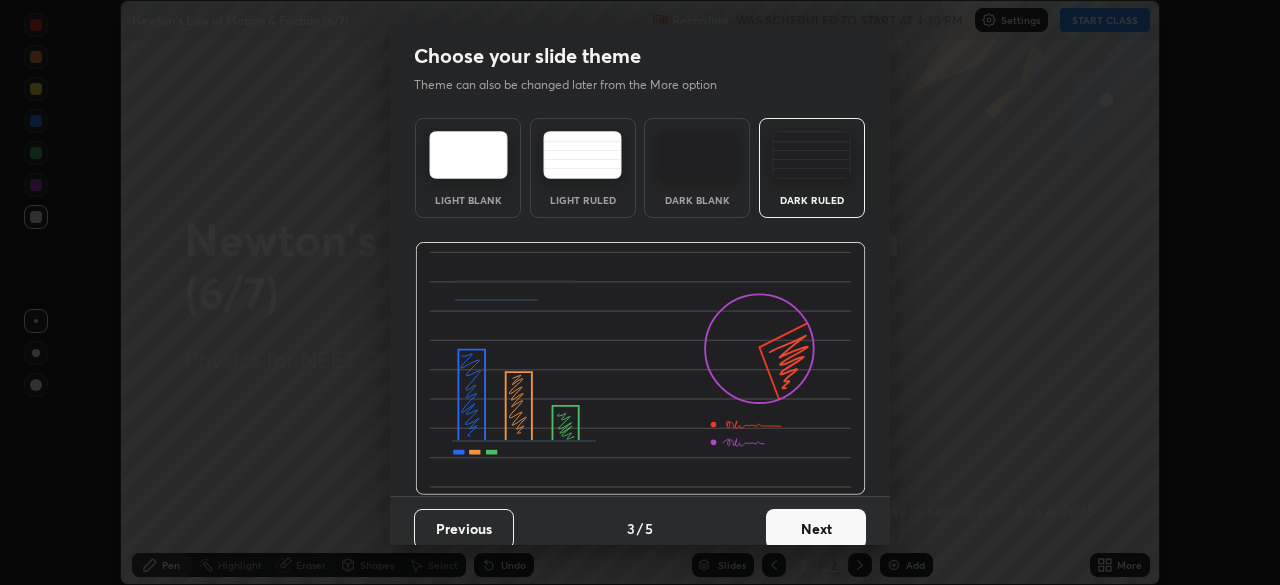 click on "Next" at bounding box center (816, 529) 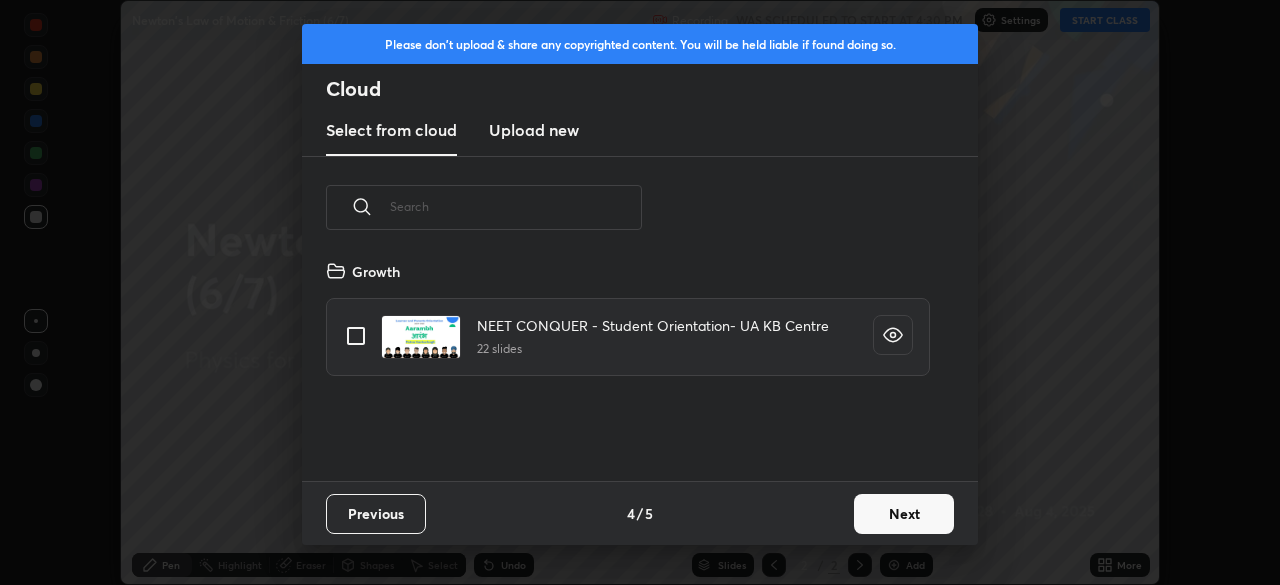 scroll, scrollTop: 7, scrollLeft: 11, axis: both 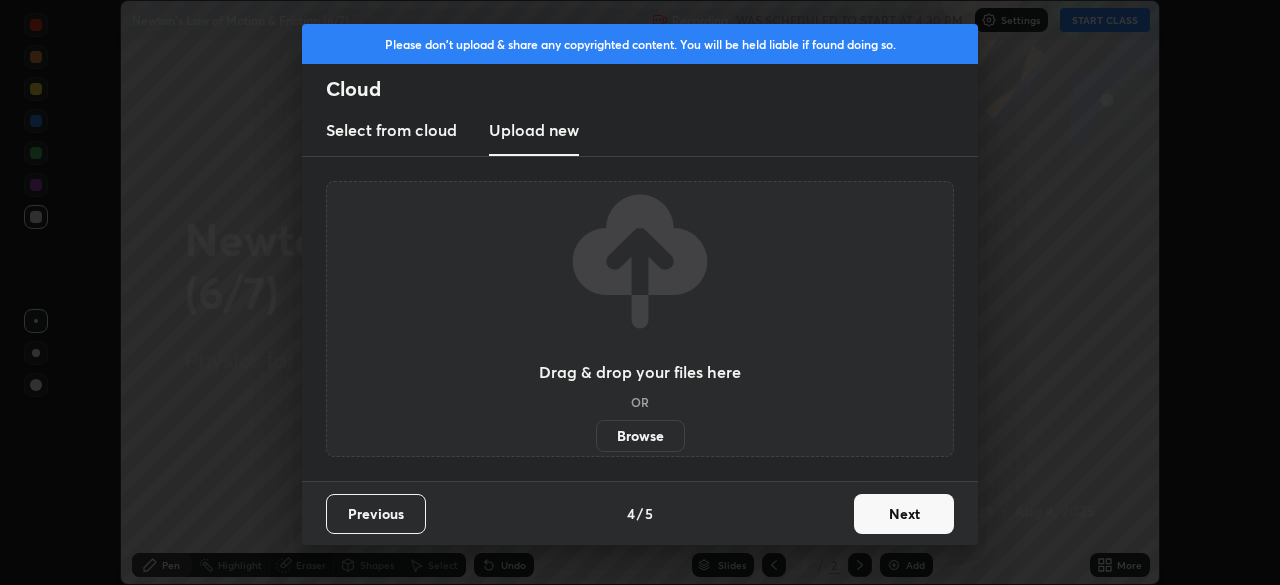 click on "Browse" at bounding box center (640, 436) 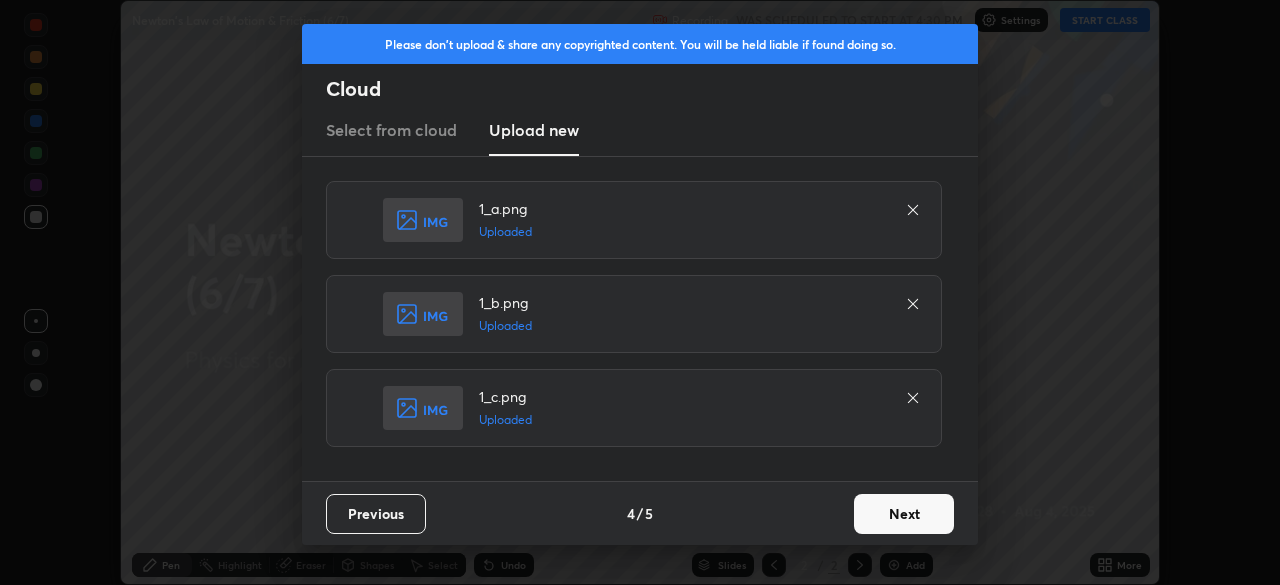 click on "Next" at bounding box center [904, 514] 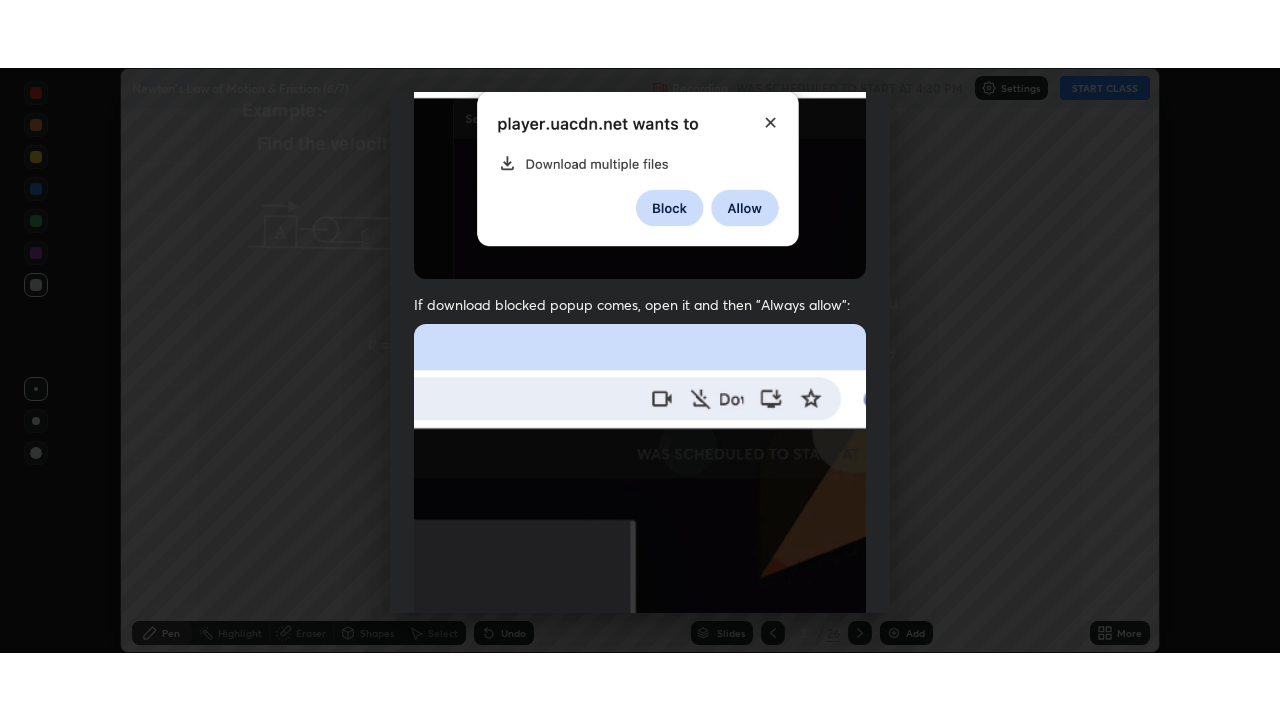 scroll, scrollTop: 479, scrollLeft: 0, axis: vertical 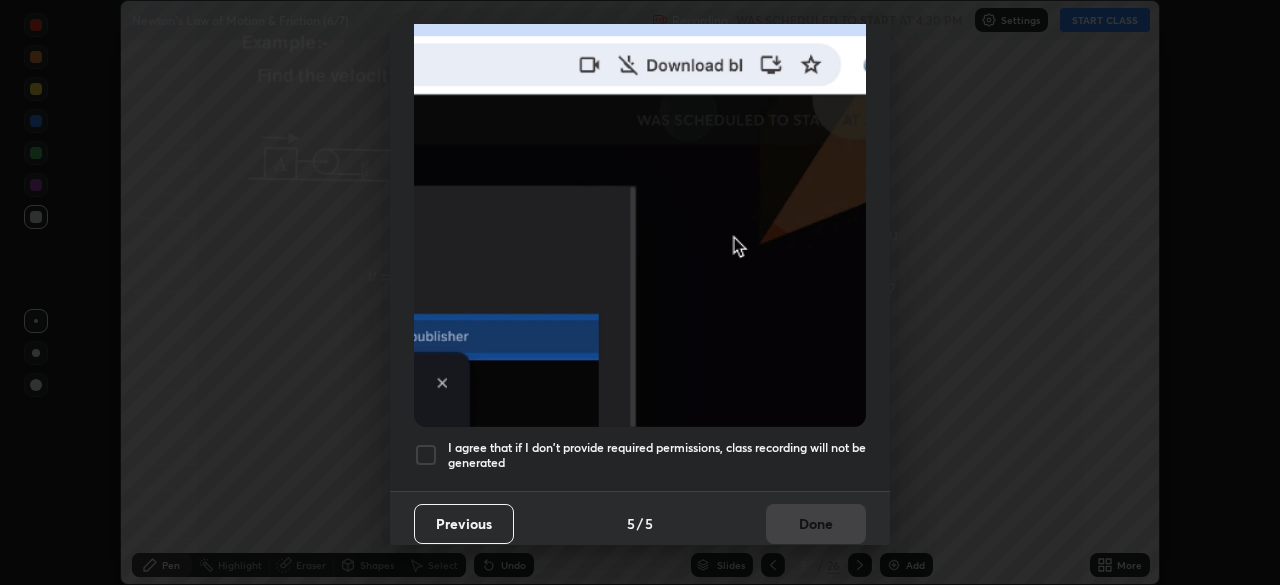 click at bounding box center [426, 455] 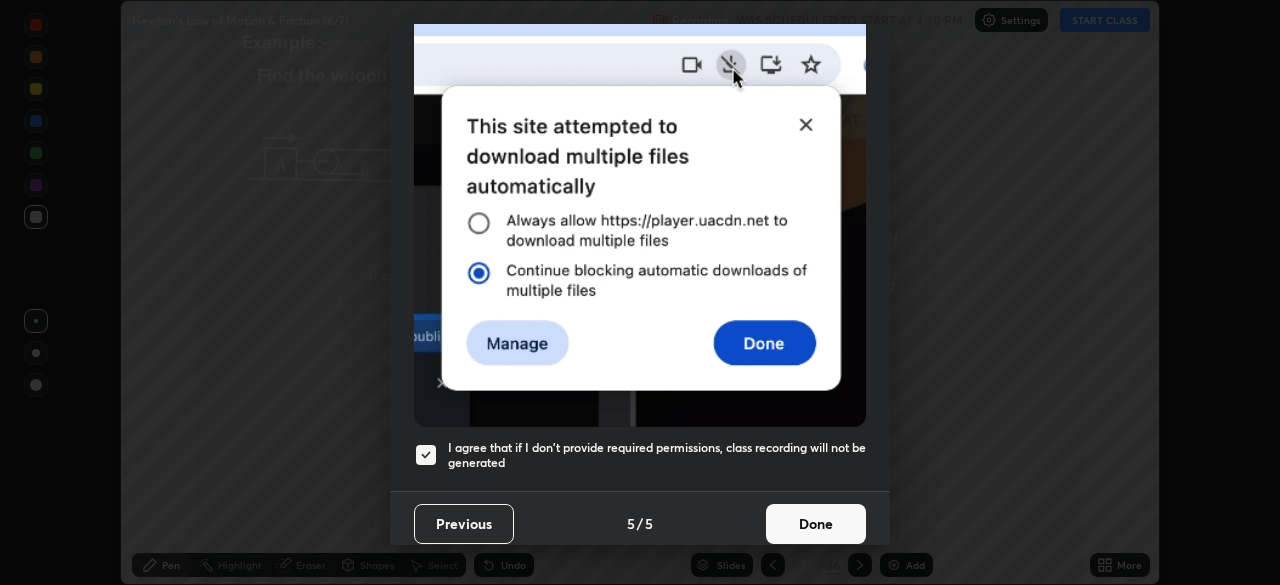 click on "Done" at bounding box center (816, 524) 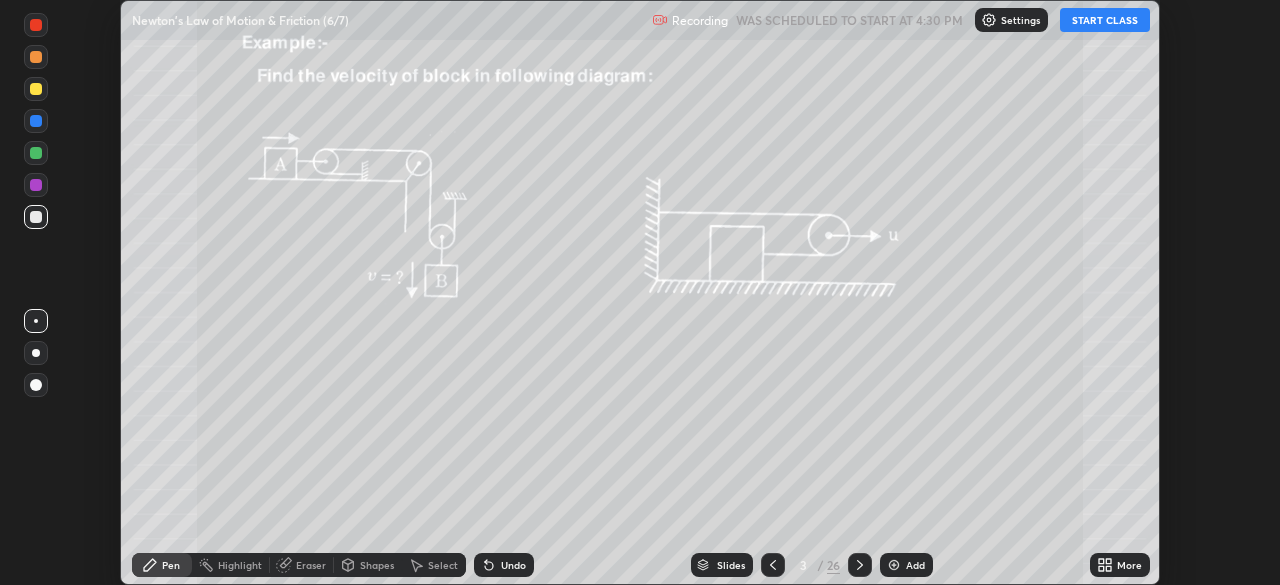 click on "More" at bounding box center [1120, 565] 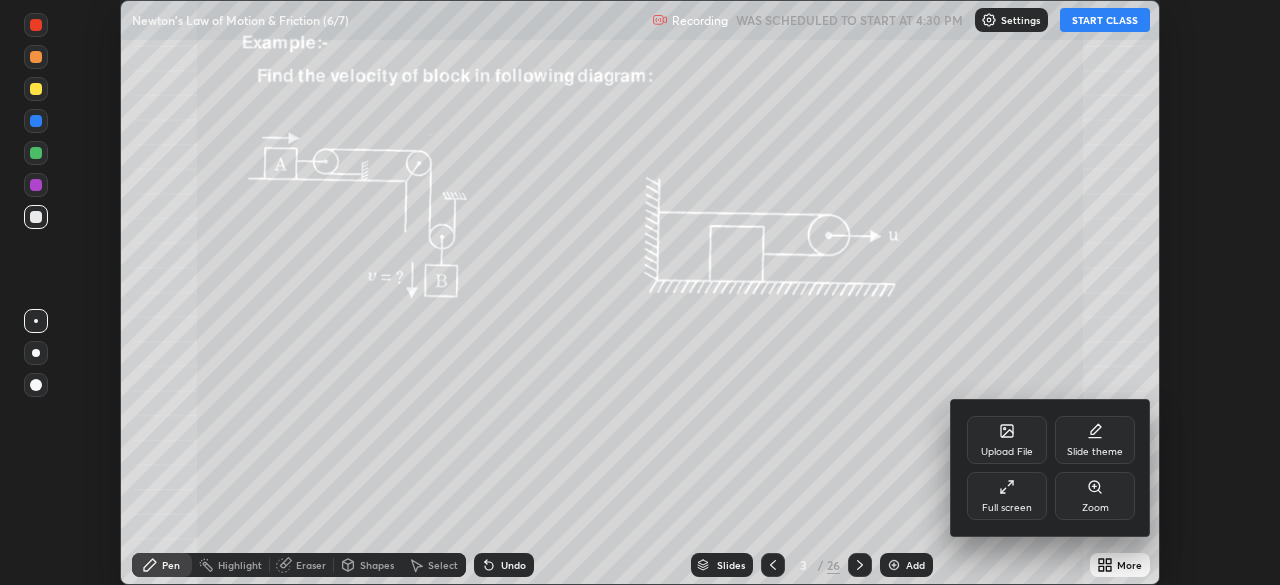 click 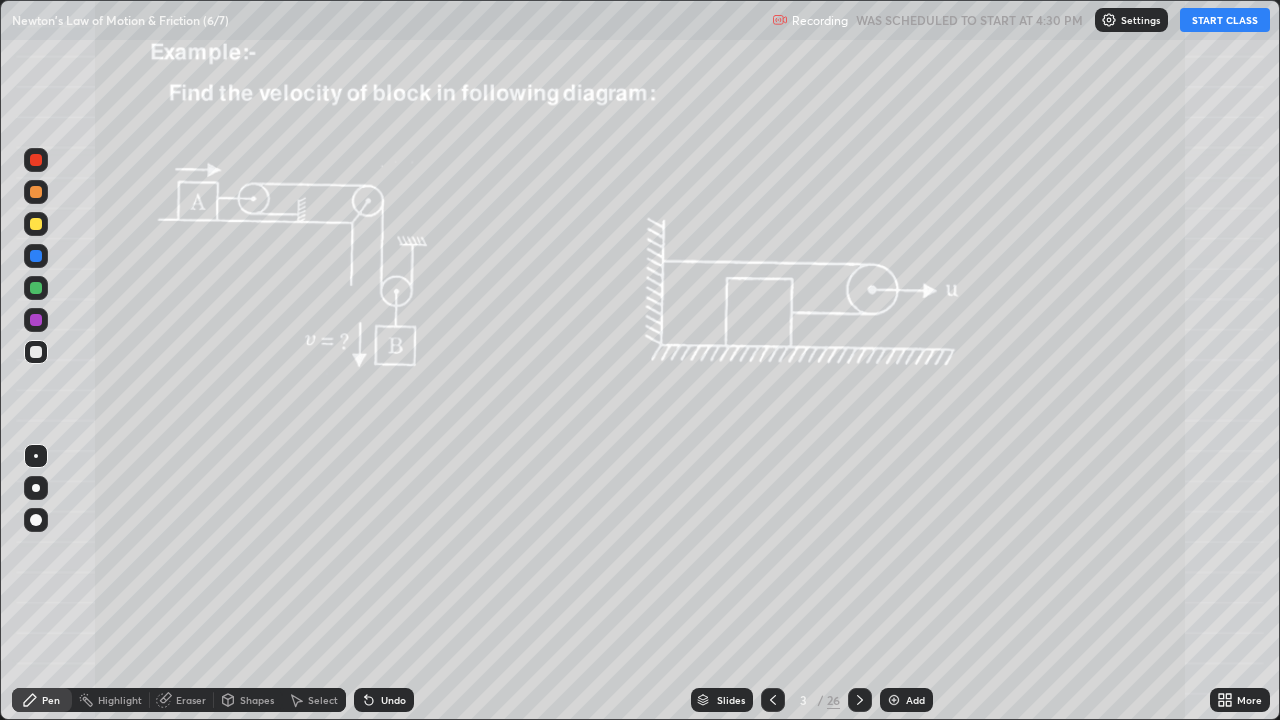 scroll, scrollTop: 99280, scrollLeft: 98720, axis: both 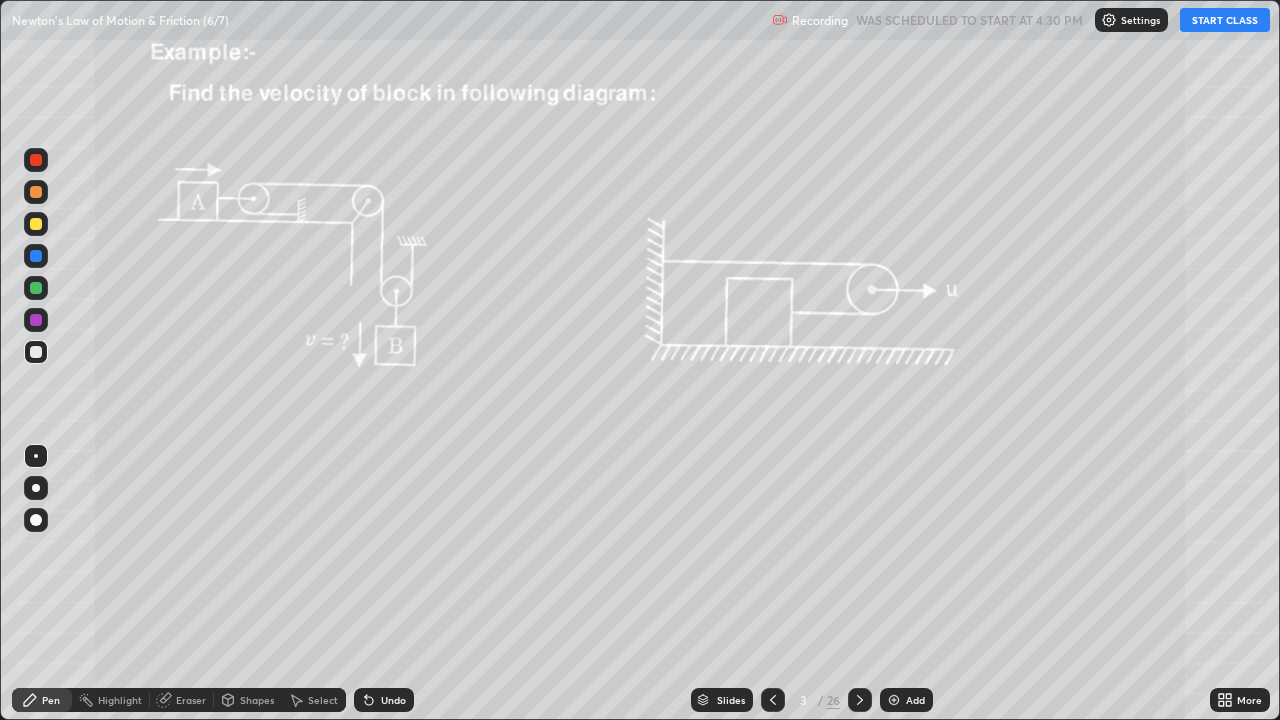 click 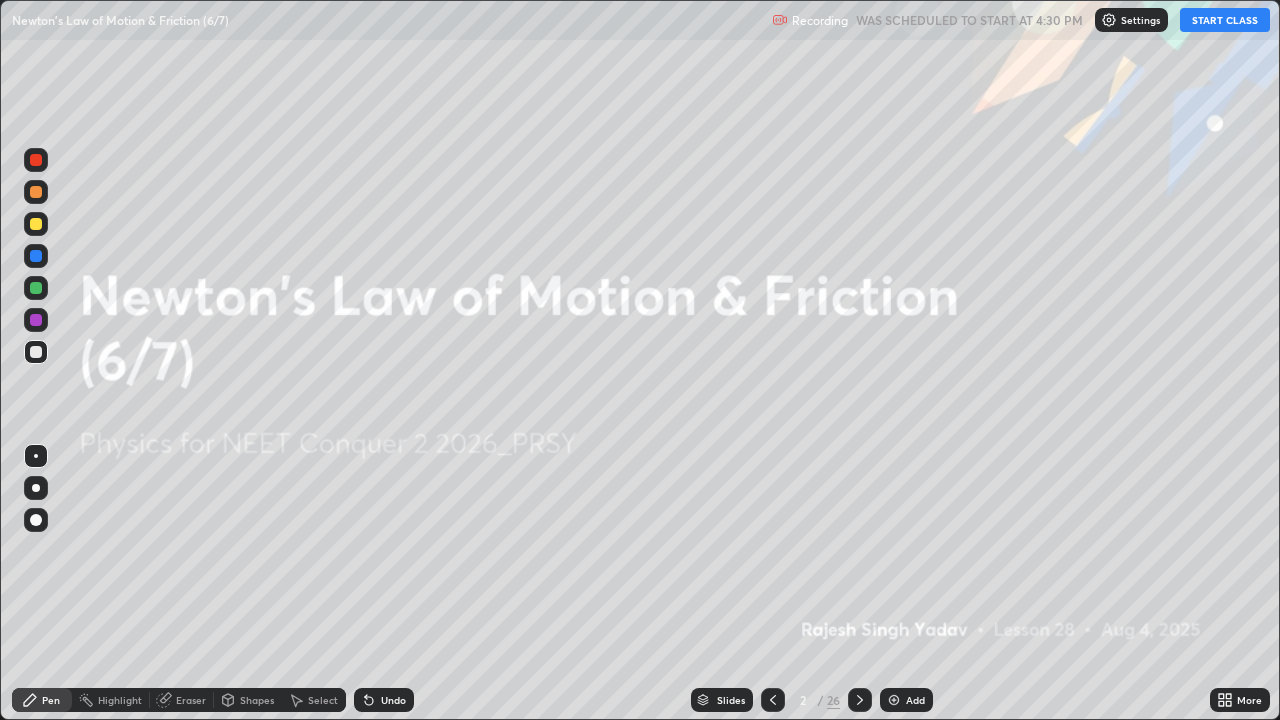 click on "START CLASS" at bounding box center (1225, 20) 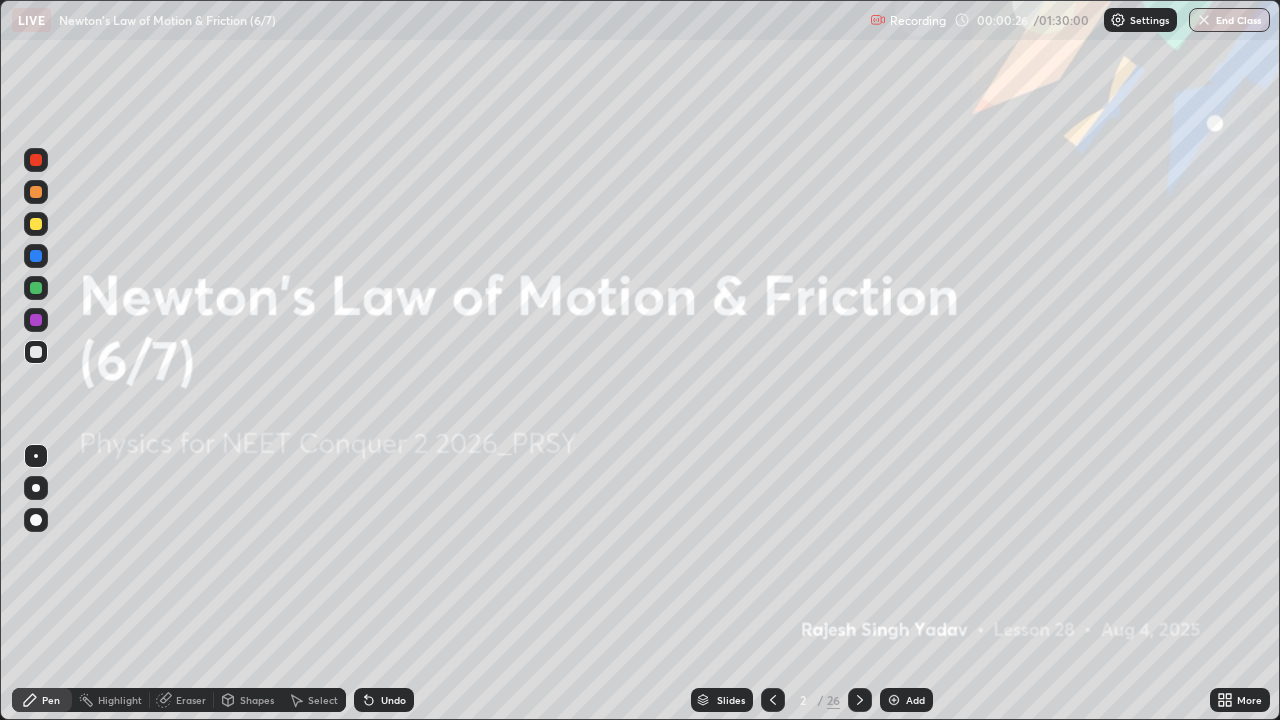 click 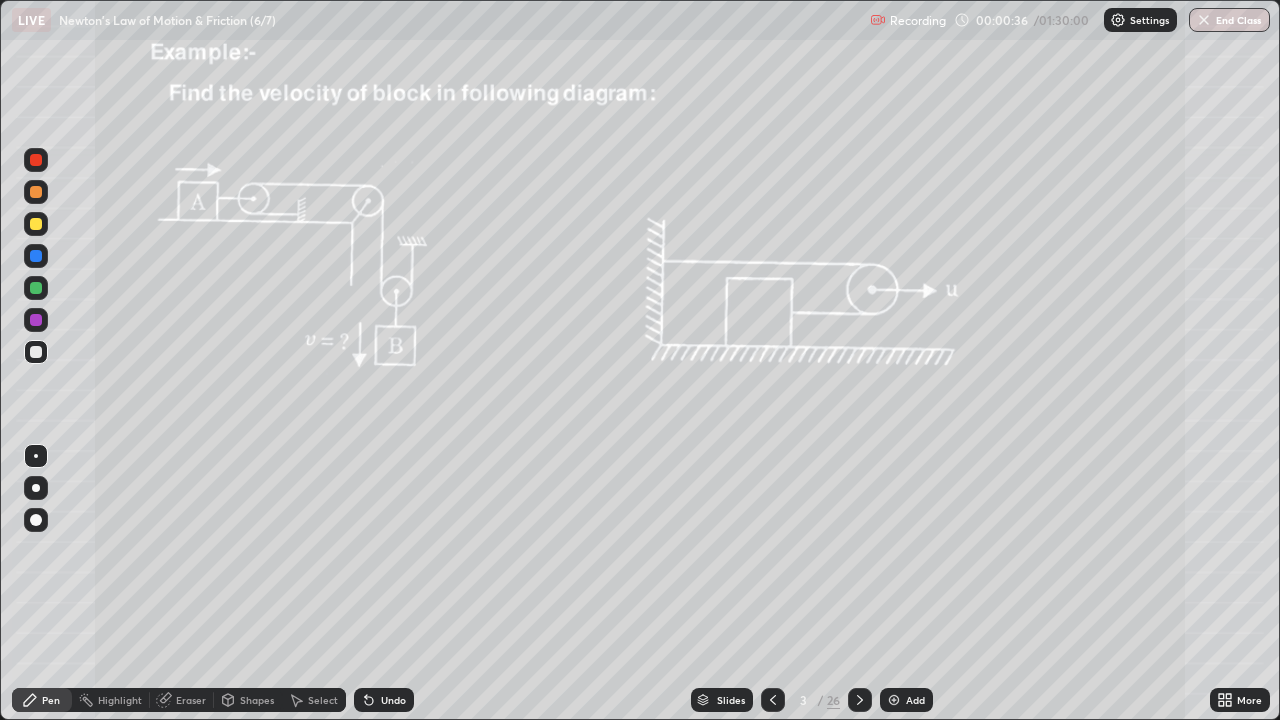 click at bounding box center [36, 224] 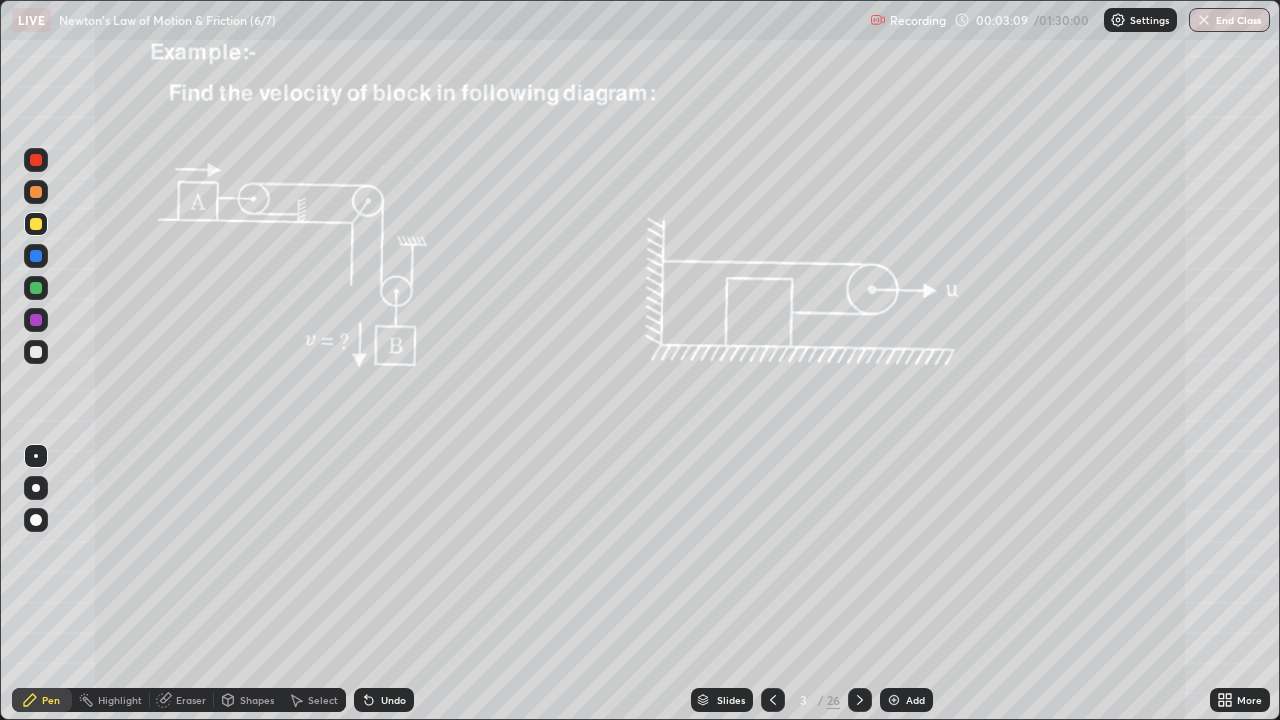 click 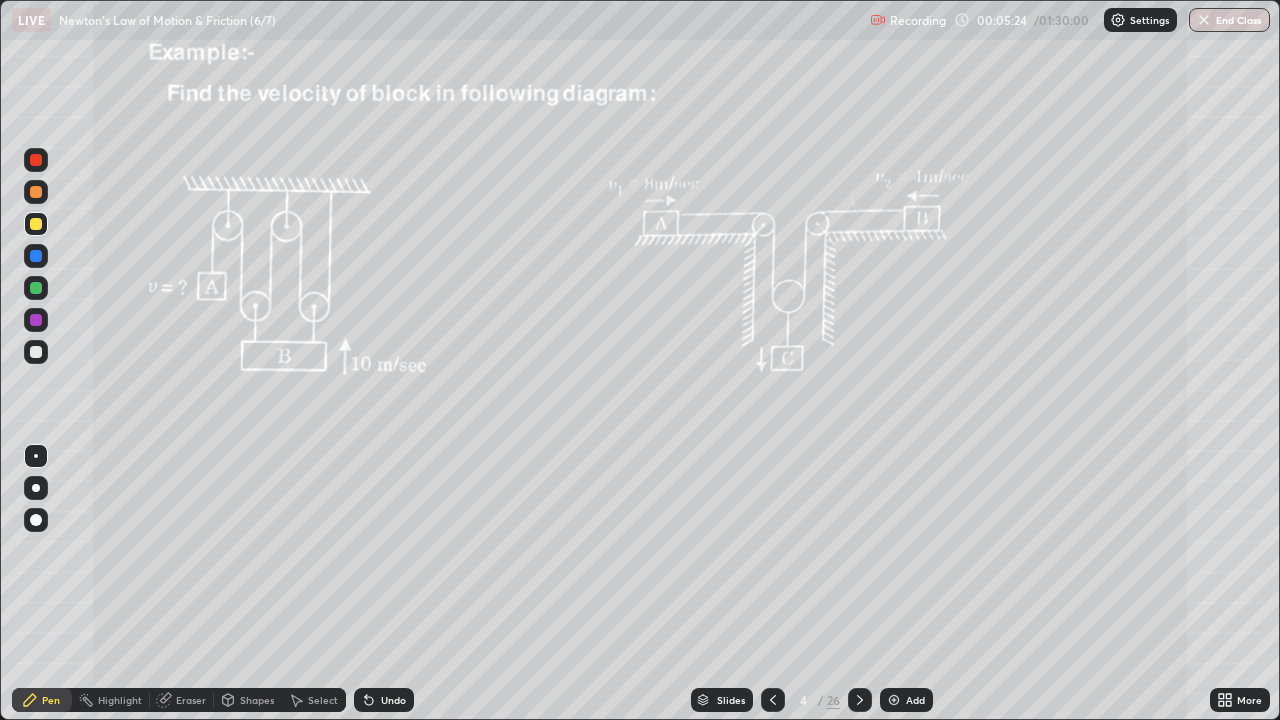click on "Eraser" at bounding box center (191, 700) 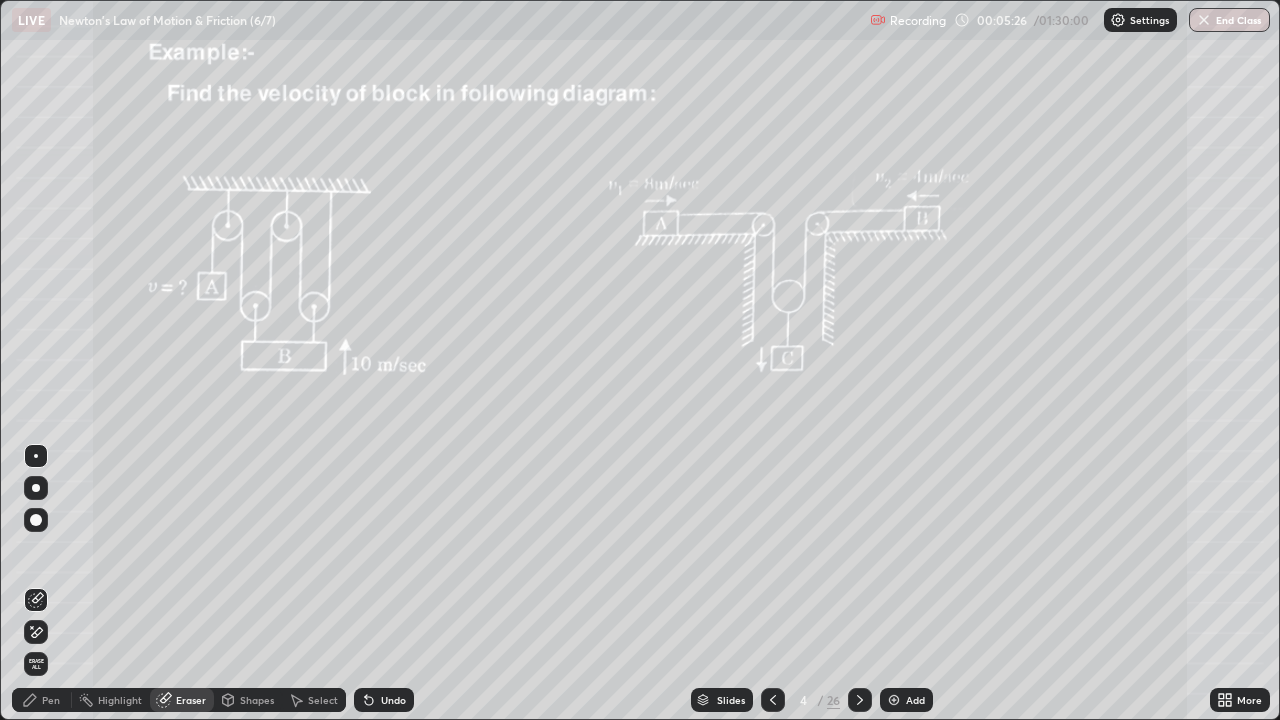 click on "Pen" at bounding box center (42, 700) 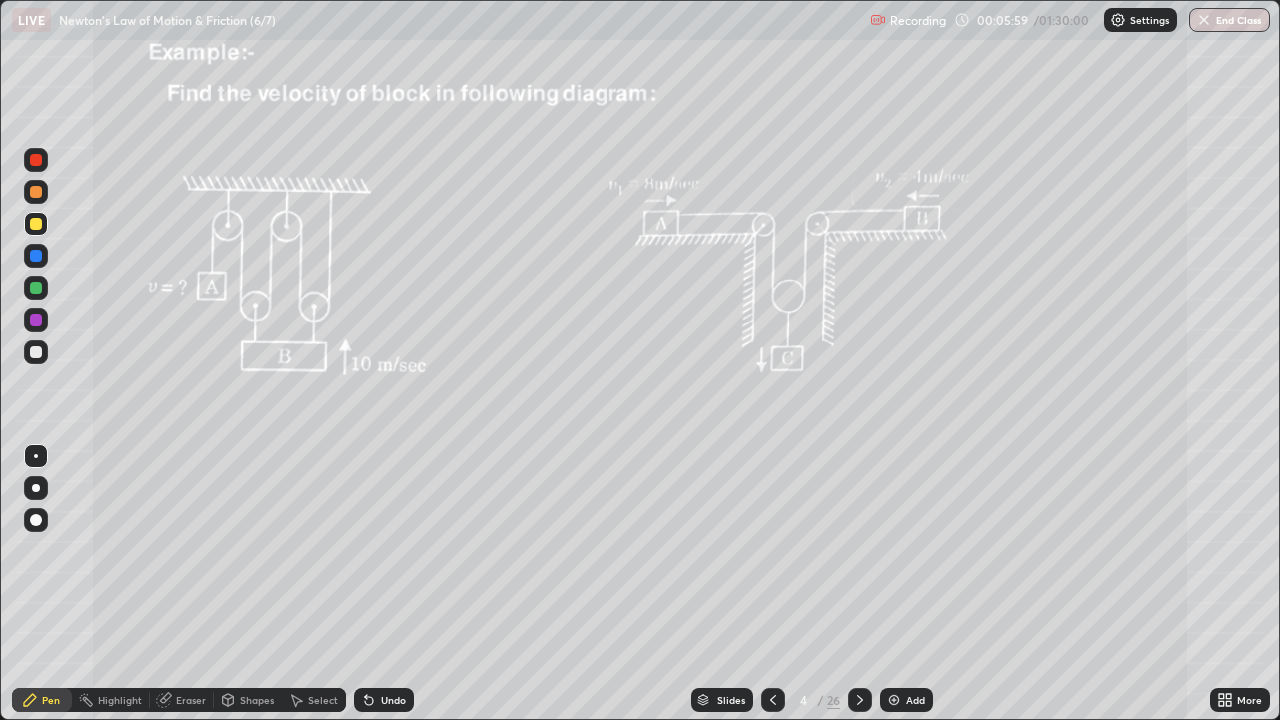 click 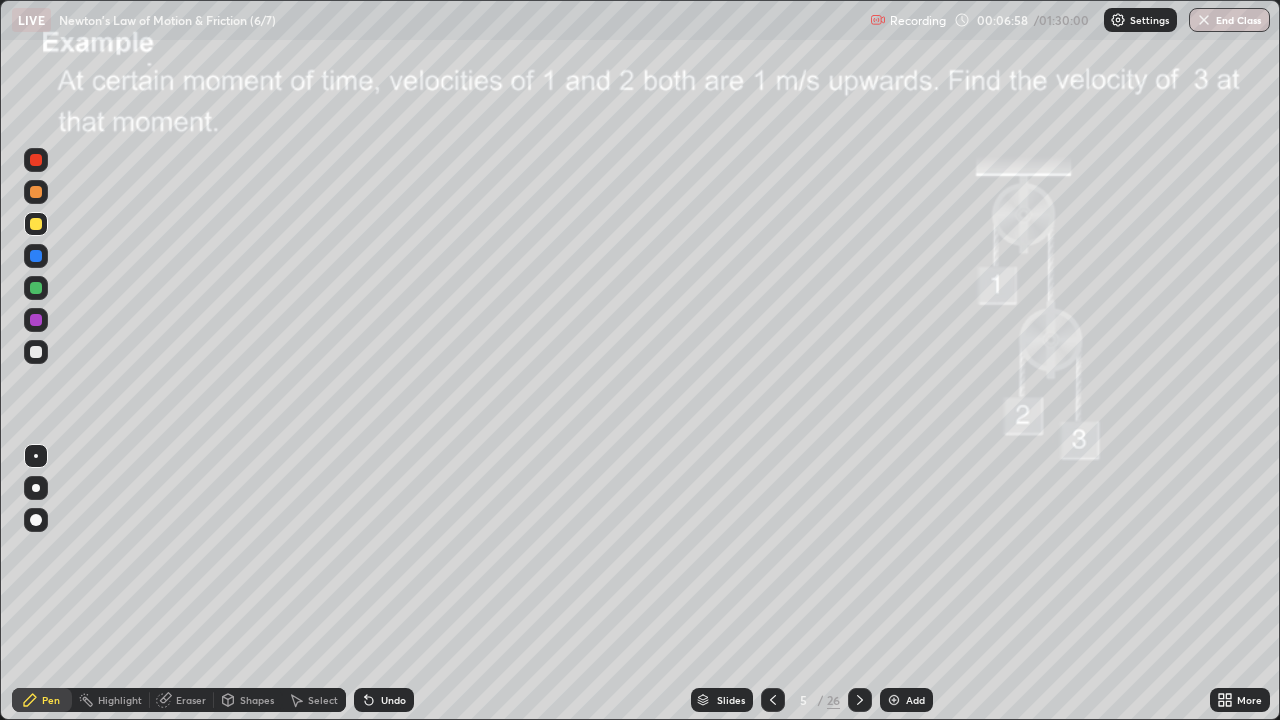 click on "Eraser" at bounding box center [191, 700] 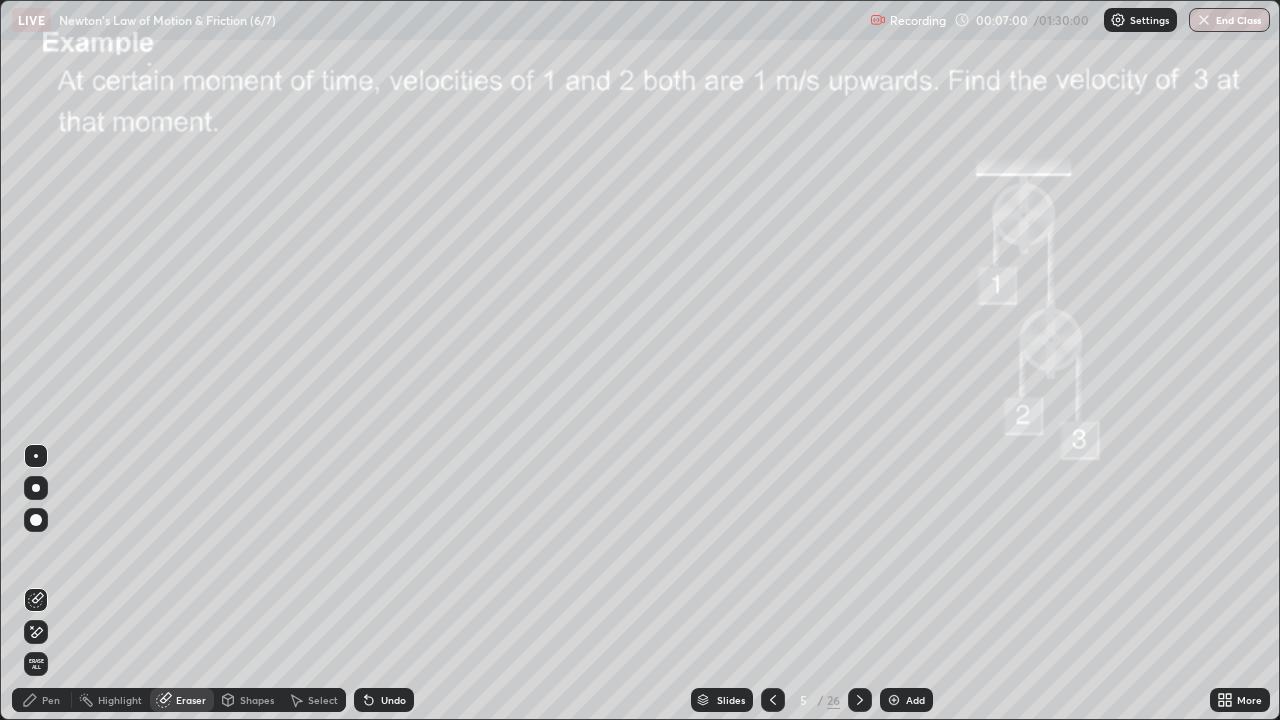 click on "Pen" at bounding box center (42, 700) 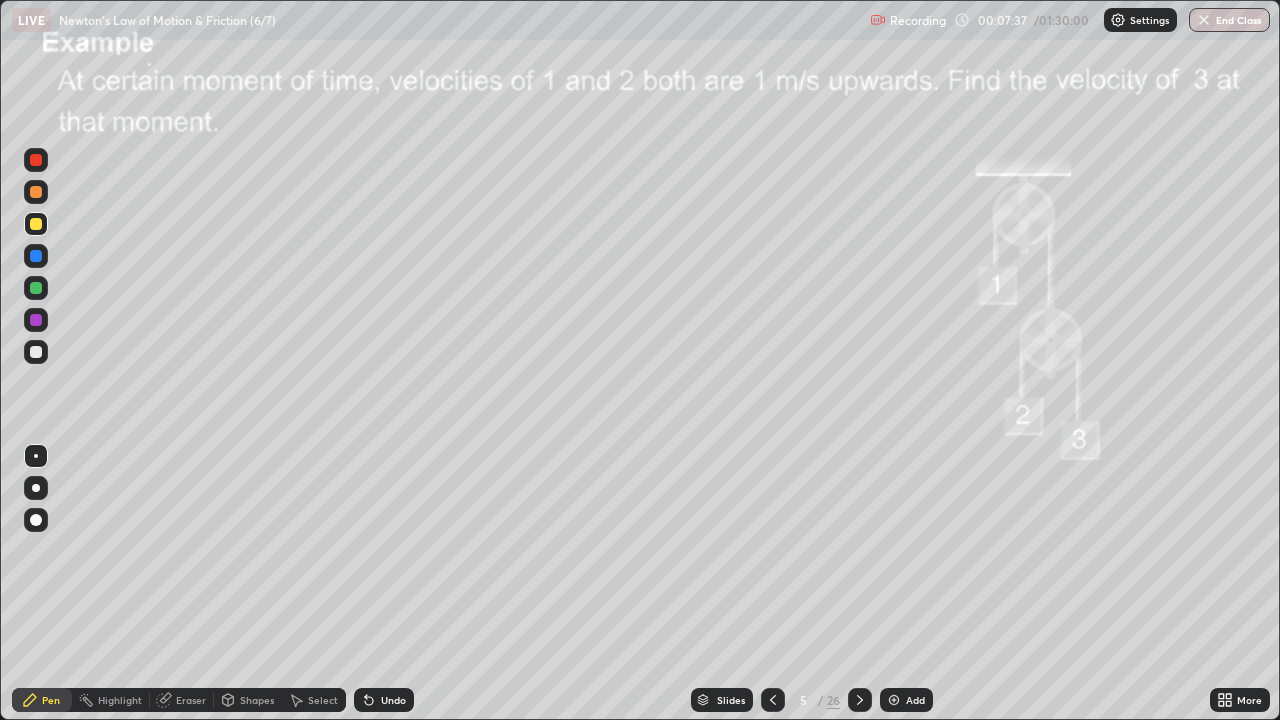 click 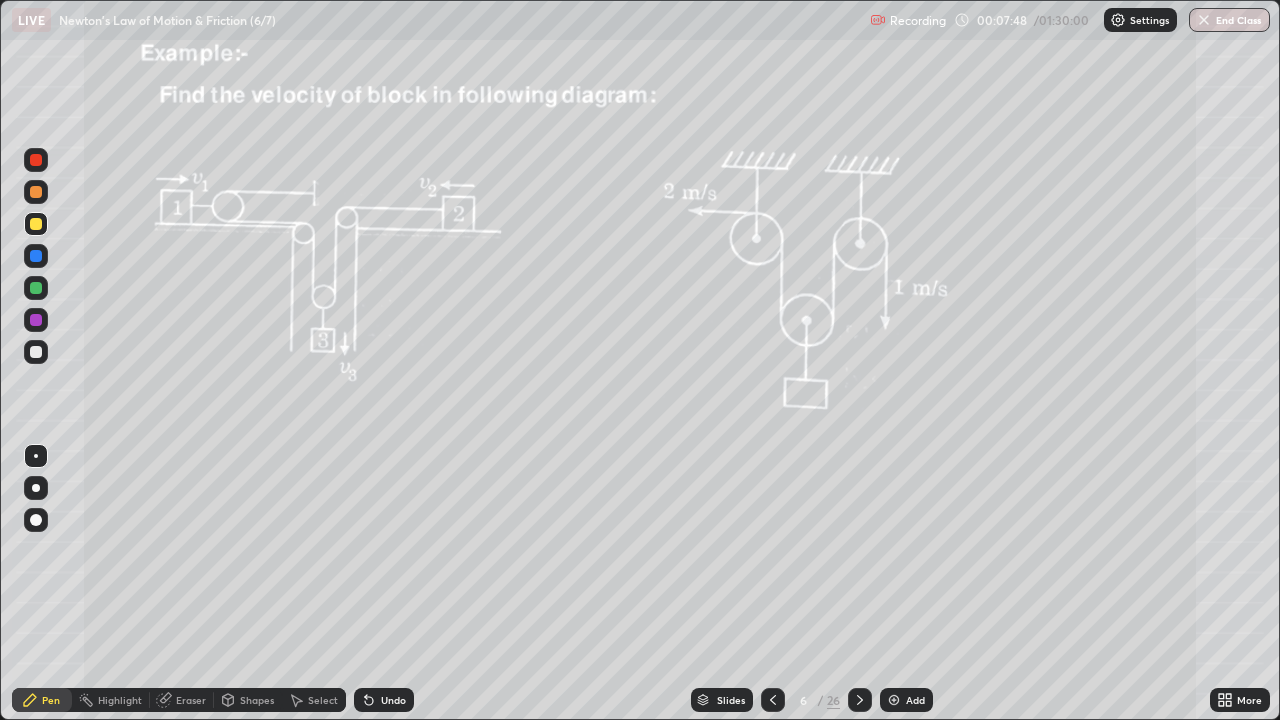 click at bounding box center [36, 288] 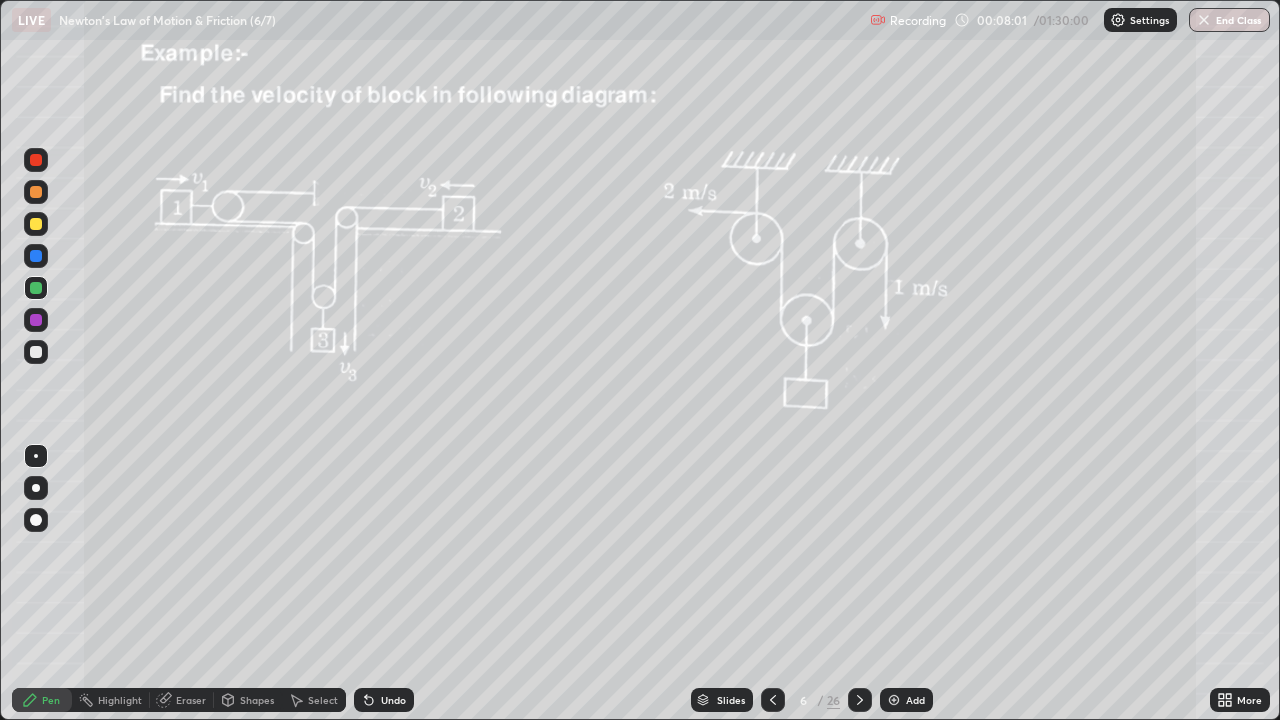 click on "Shapes" at bounding box center [248, 700] 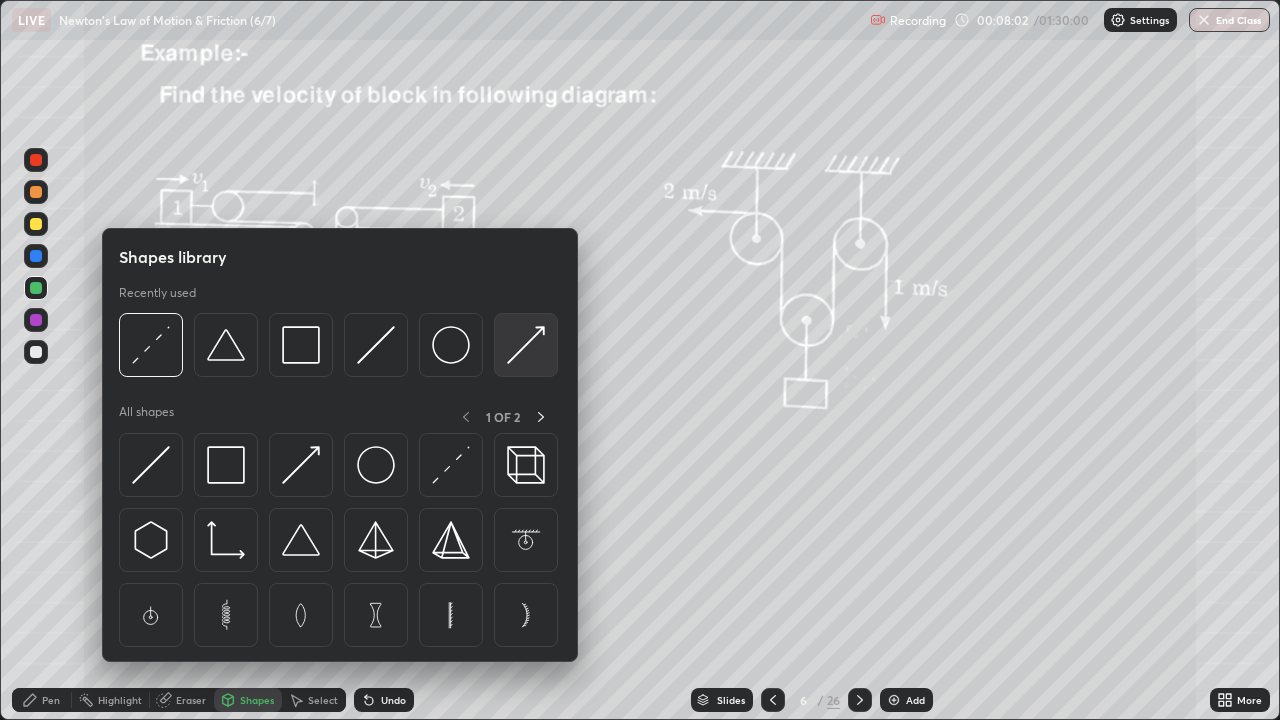 click at bounding box center [526, 345] 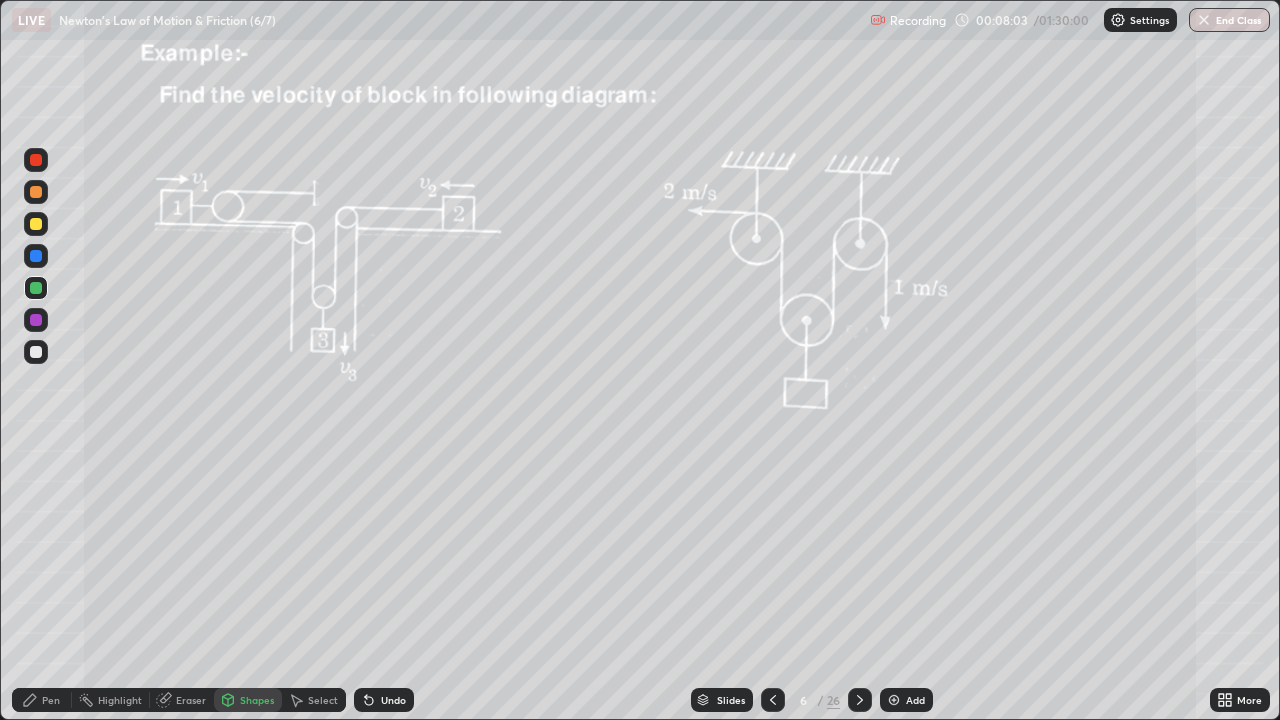 click at bounding box center [36, 224] 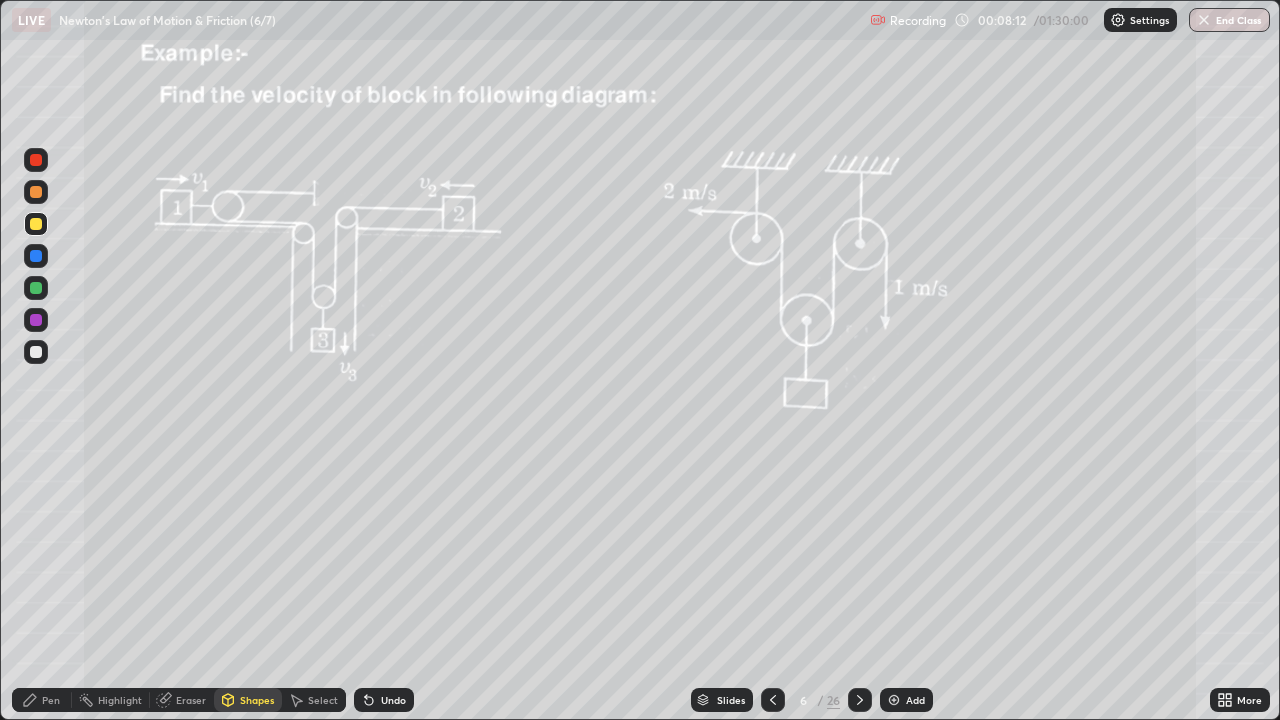 click at bounding box center [36, 192] 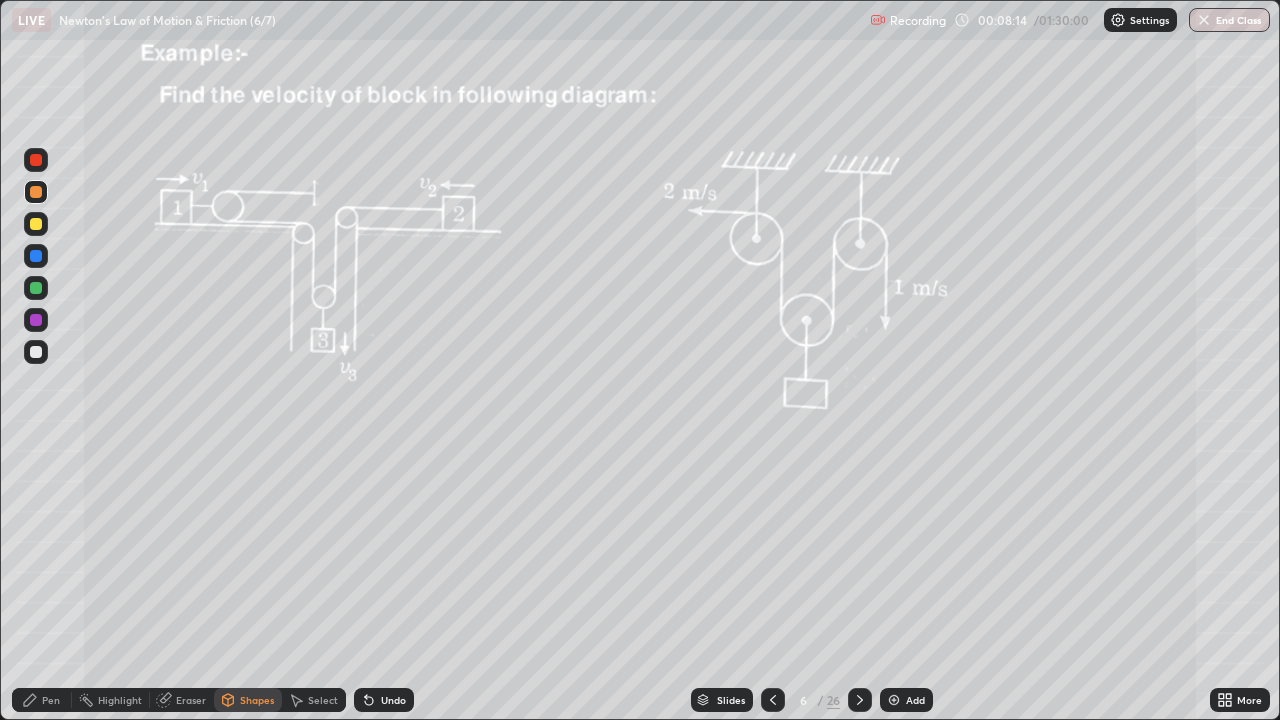 click on "Pen" at bounding box center (51, 700) 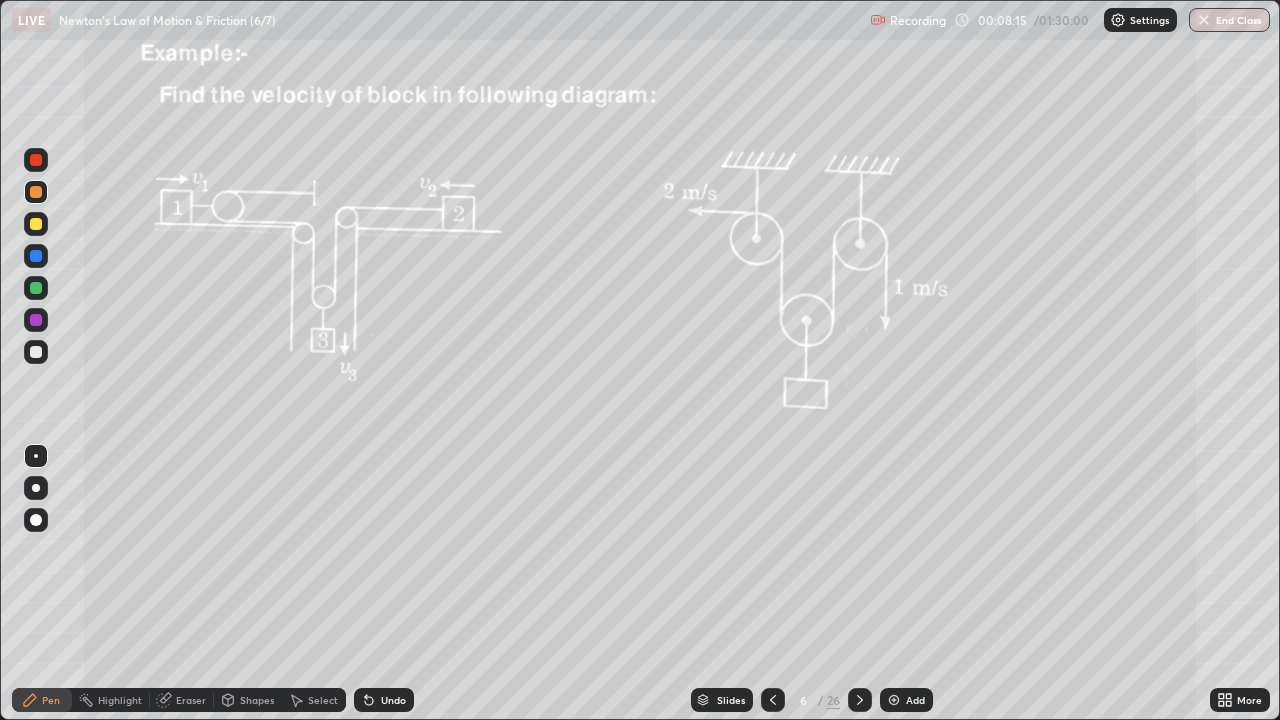 click at bounding box center (36, 488) 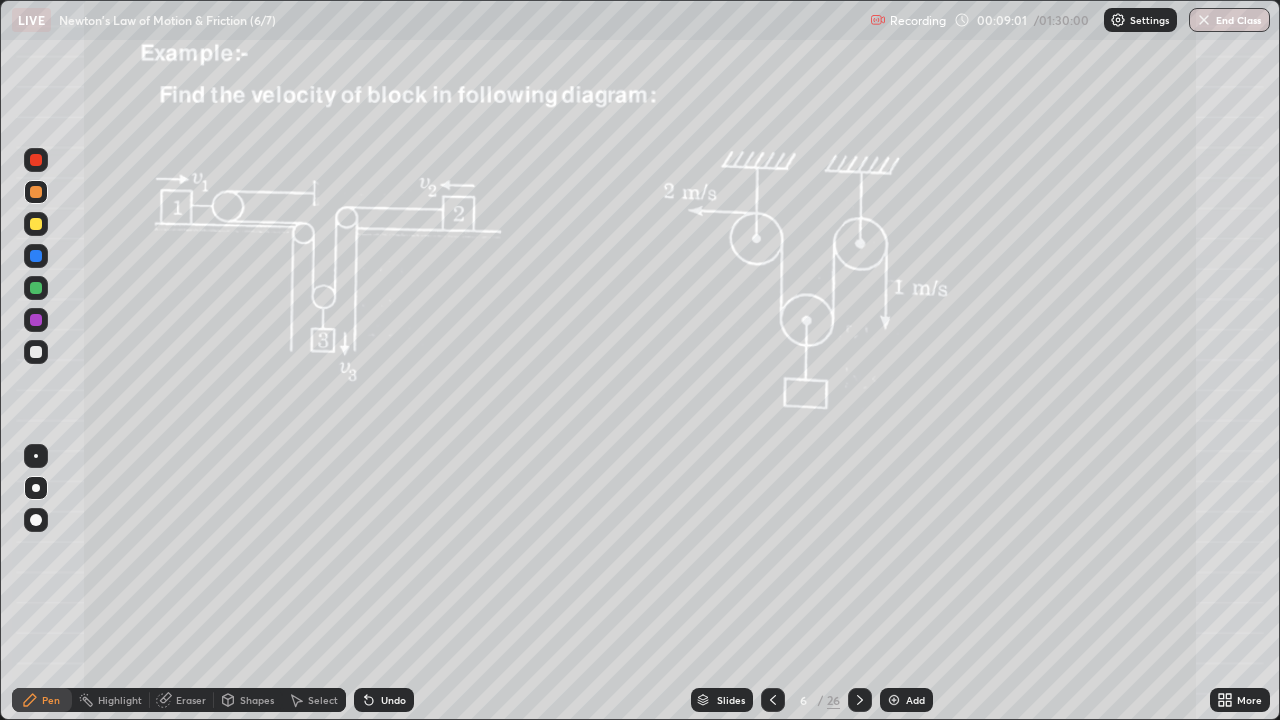 click on "Eraser" at bounding box center [182, 700] 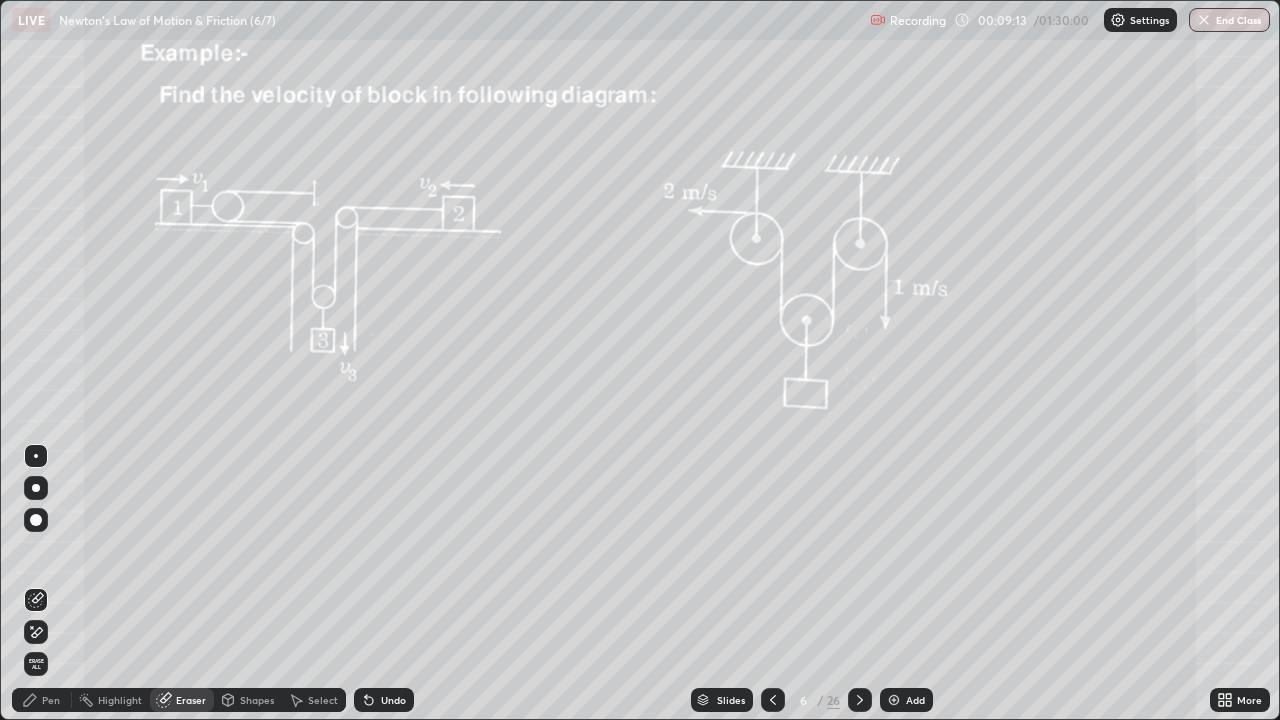 click on "Pen" at bounding box center [51, 700] 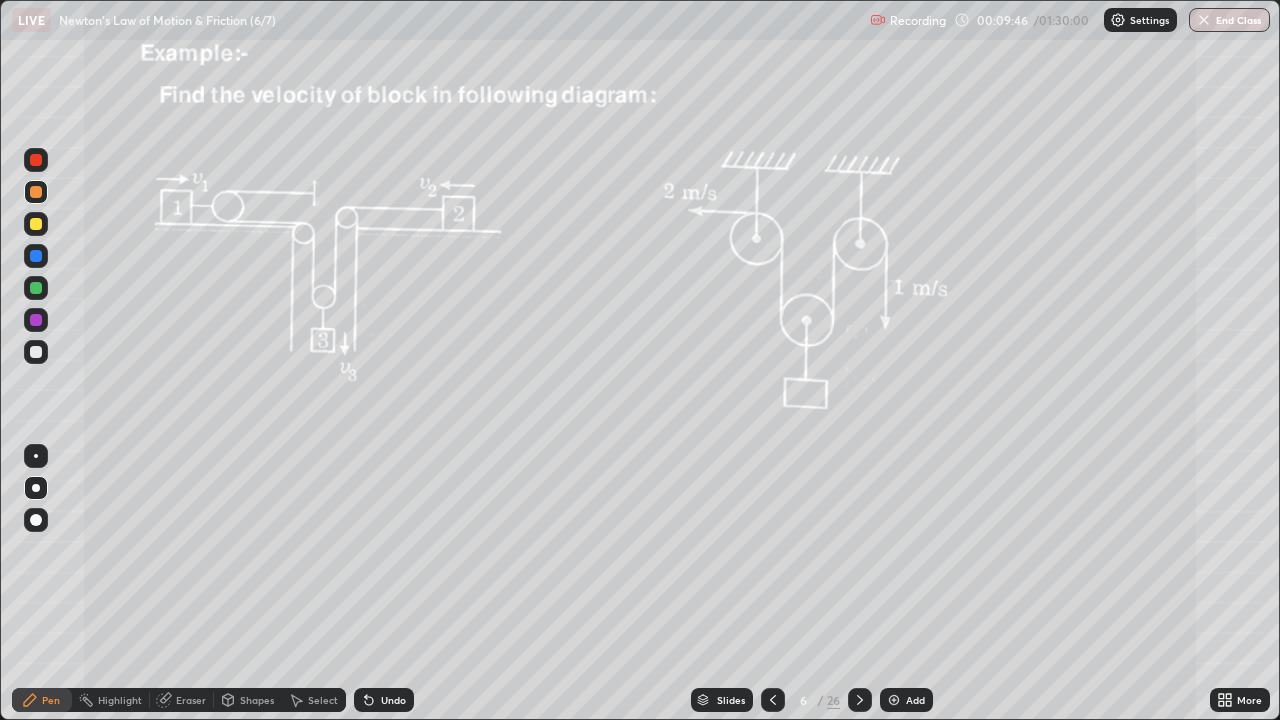 click at bounding box center (36, 224) 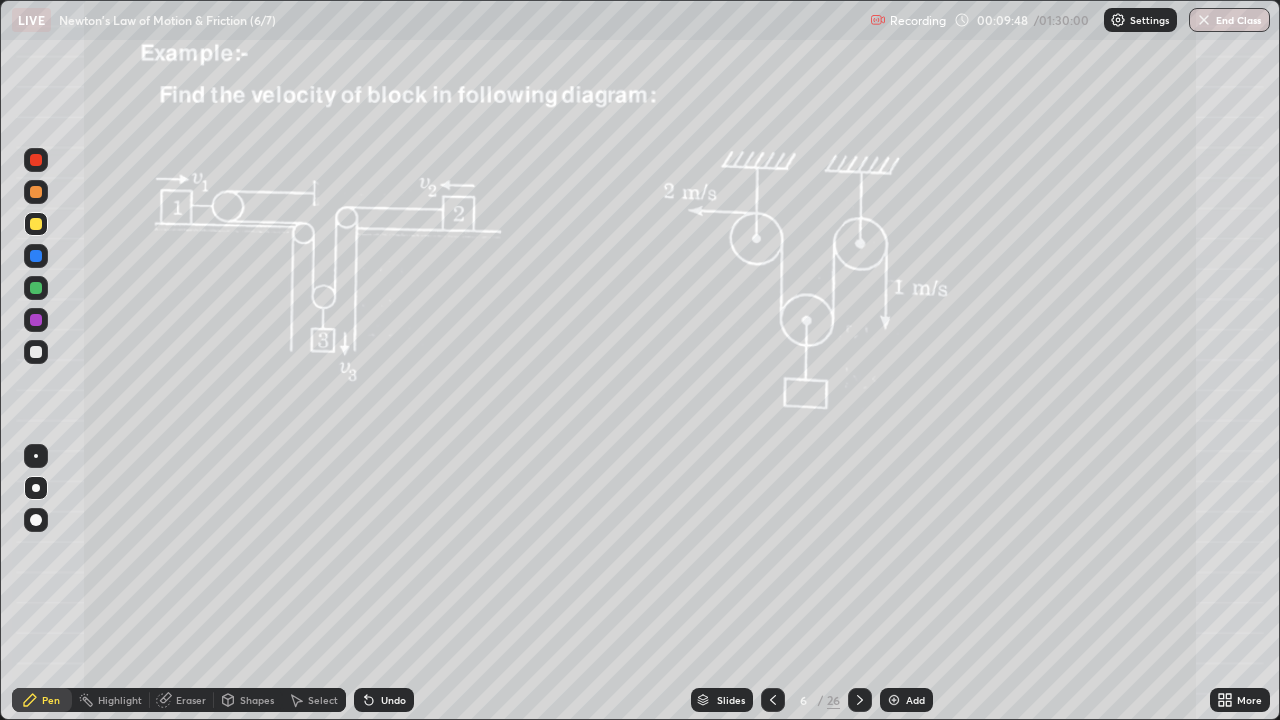 click on "Shapes" at bounding box center [257, 700] 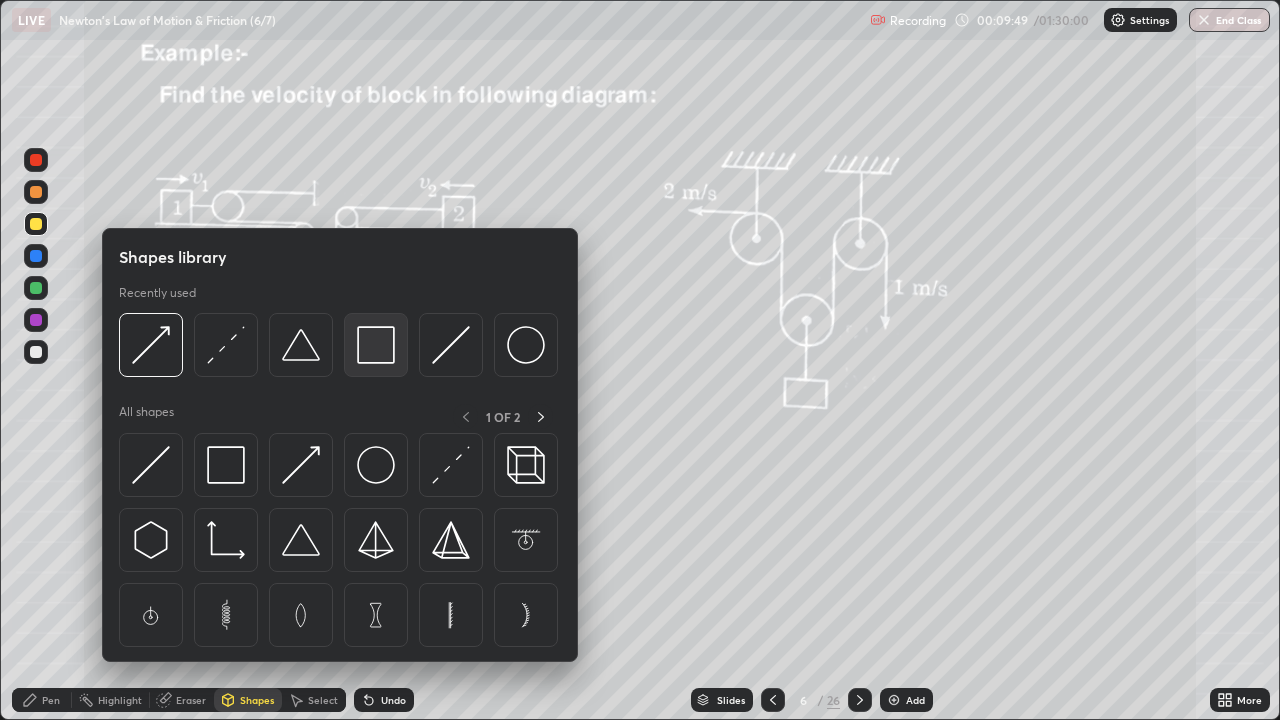 click at bounding box center (376, 345) 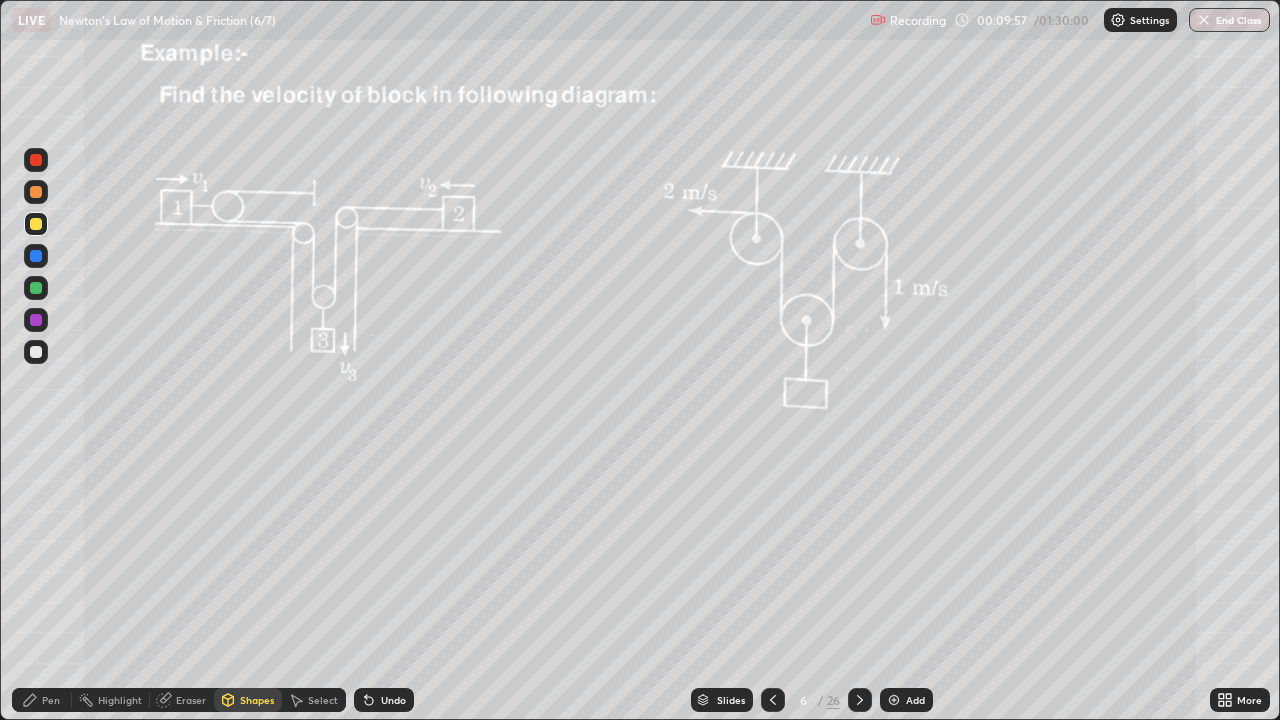 click on "Shapes" at bounding box center (248, 700) 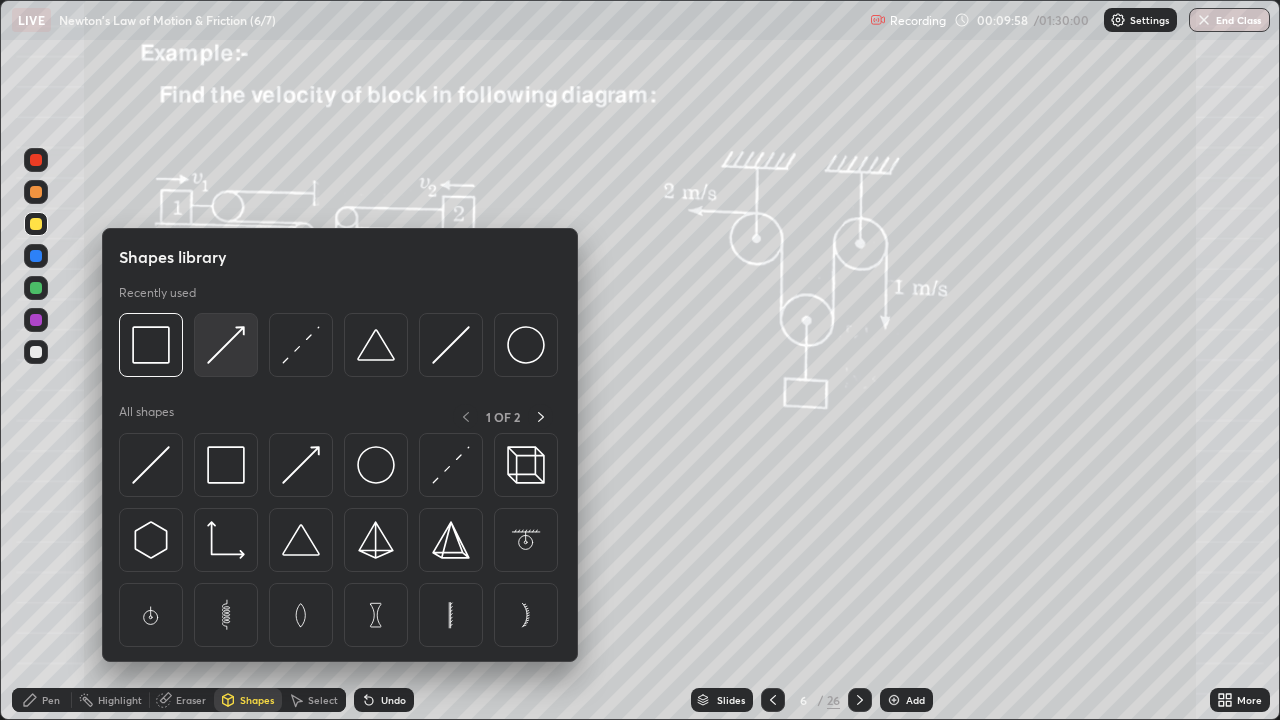 click at bounding box center (226, 345) 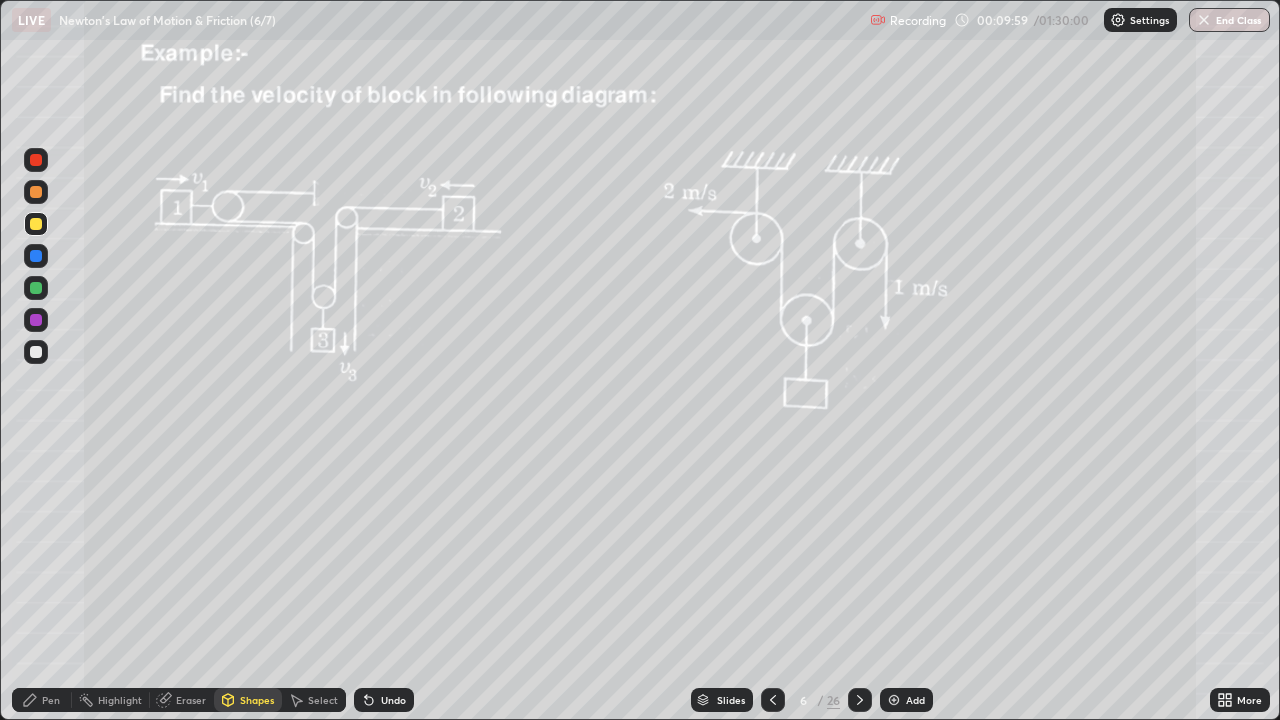click at bounding box center (36, 288) 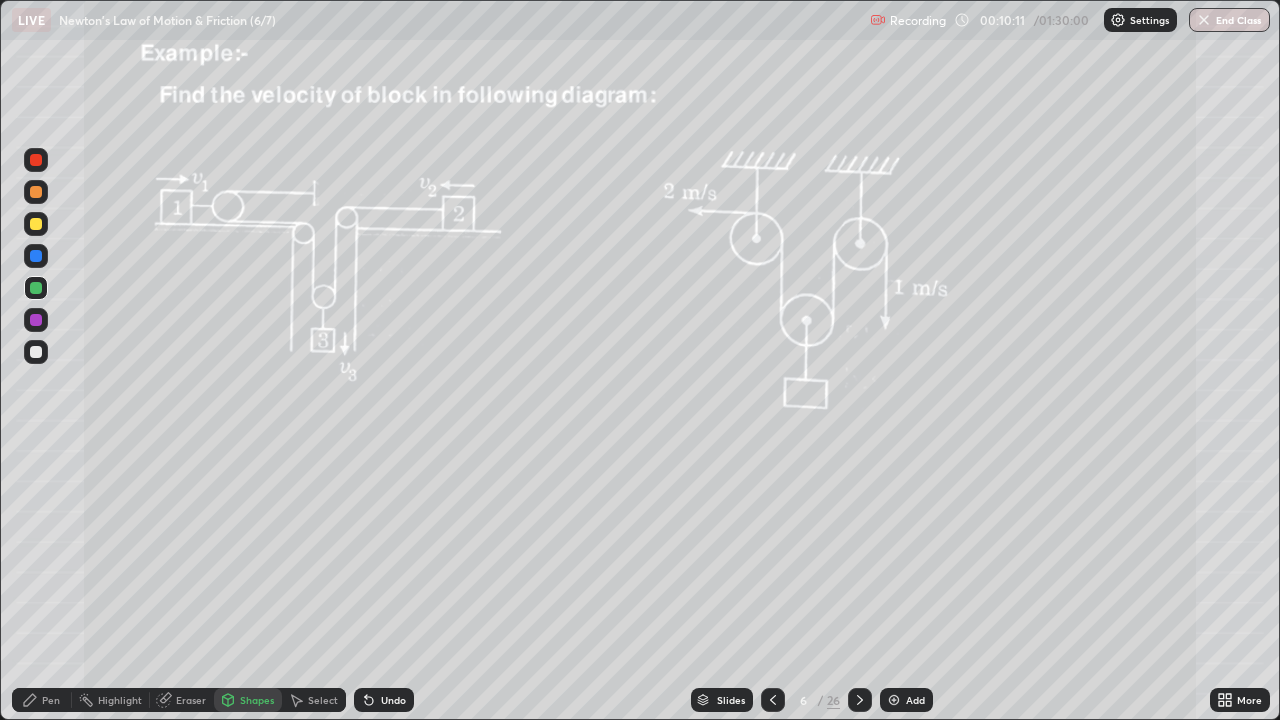 click at bounding box center [36, 352] 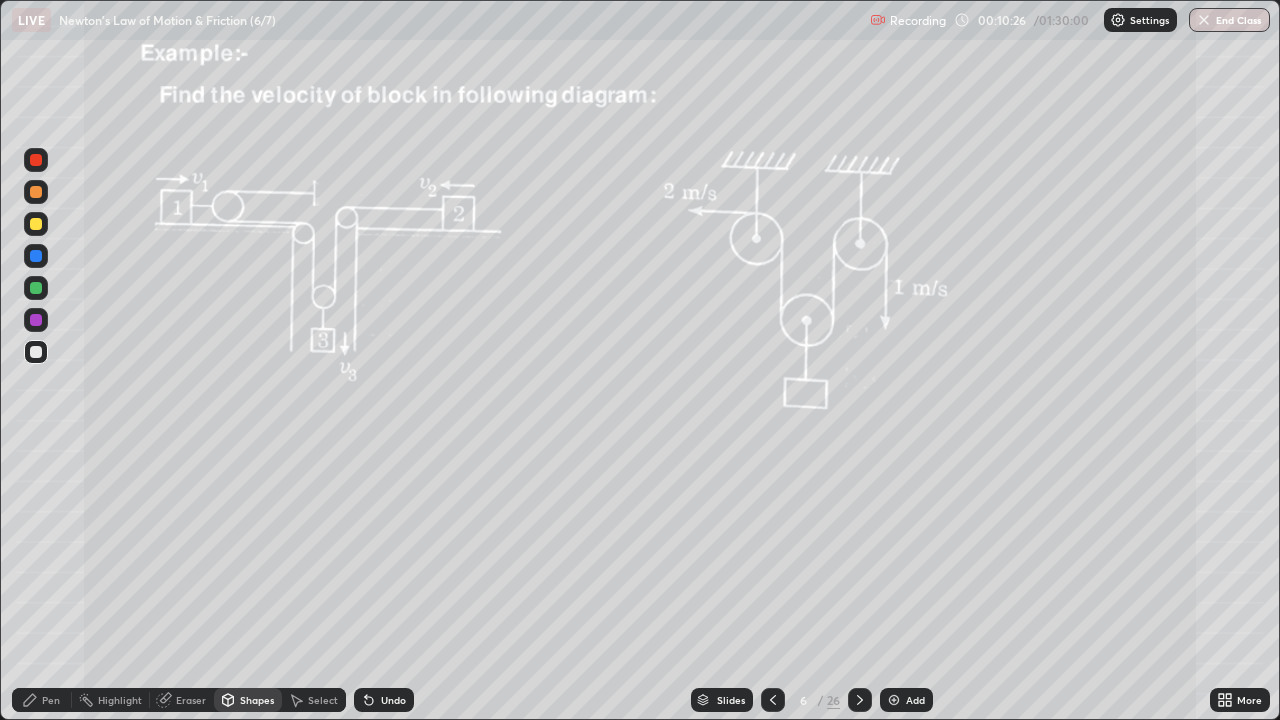 click at bounding box center (36, 224) 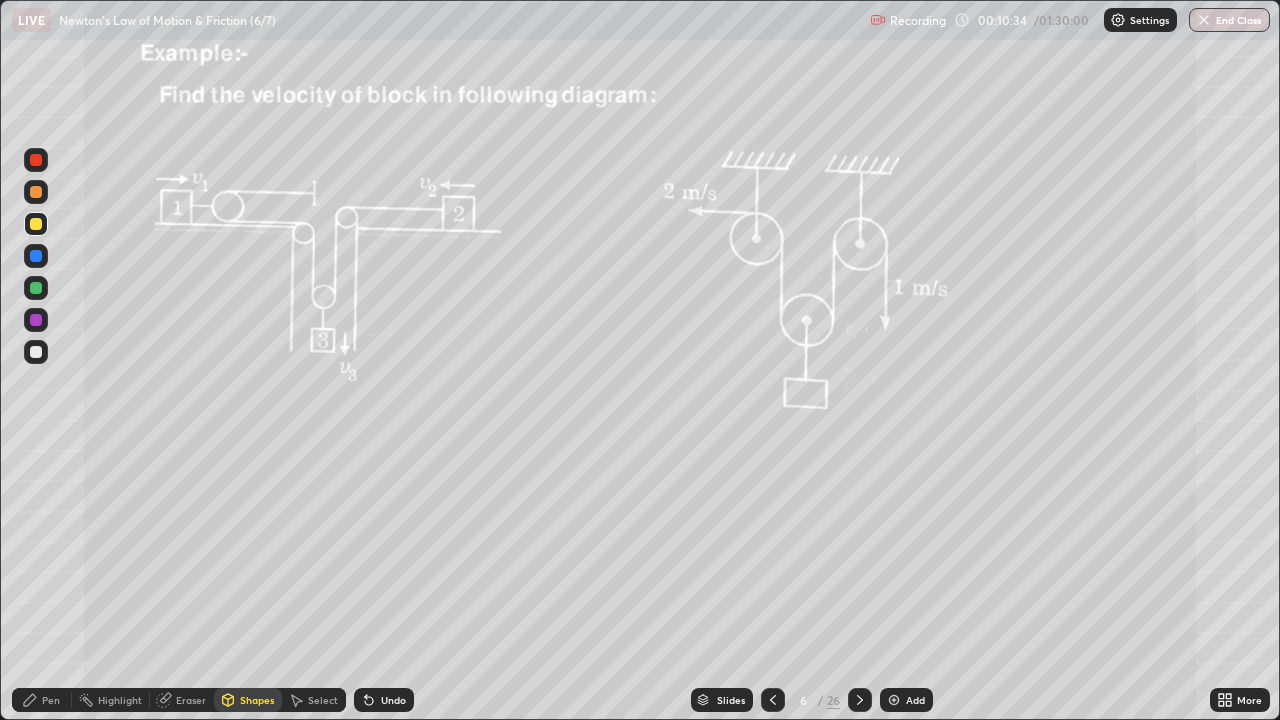 click 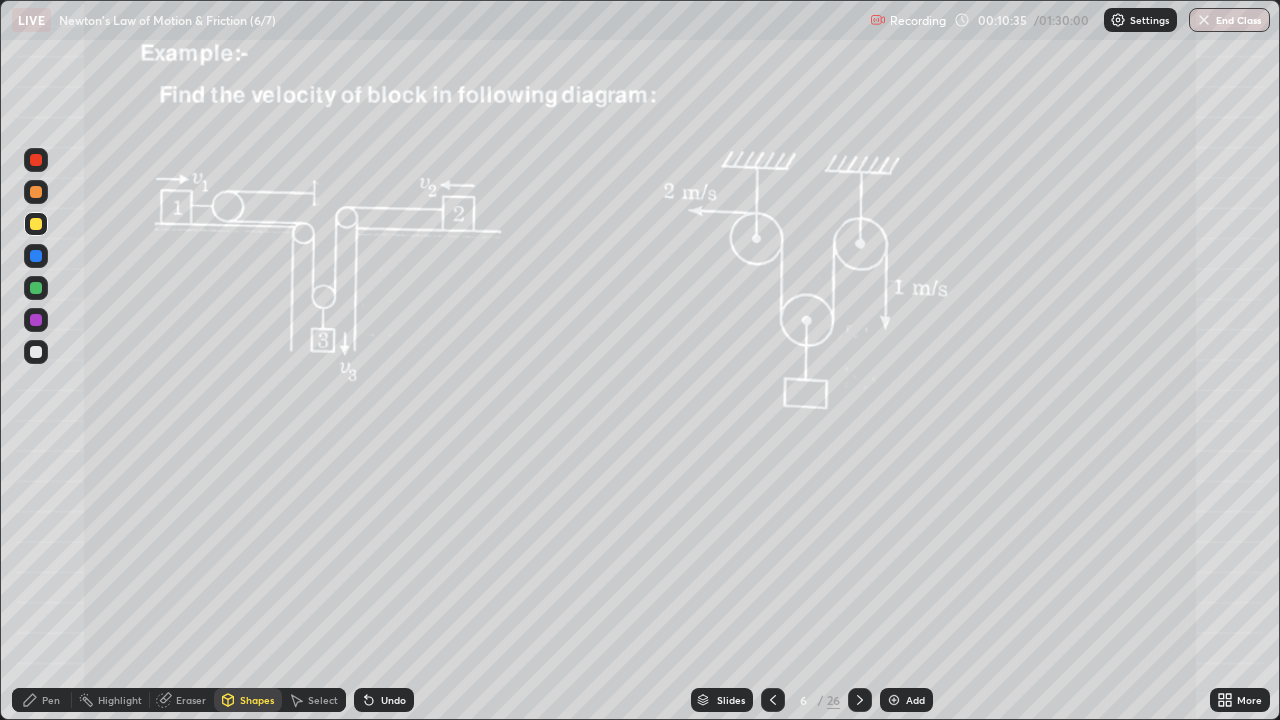 click on "Pen" at bounding box center [51, 700] 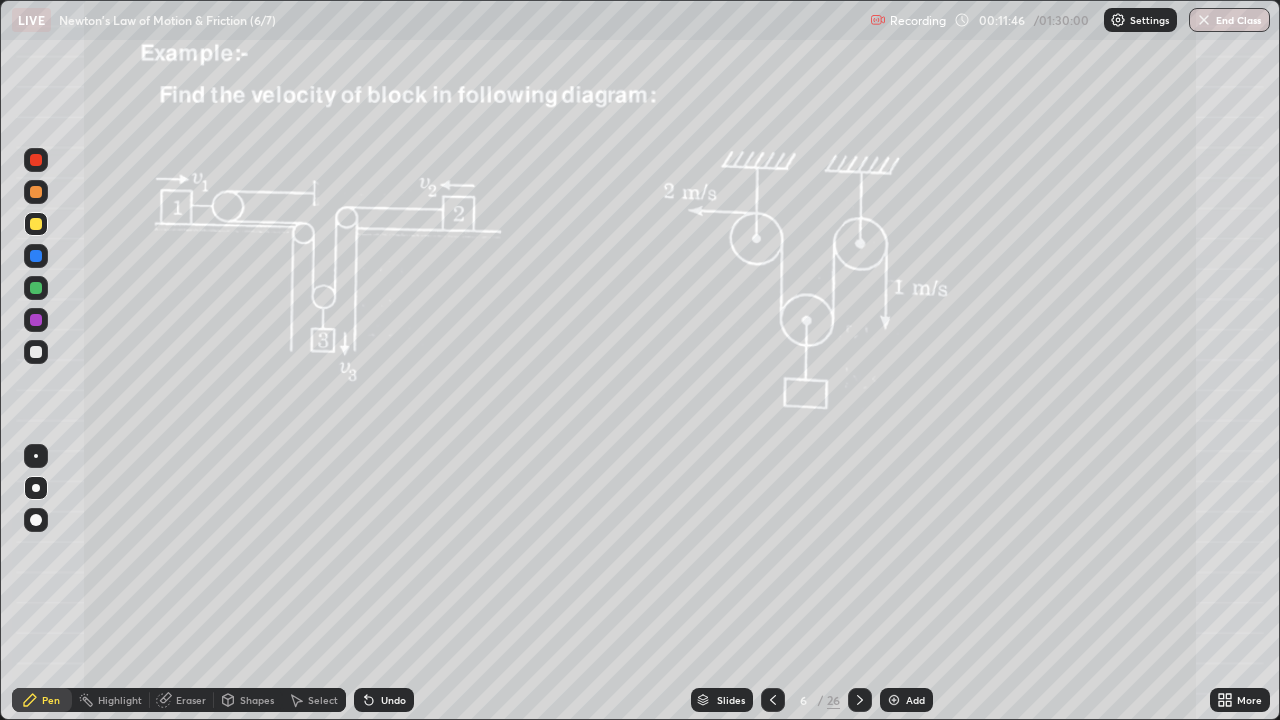click 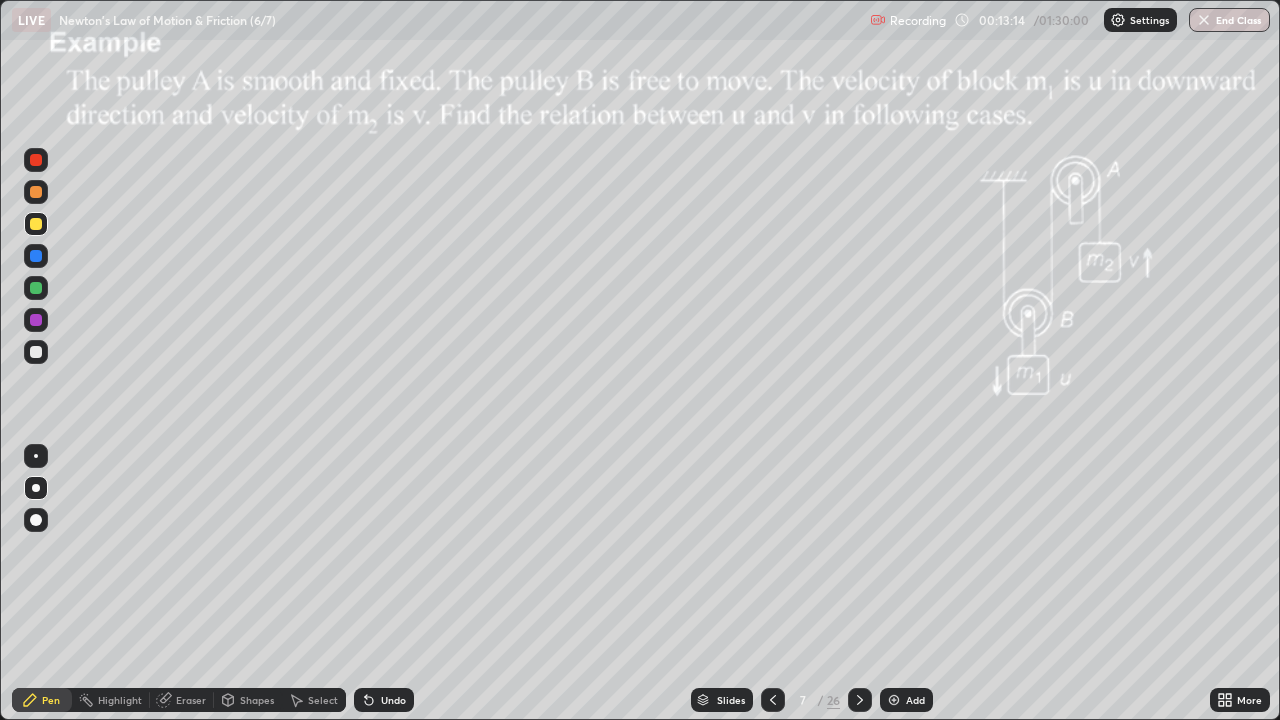 click 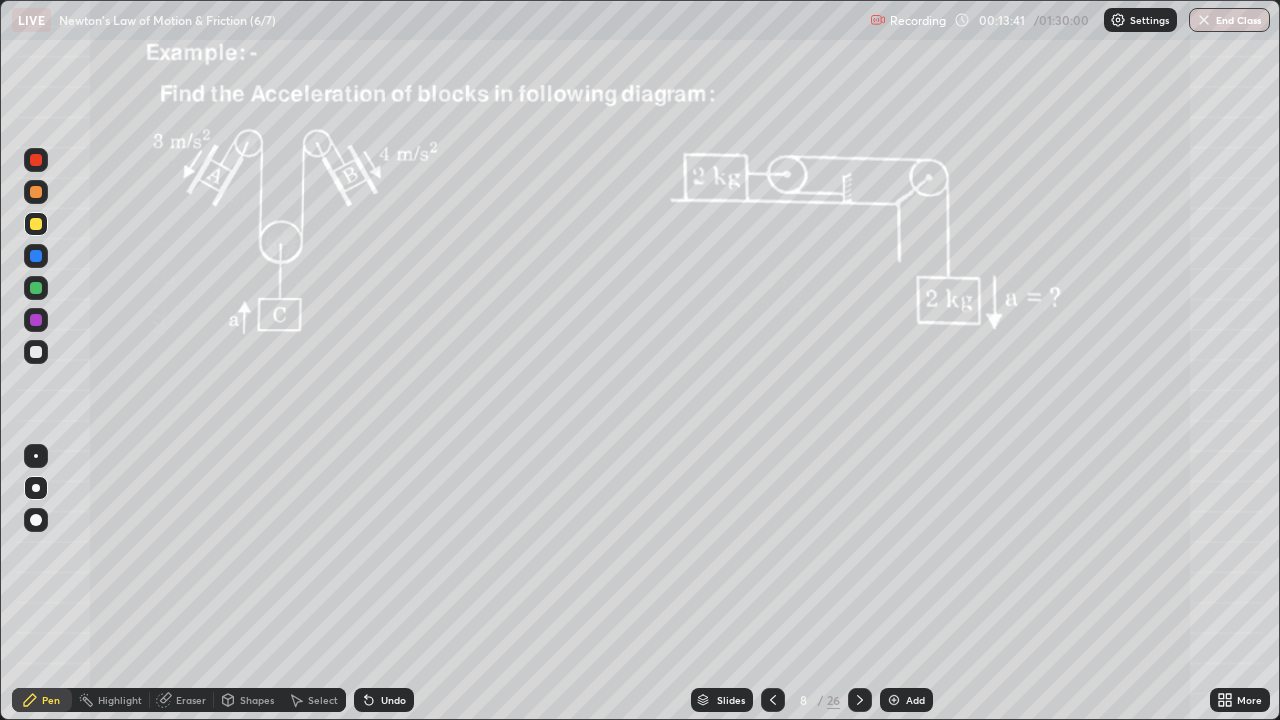 click at bounding box center [36, 288] 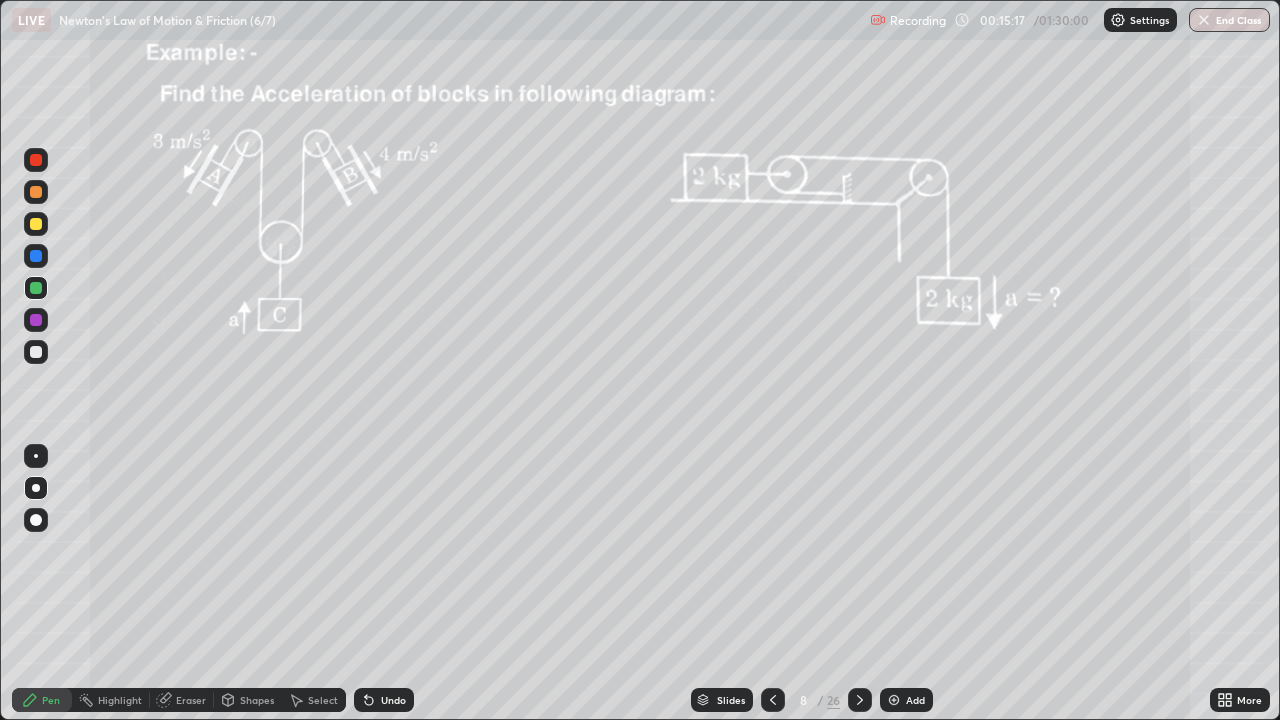 click at bounding box center [36, 192] 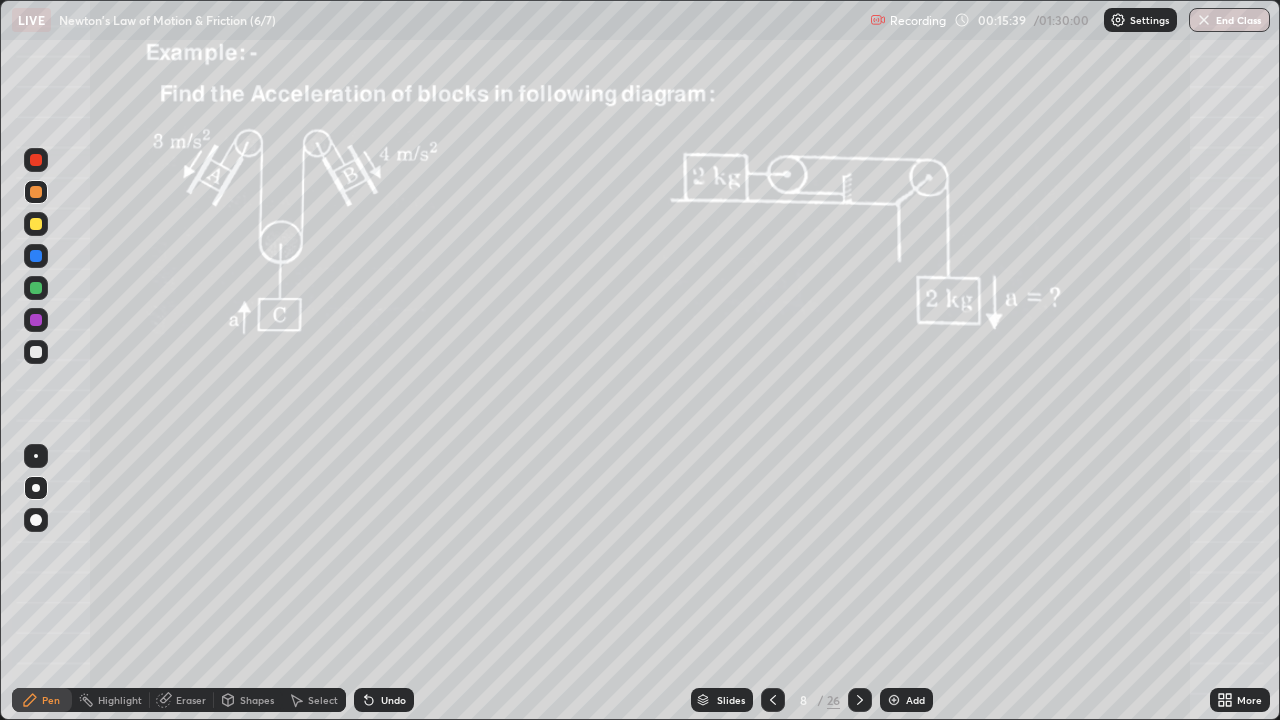 click at bounding box center [36, 224] 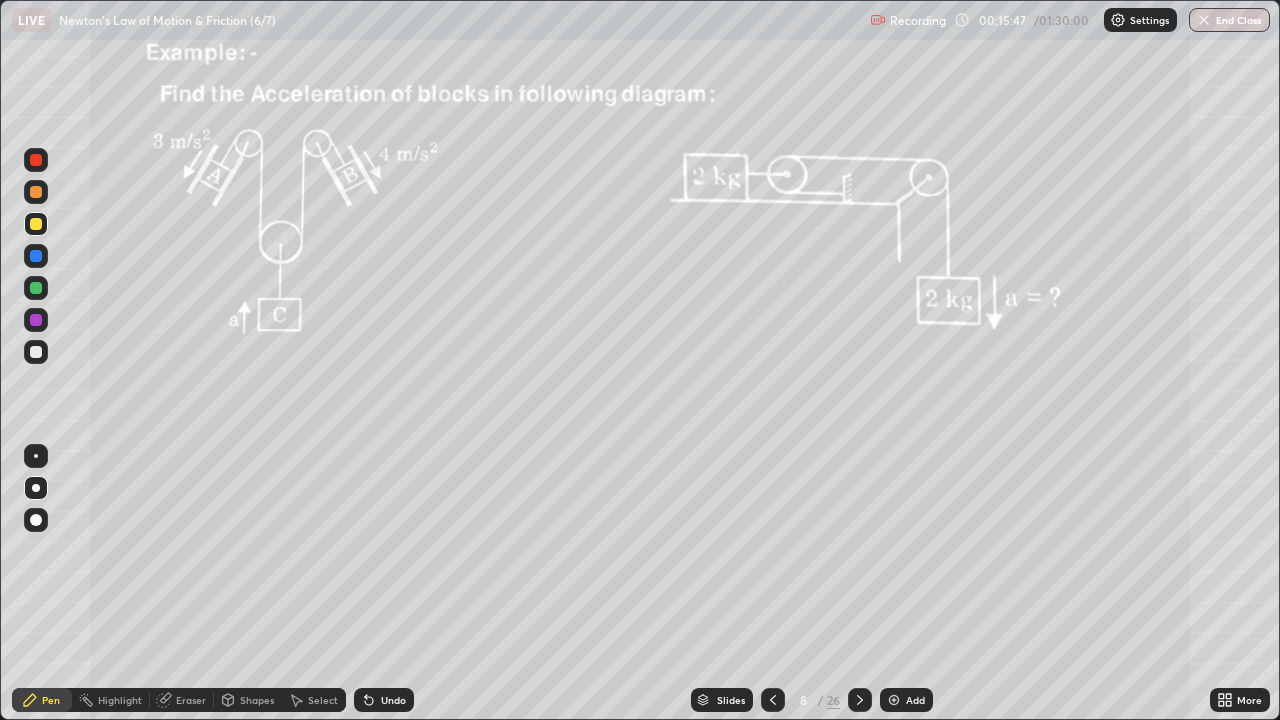 click on "Shapes" at bounding box center (257, 700) 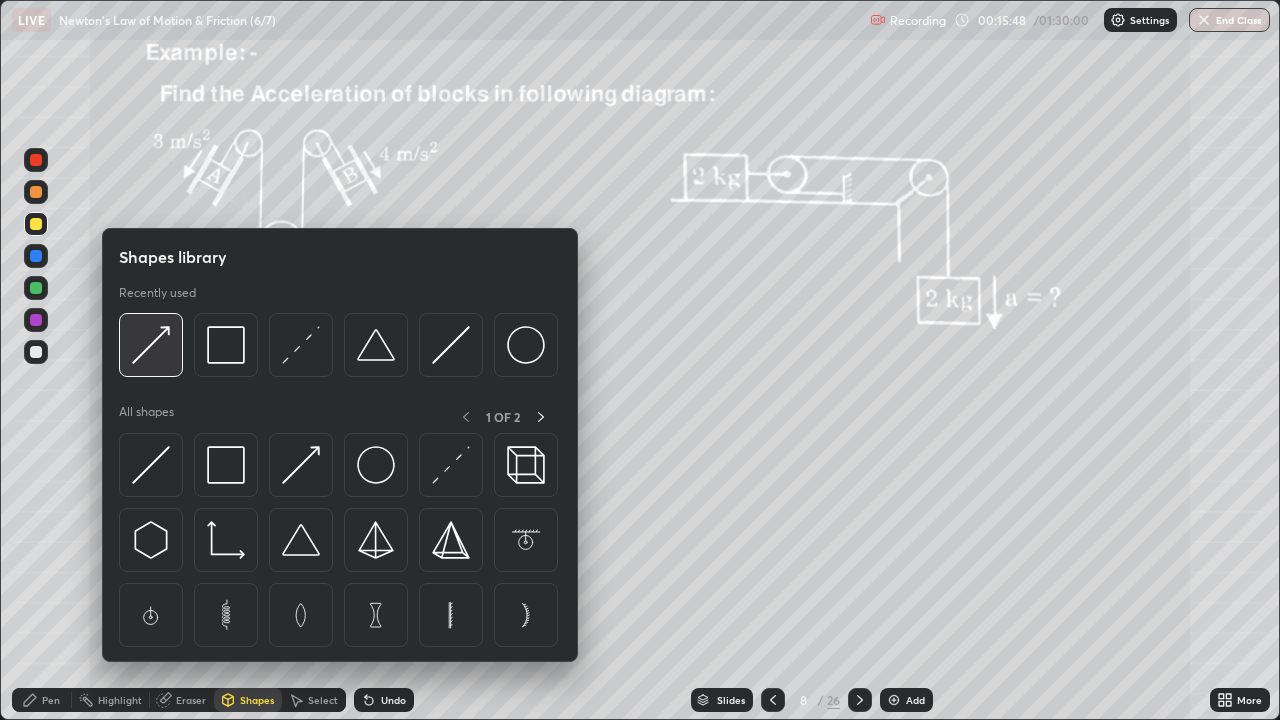 click at bounding box center (151, 345) 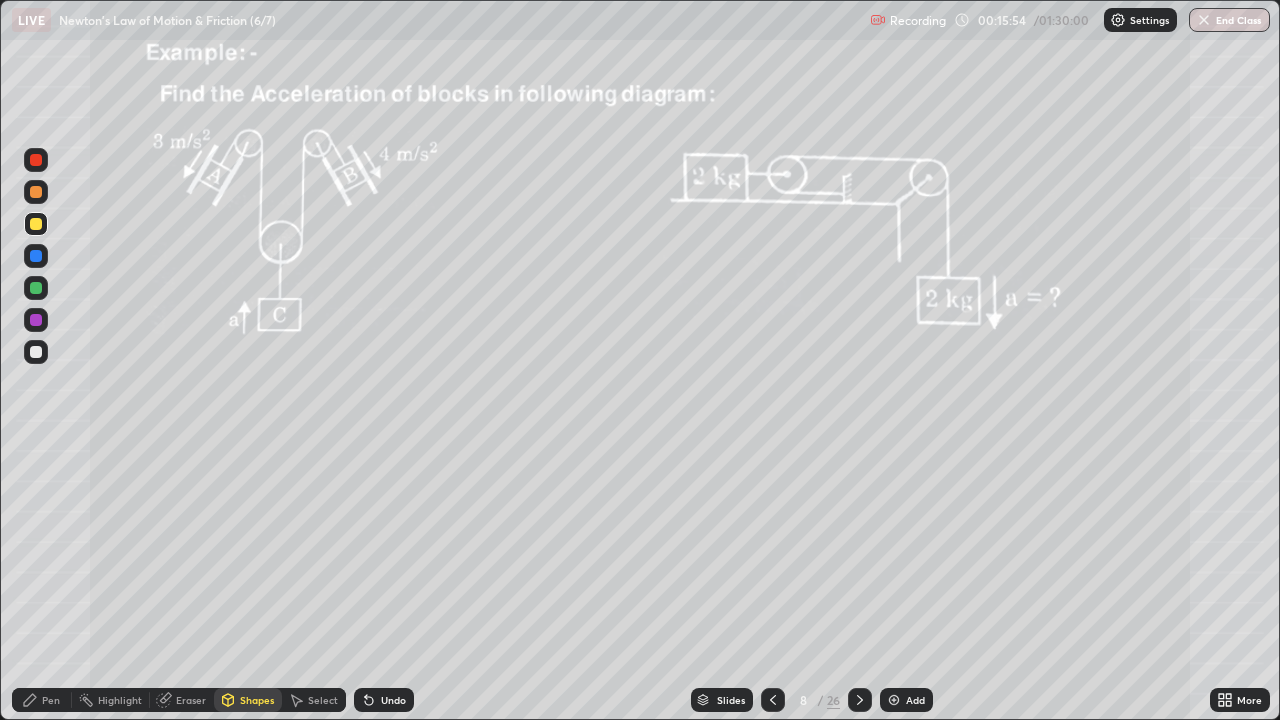 click at bounding box center (36, 352) 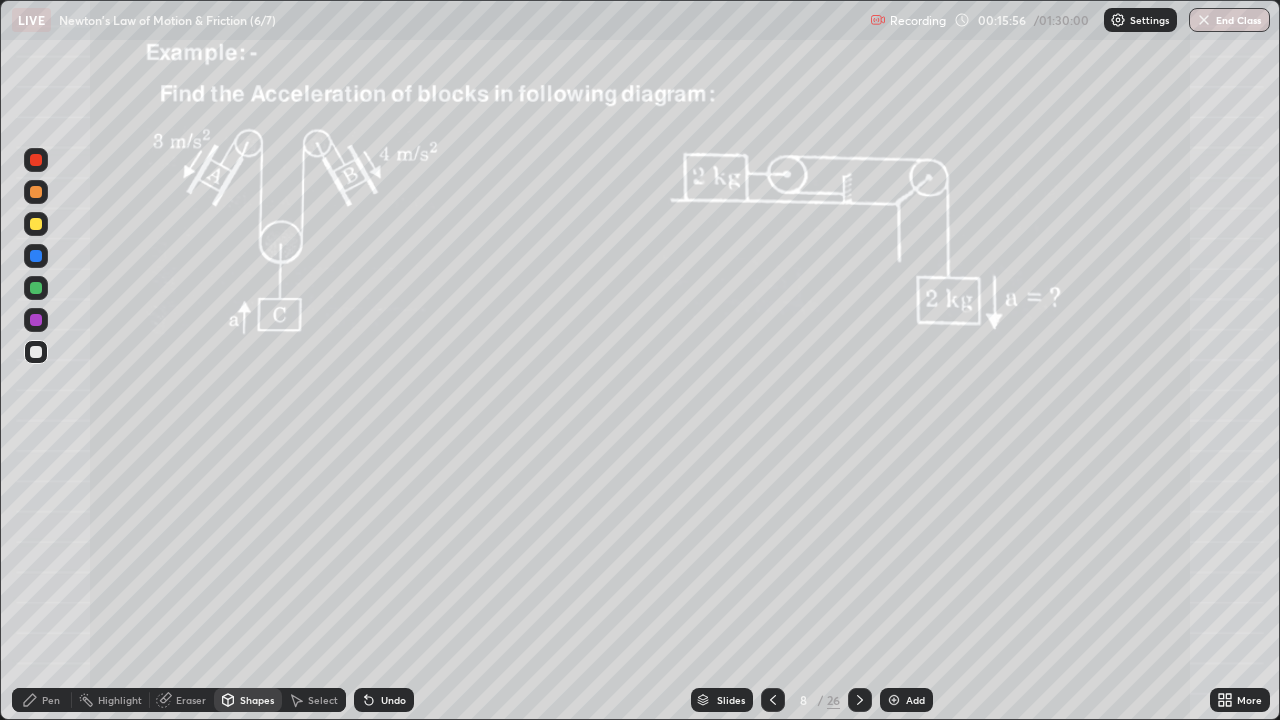 click on "Pen" at bounding box center (51, 700) 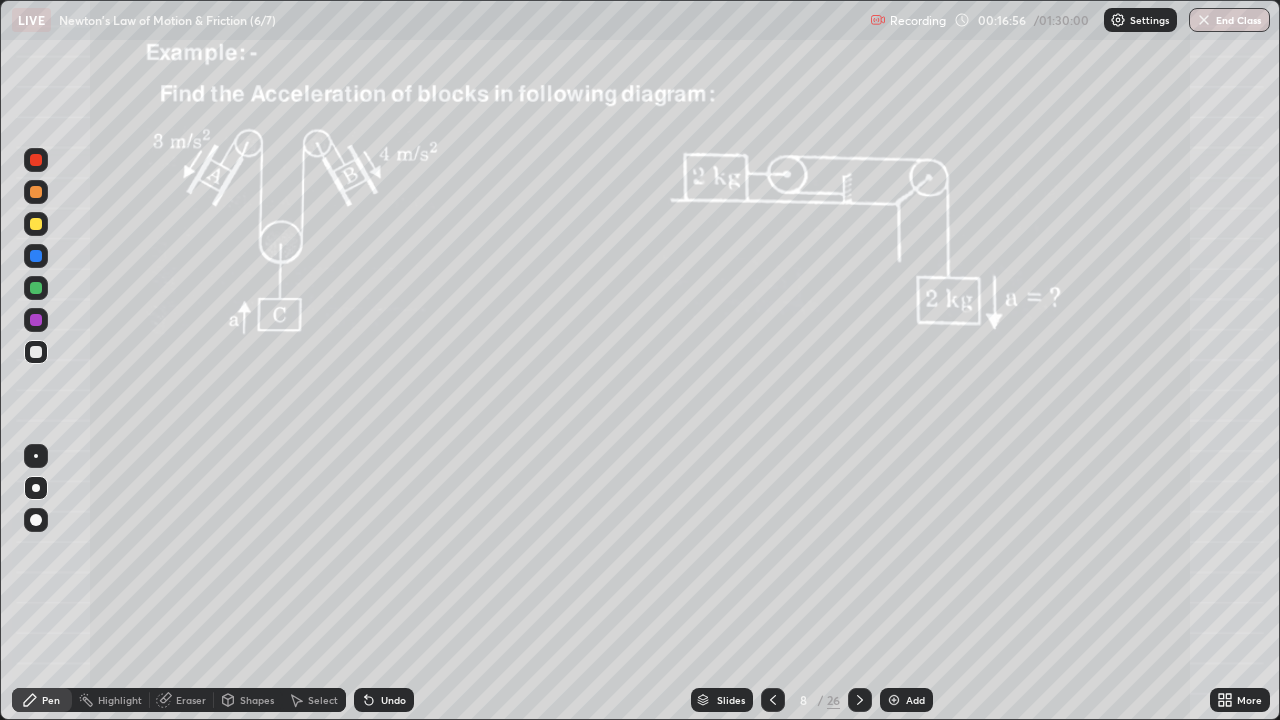 click on "Undo" at bounding box center (384, 700) 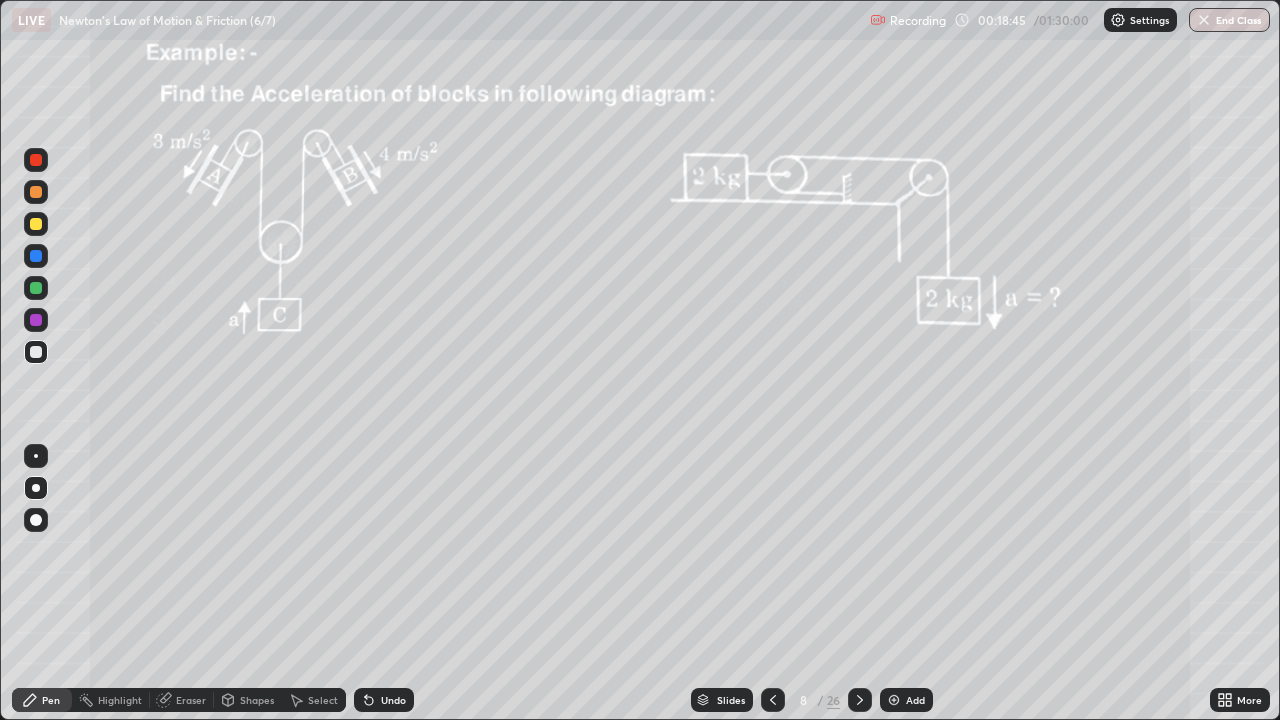 click 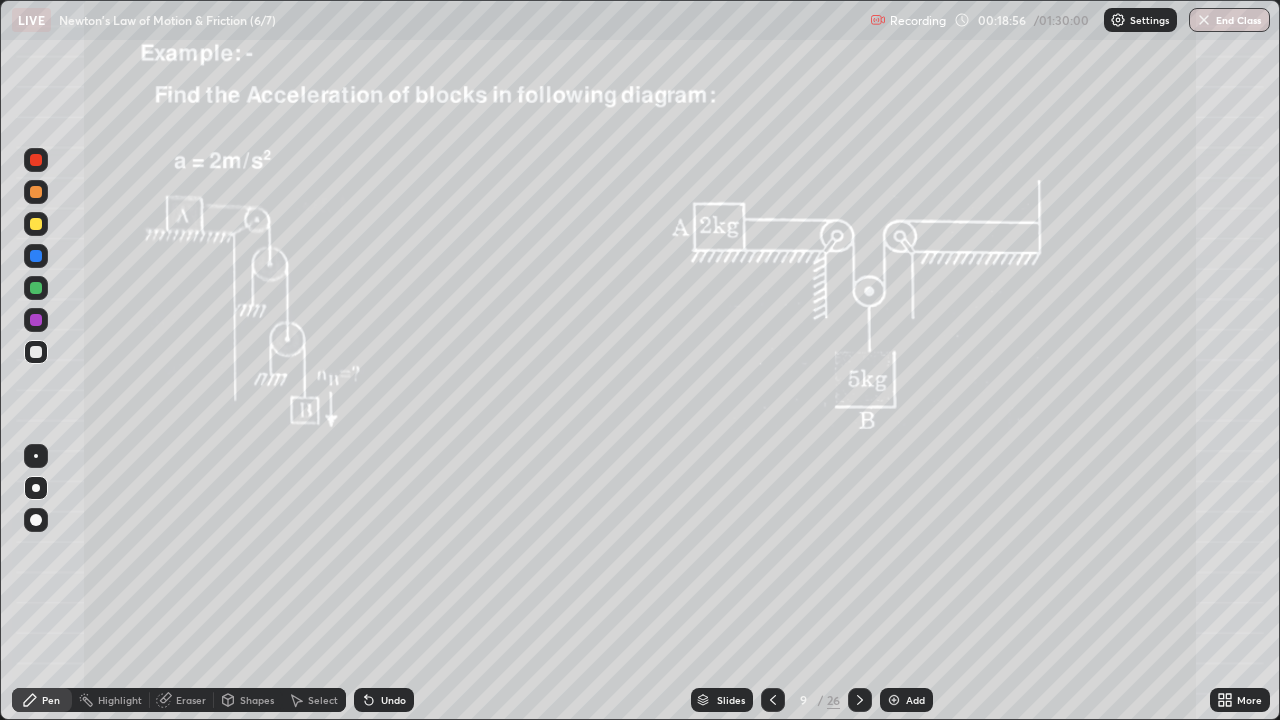 click at bounding box center [36, 224] 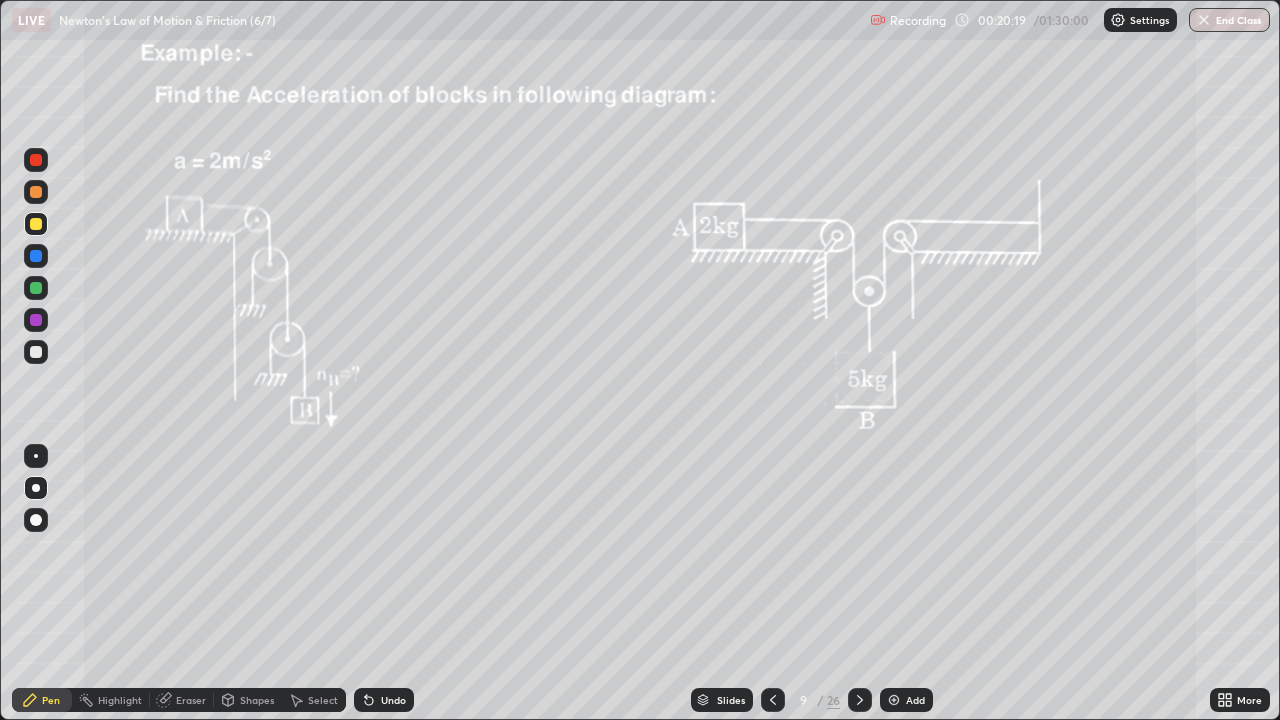 click on "Shapes" at bounding box center [257, 700] 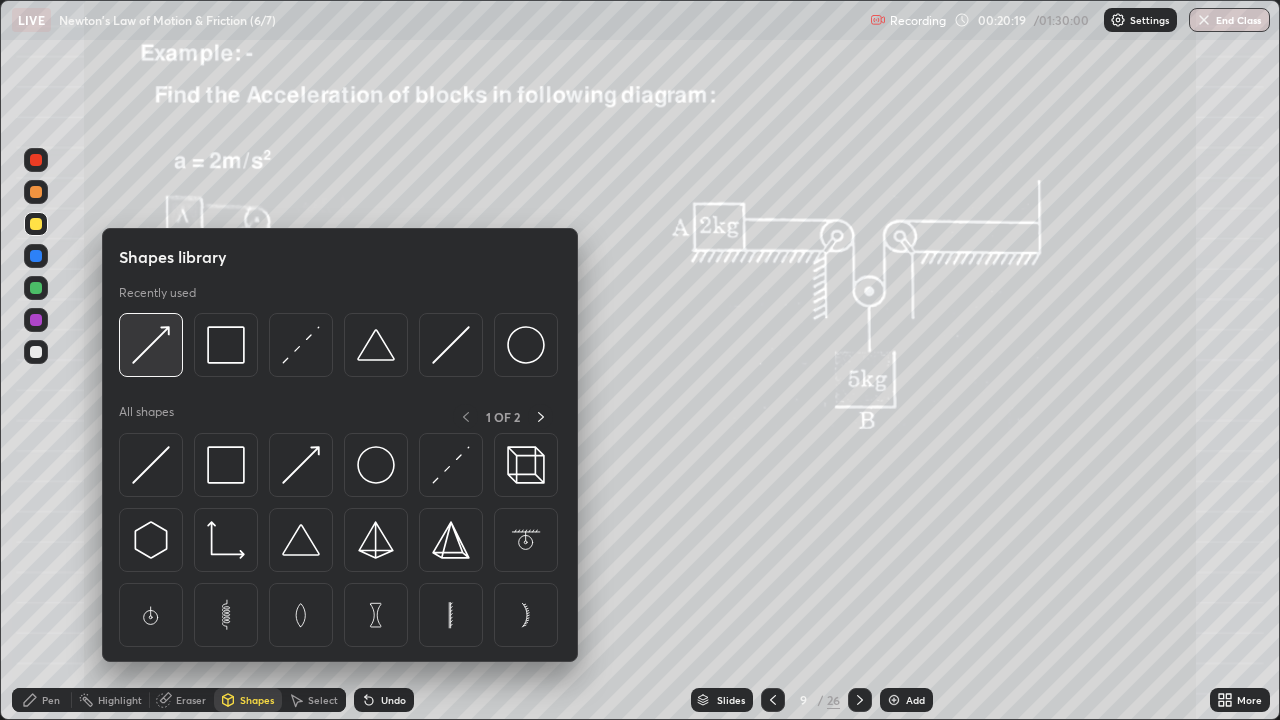 click at bounding box center [151, 345] 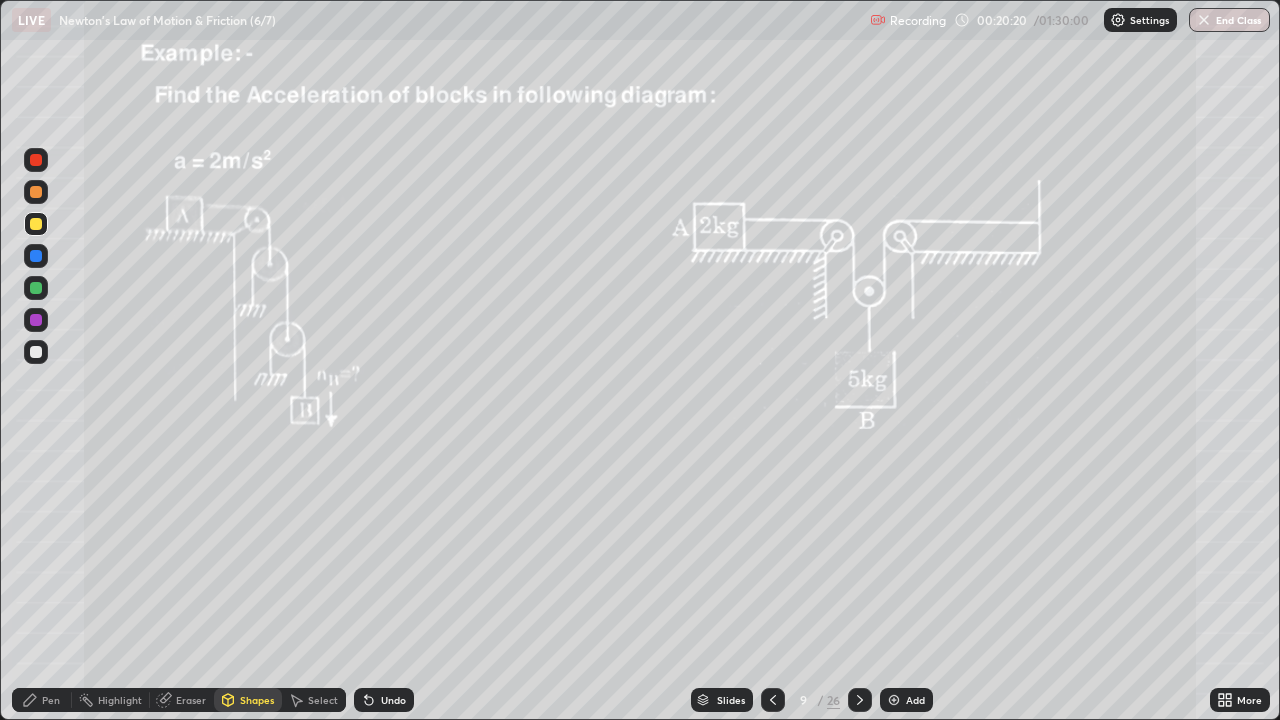 click at bounding box center [36, 288] 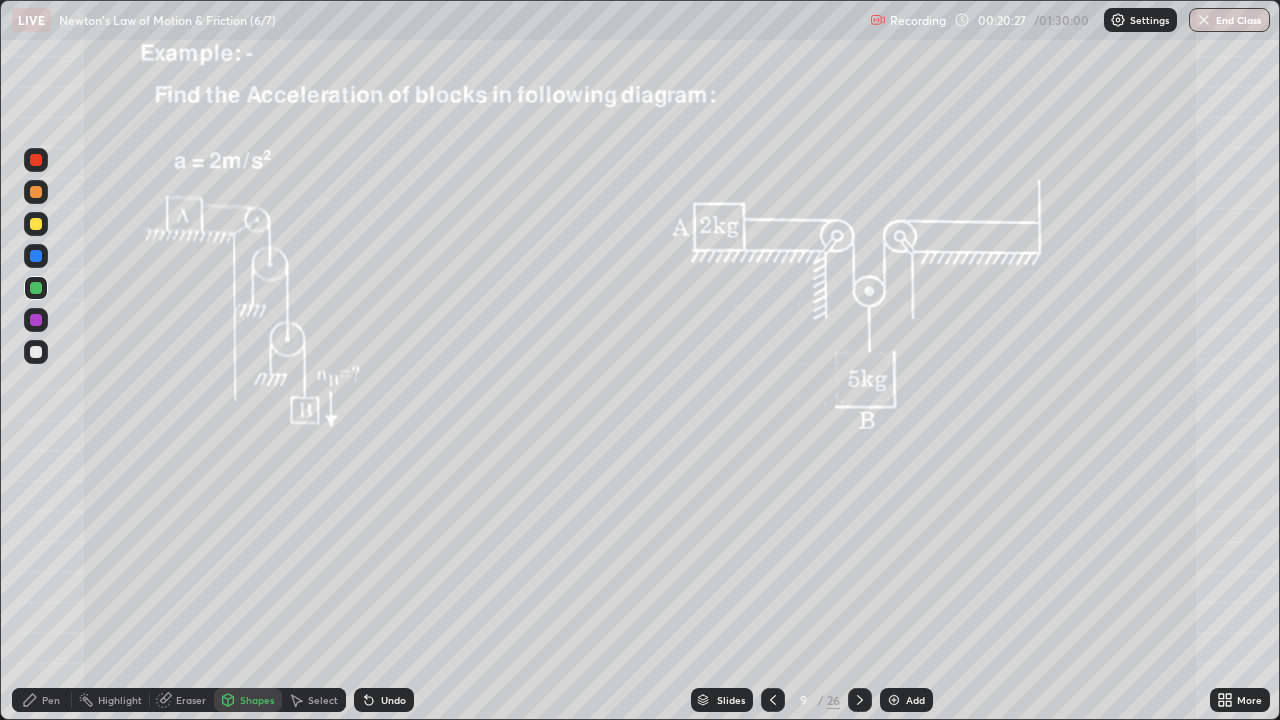 click on "Pen" at bounding box center (51, 700) 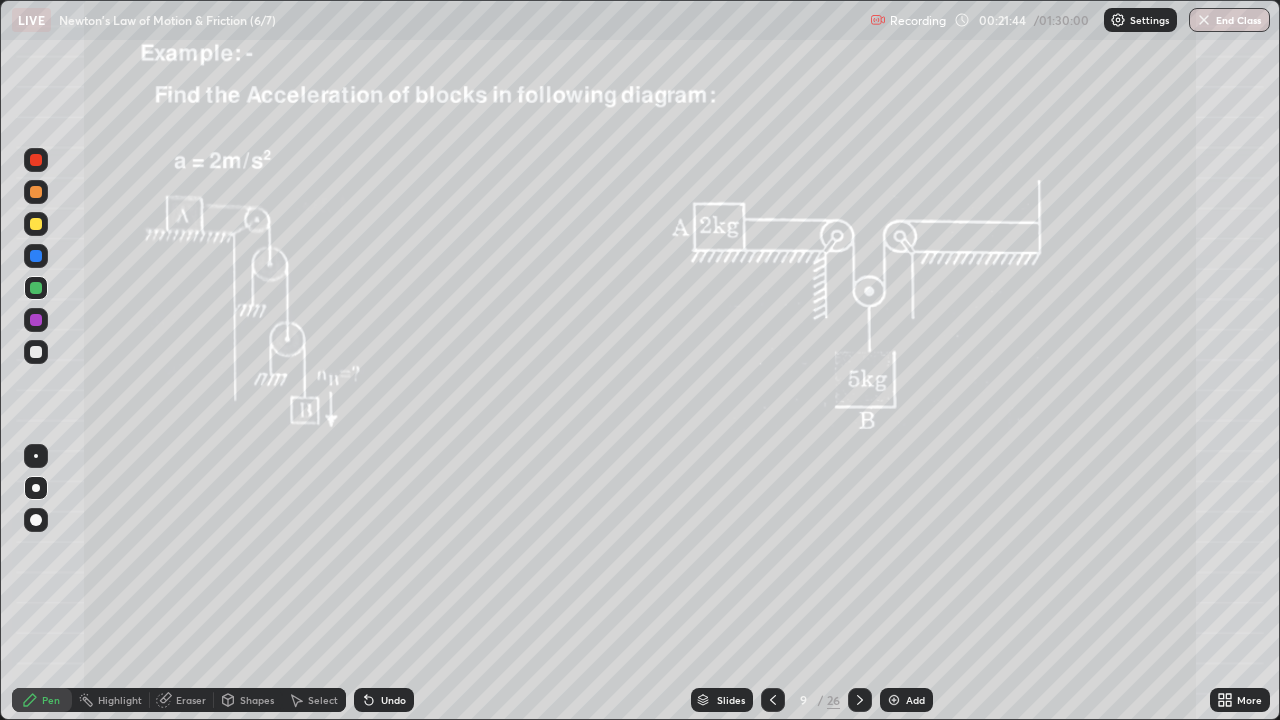 click on "Undo" at bounding box center (393, 700) 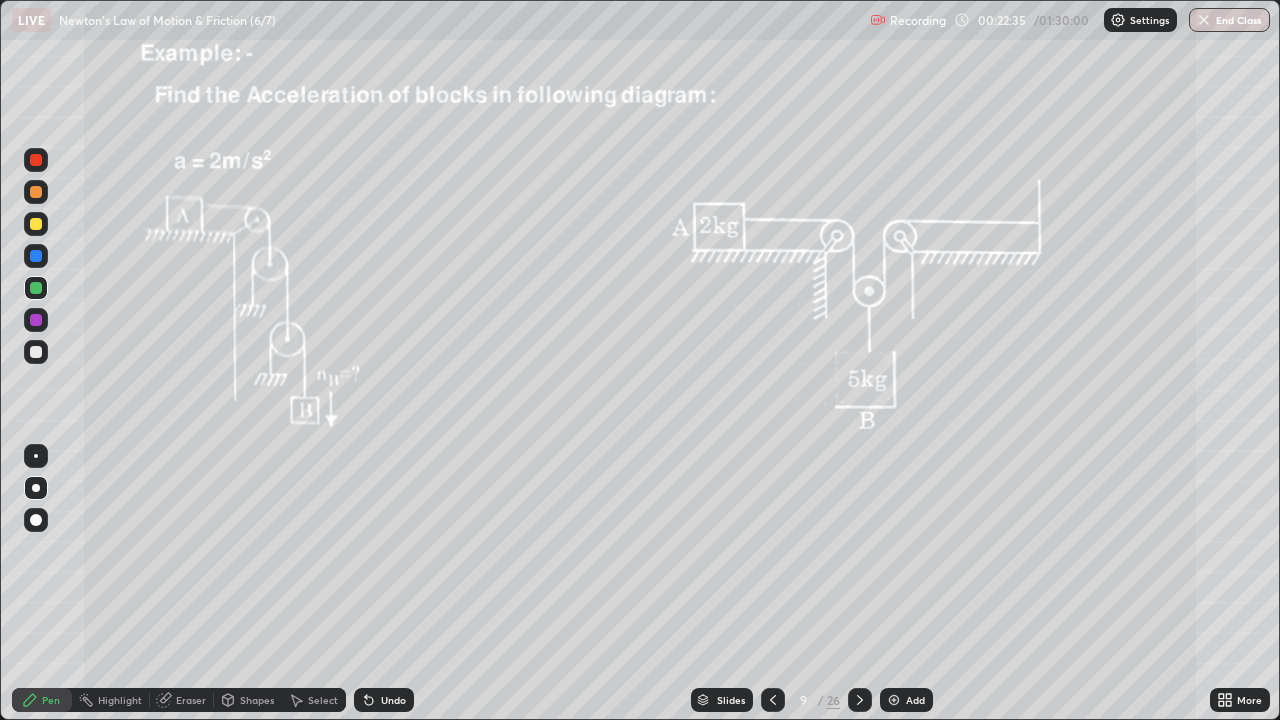 click 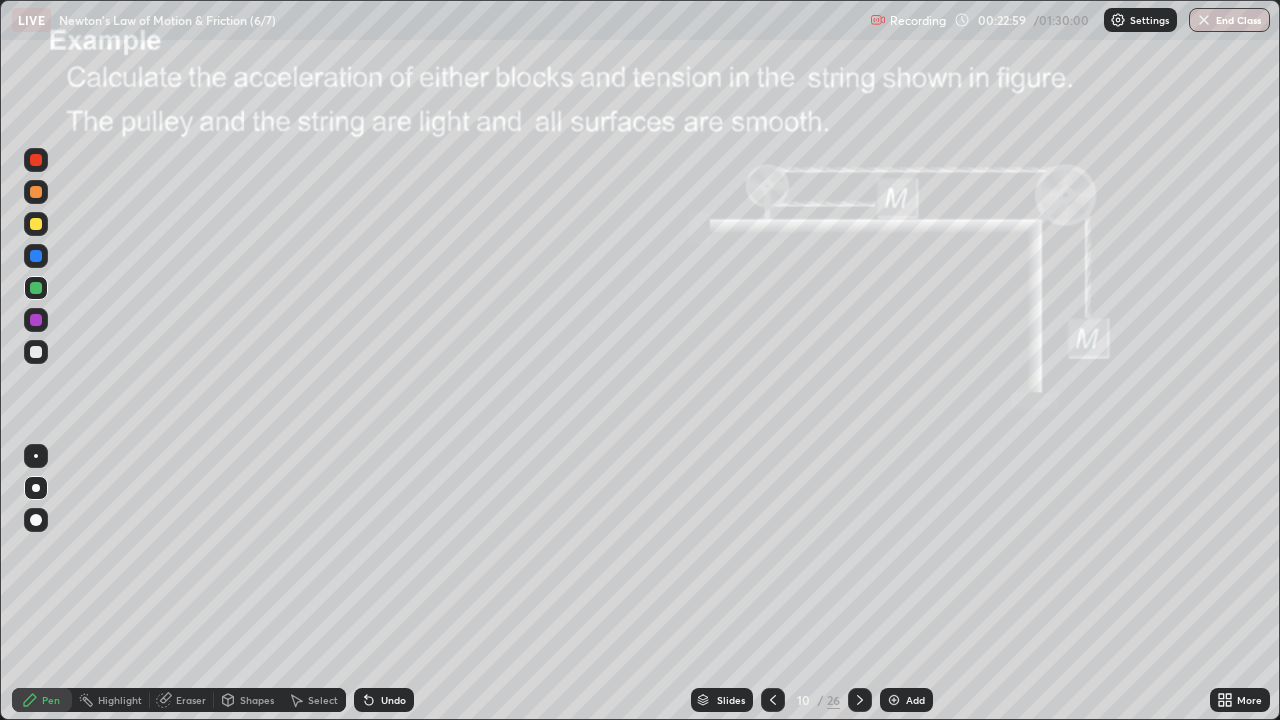 click at bounding box center (36, 352) 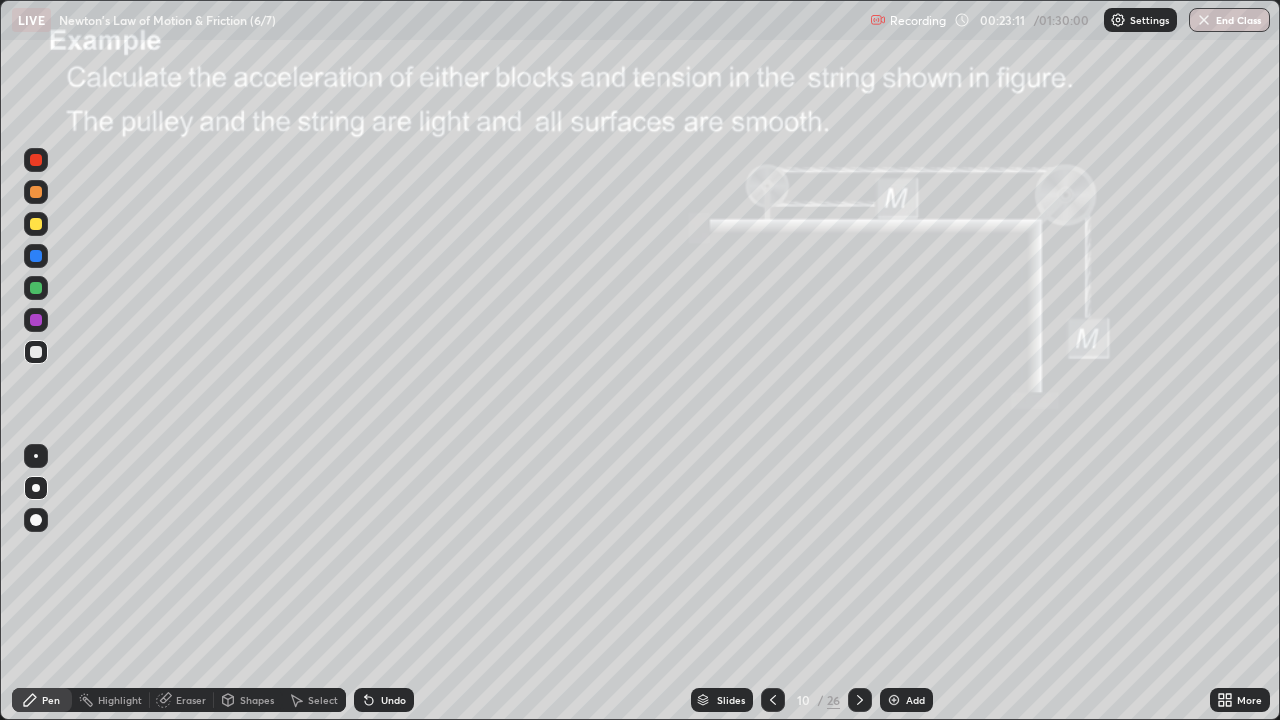 click on "Shapes" at bounding box center (257, 700) 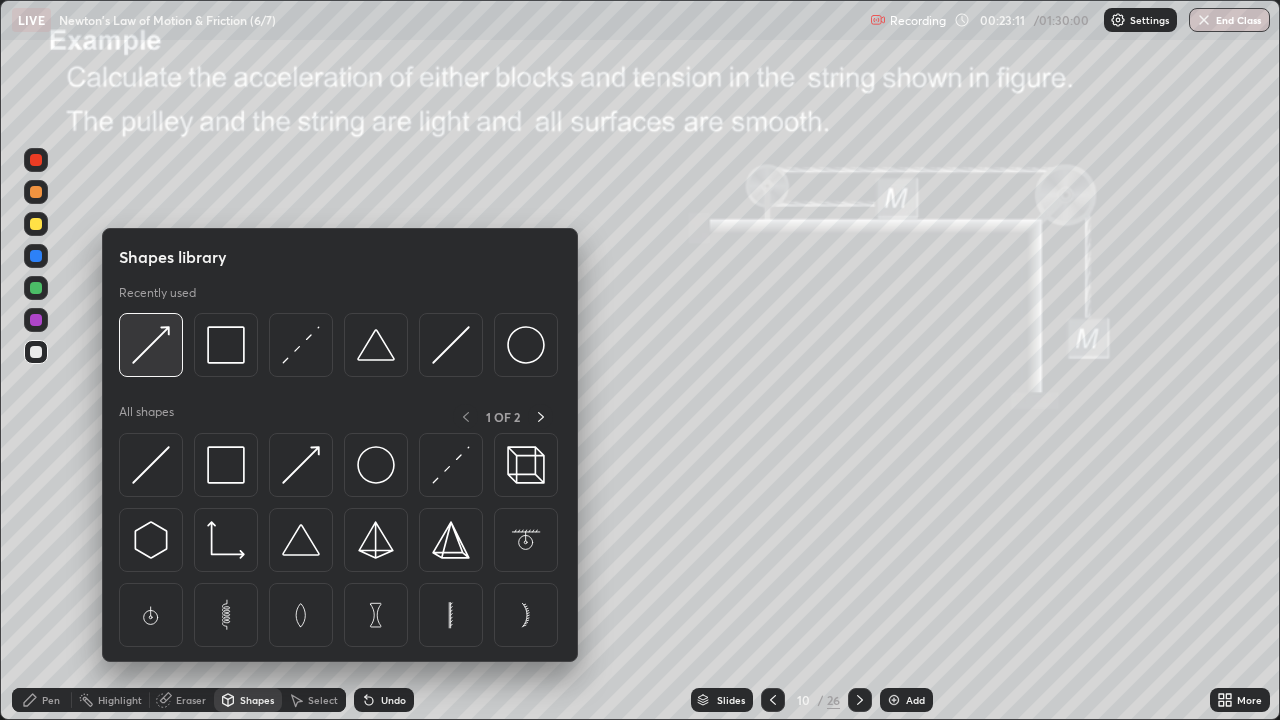 click at bounding box center (151, 345) 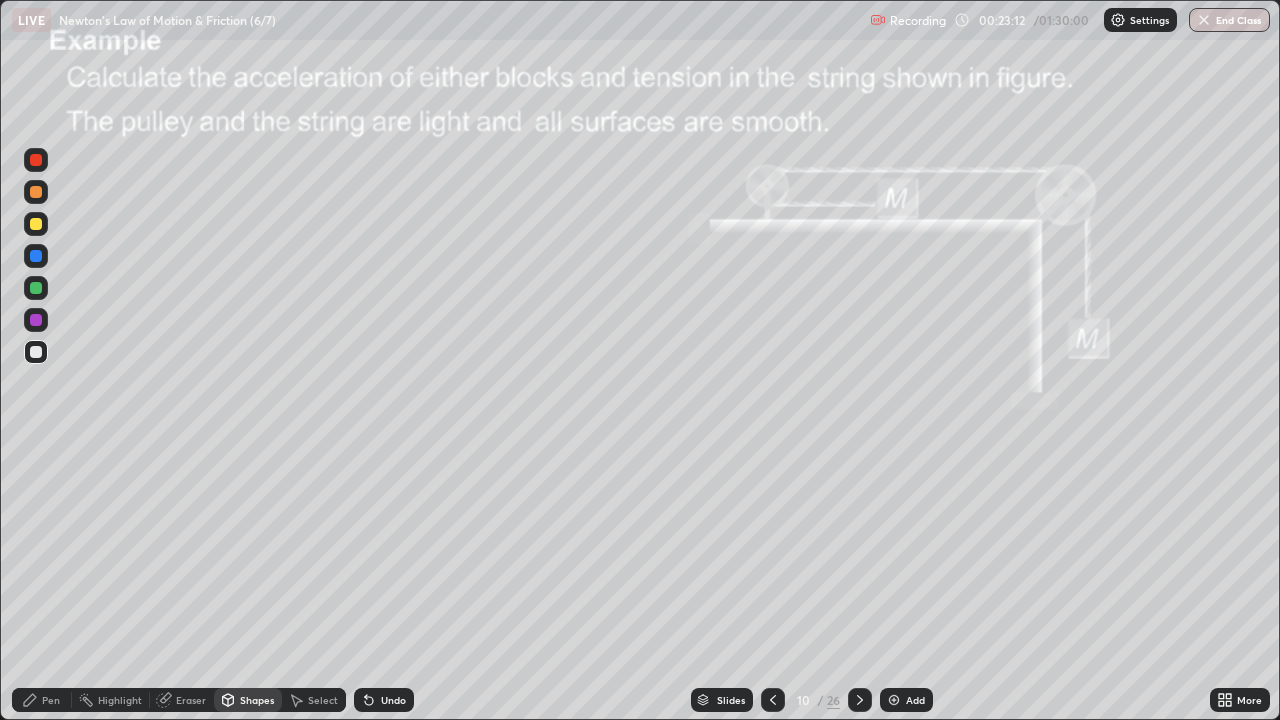 click at bounding box center [36, 224] 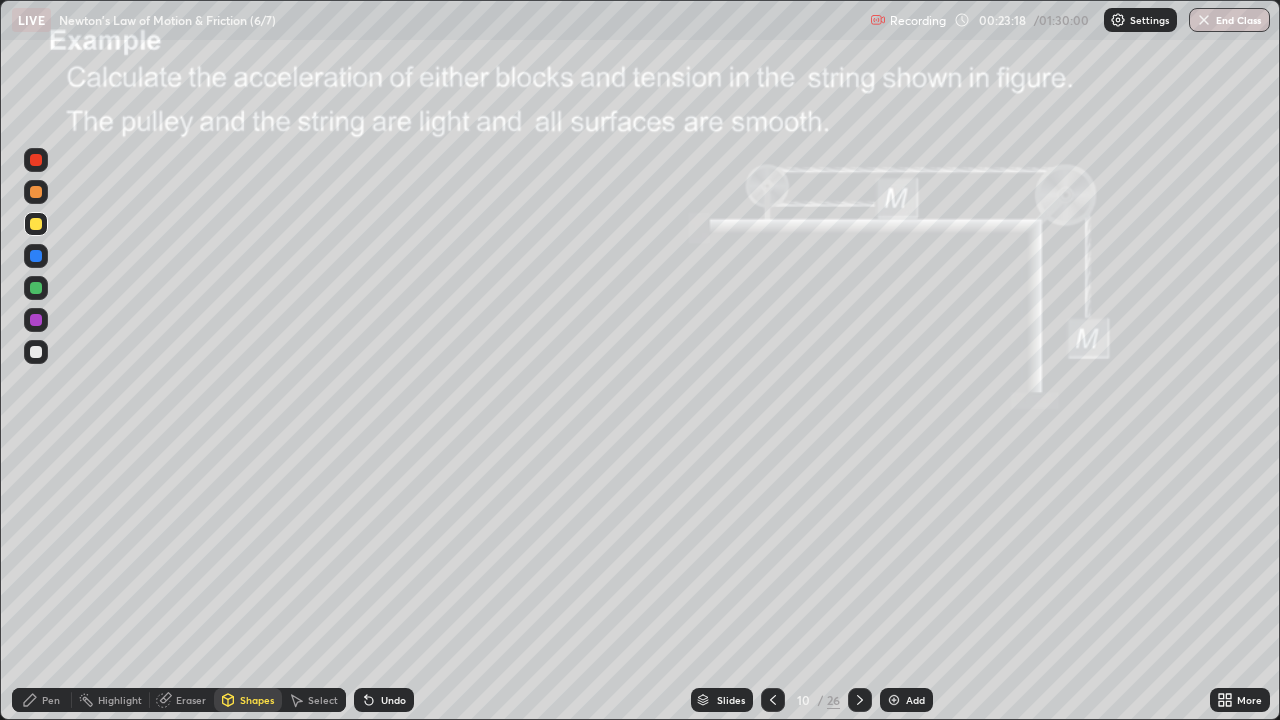 click on "Pen" at bounding box center [51, 700] 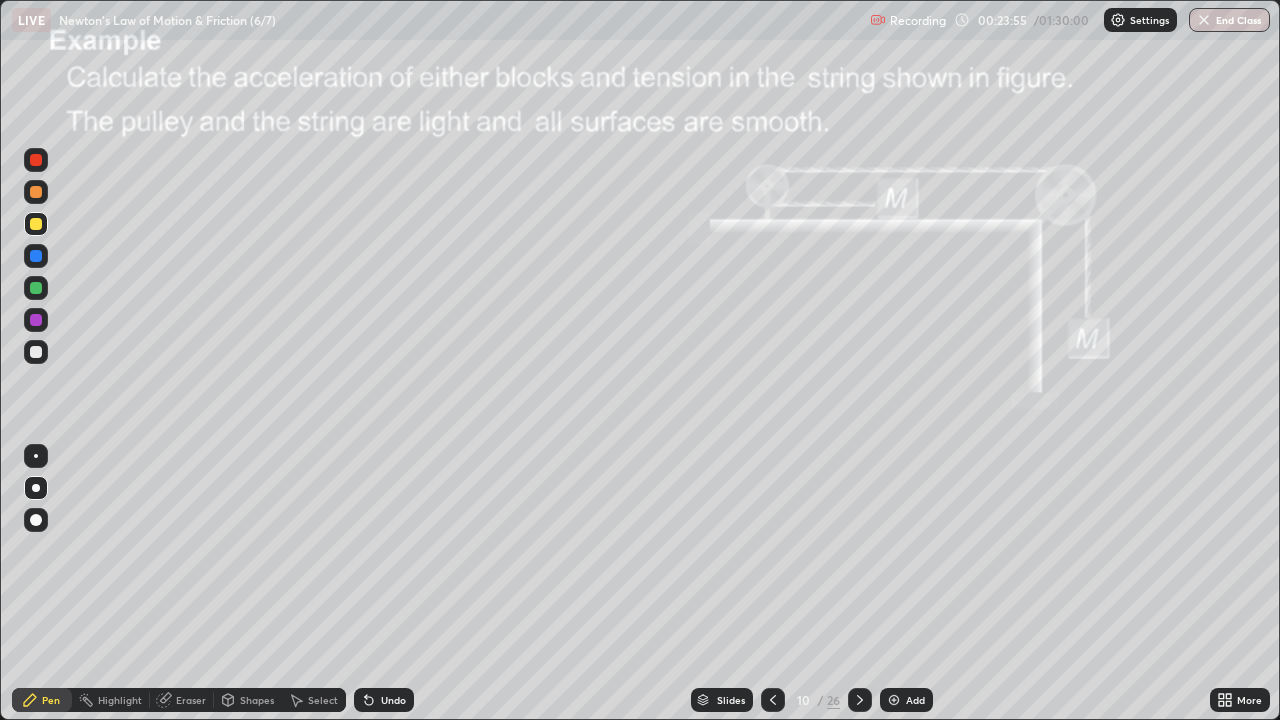 click 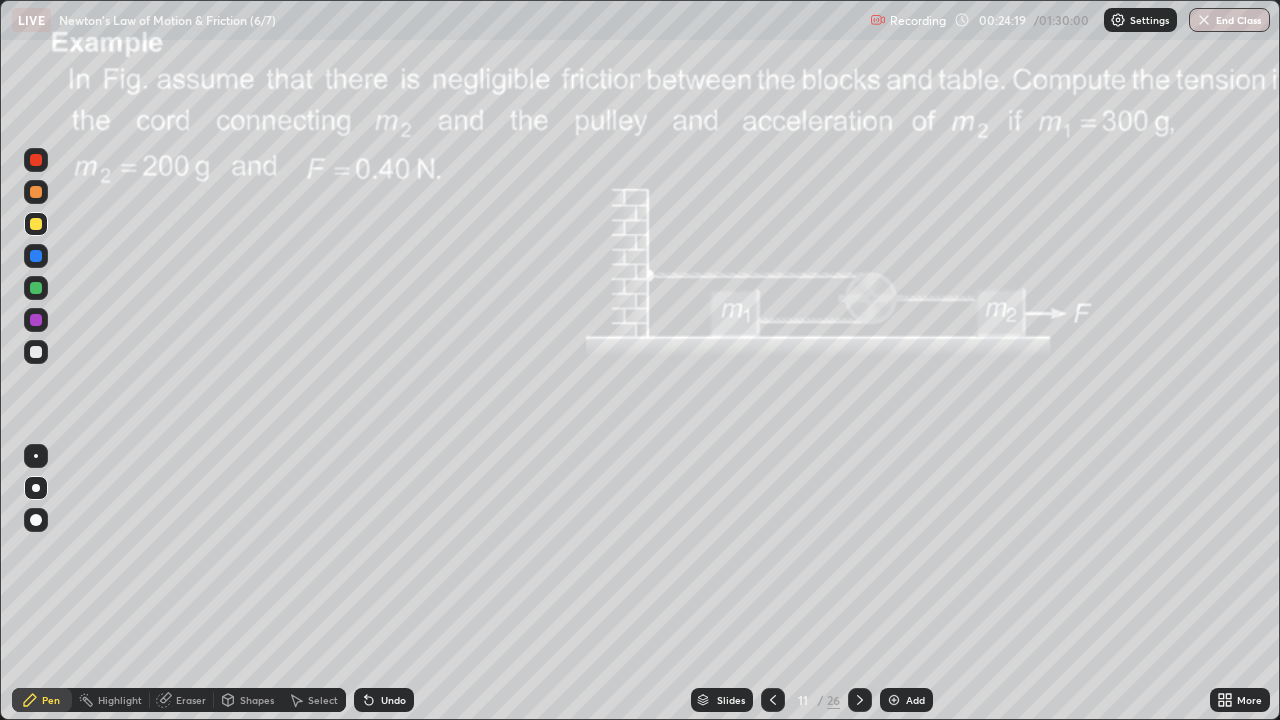 click on "Shapes" at bounding box center [257, 700] 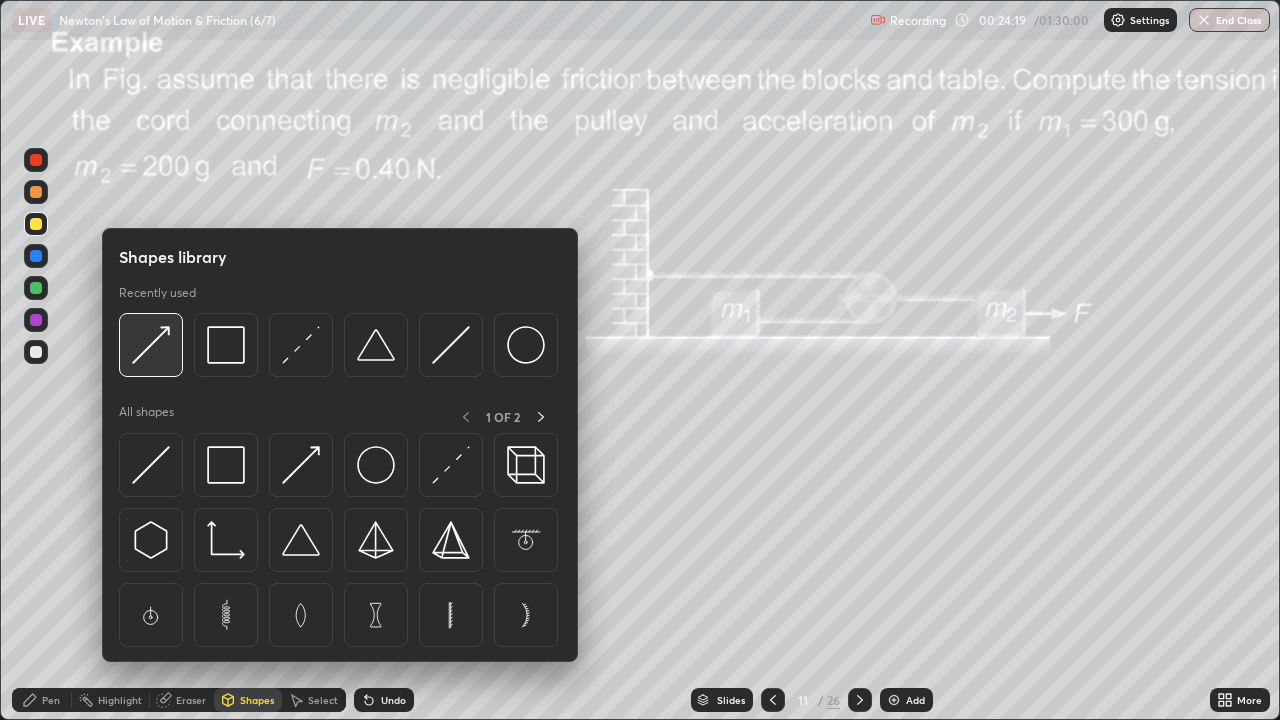 click at bounding box center [151, 345] 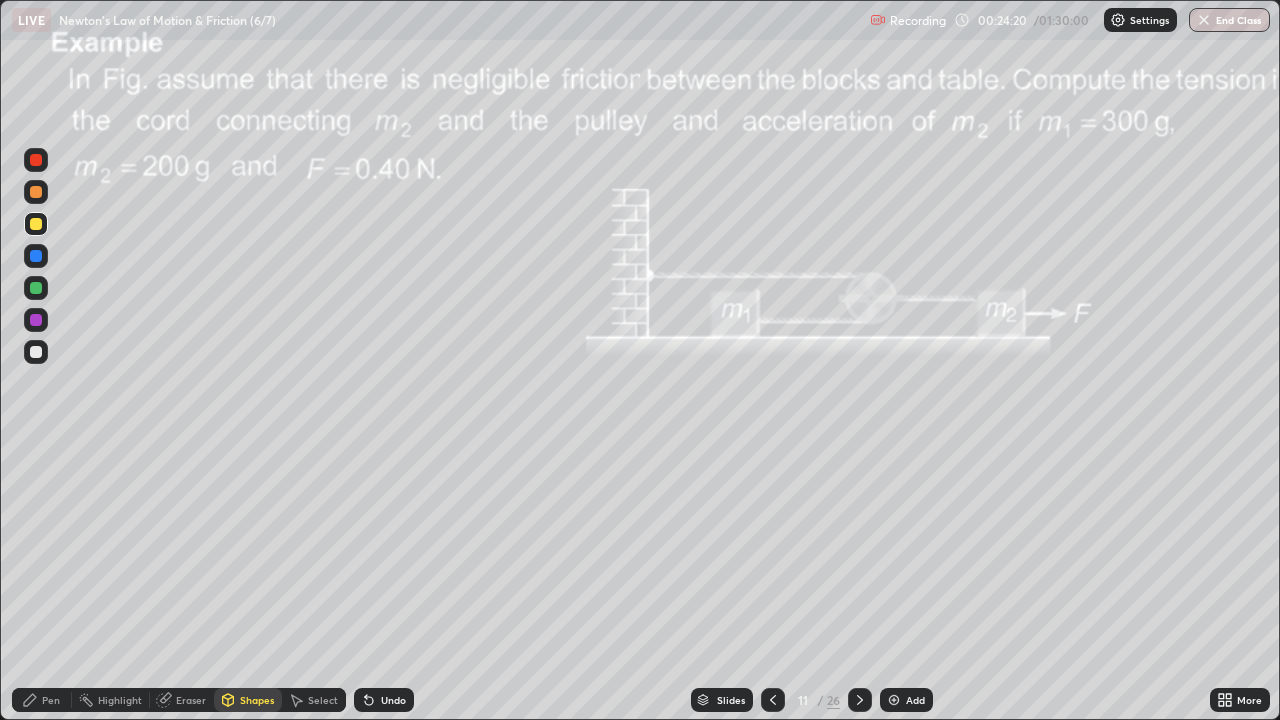 click at bounding box center (36, 288) 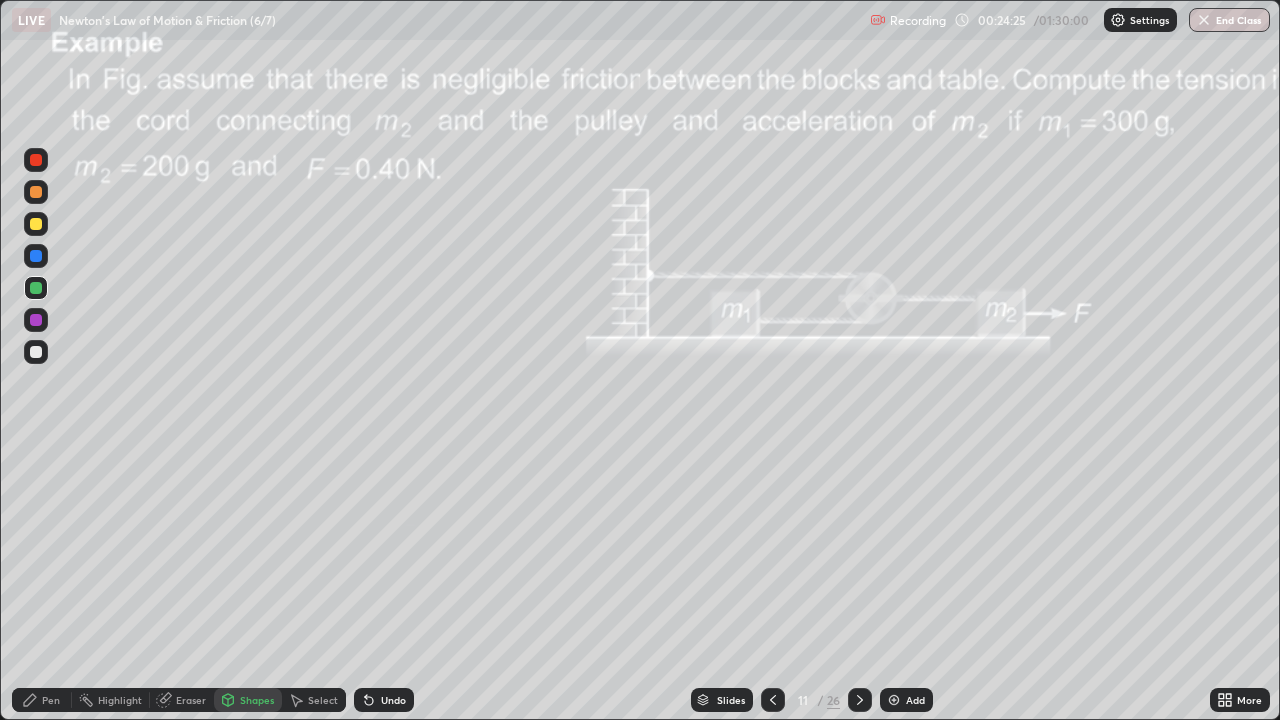 click on "Pen" at bounding box center [51, 700] 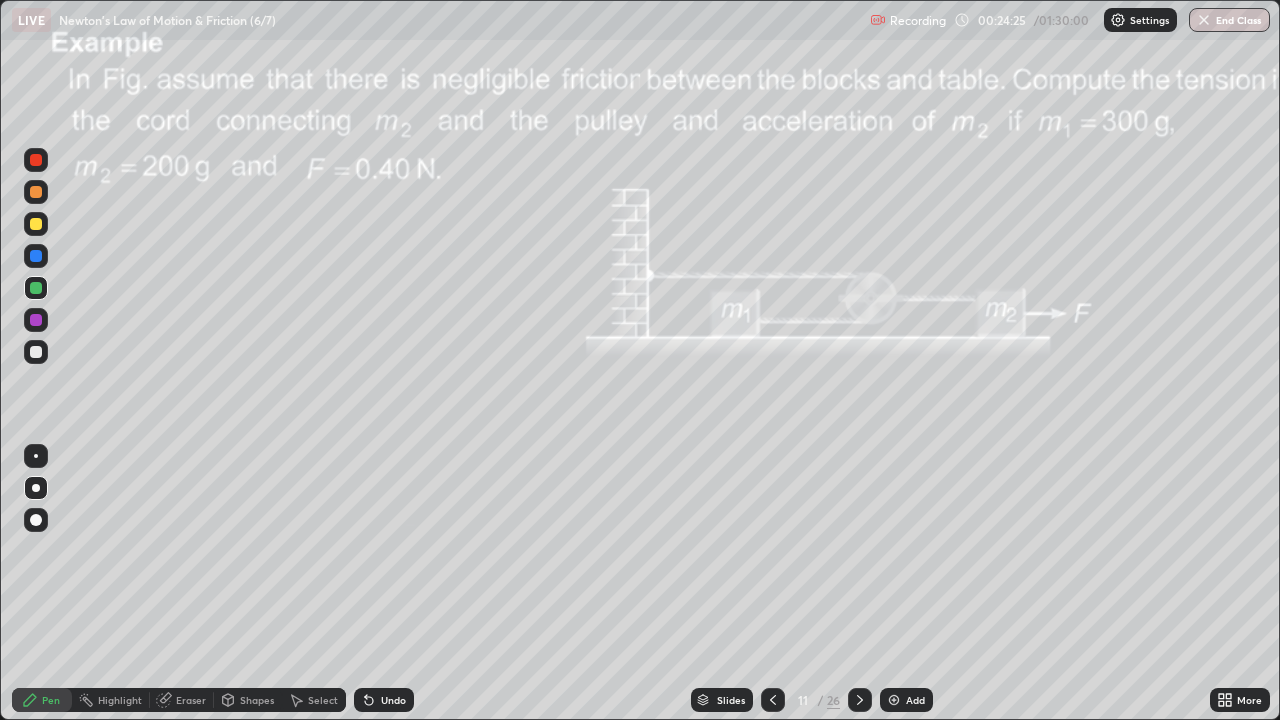 click at bounding box center (36, 352) 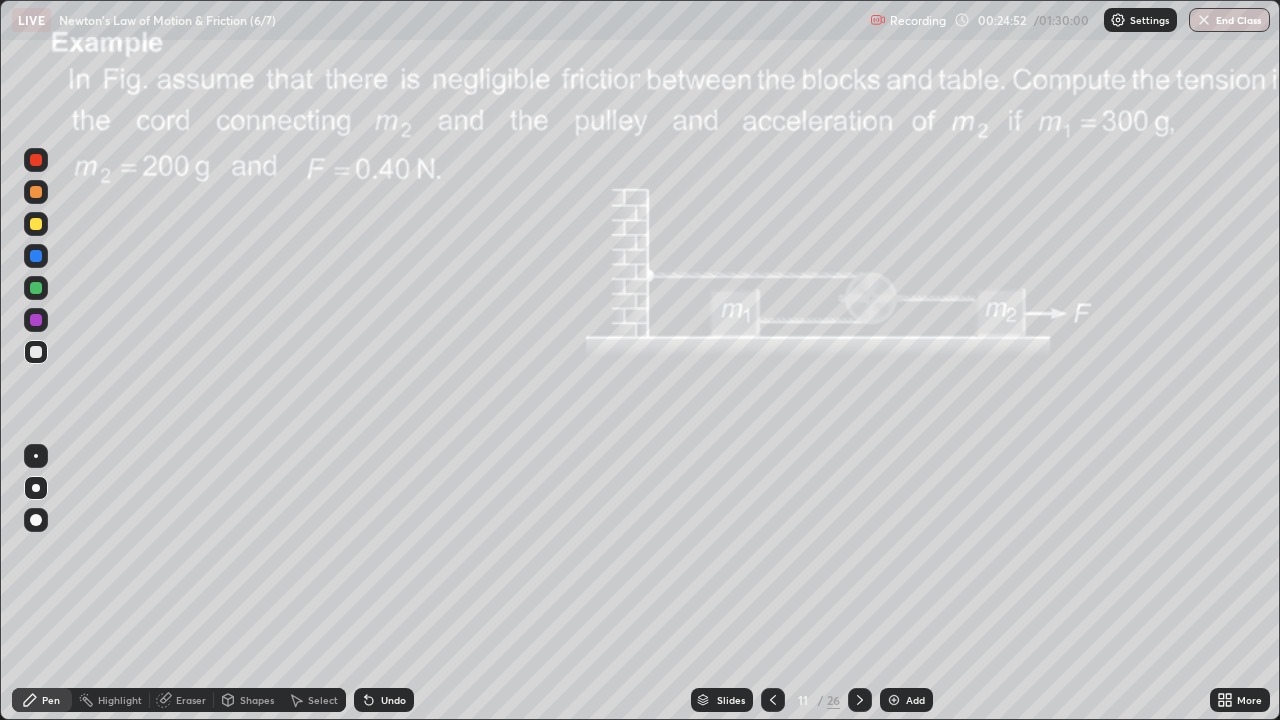 click at bounding box center [36, 192] 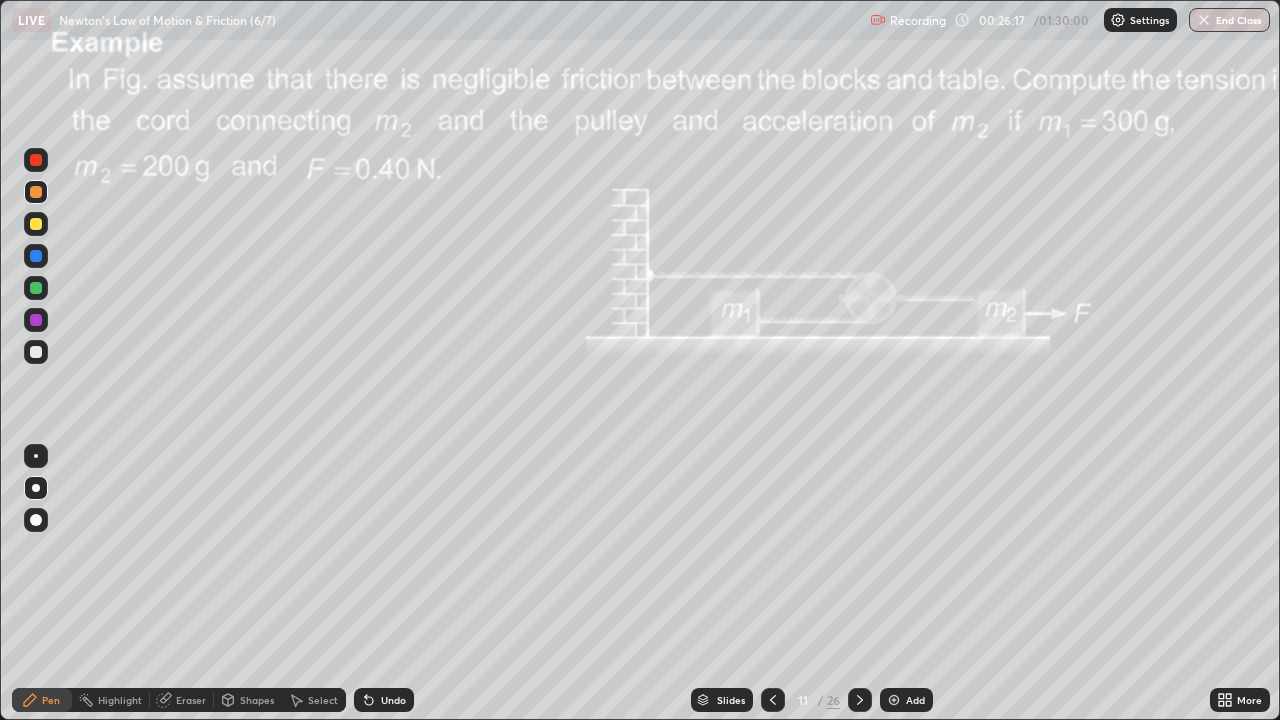 click 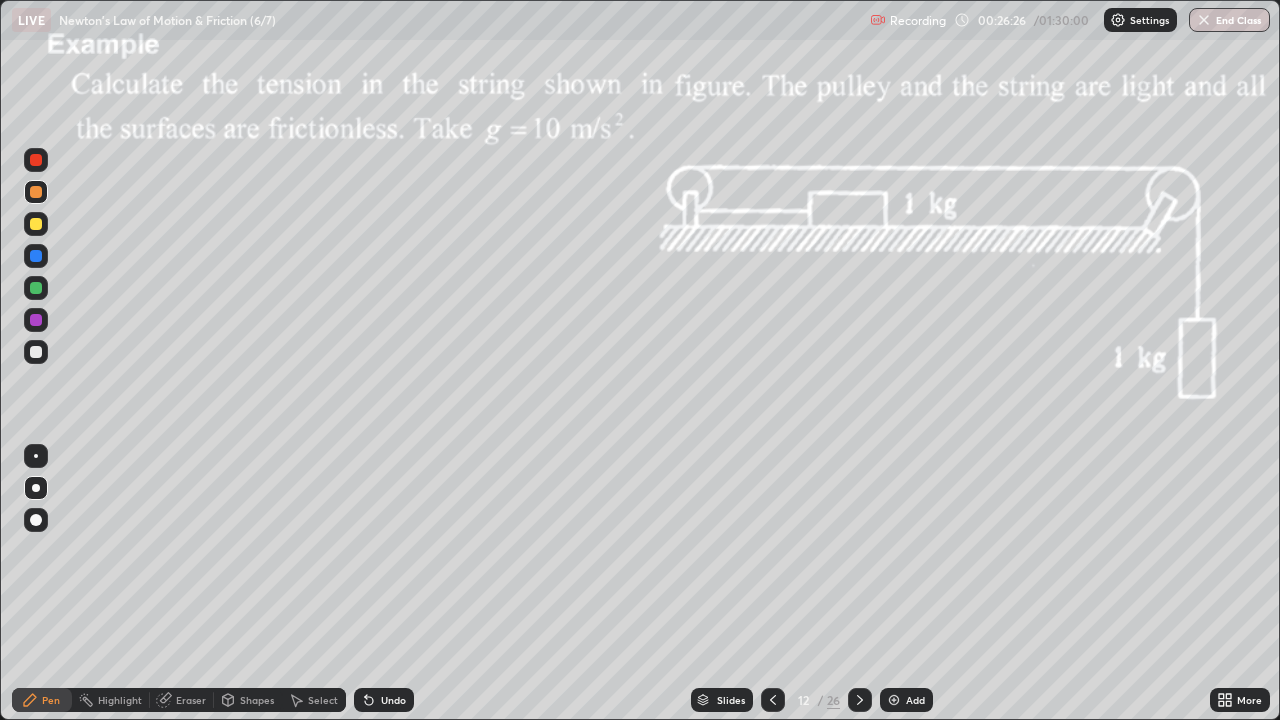 click at bounding box center (36, 224) 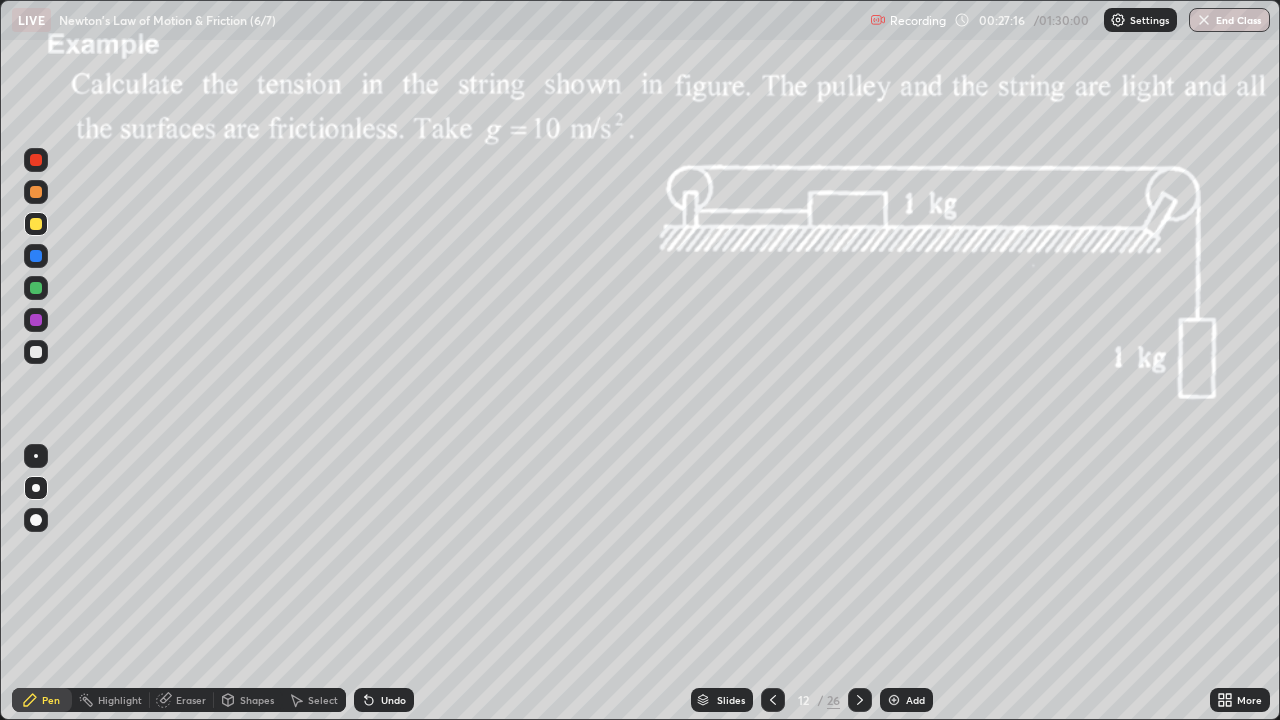 click 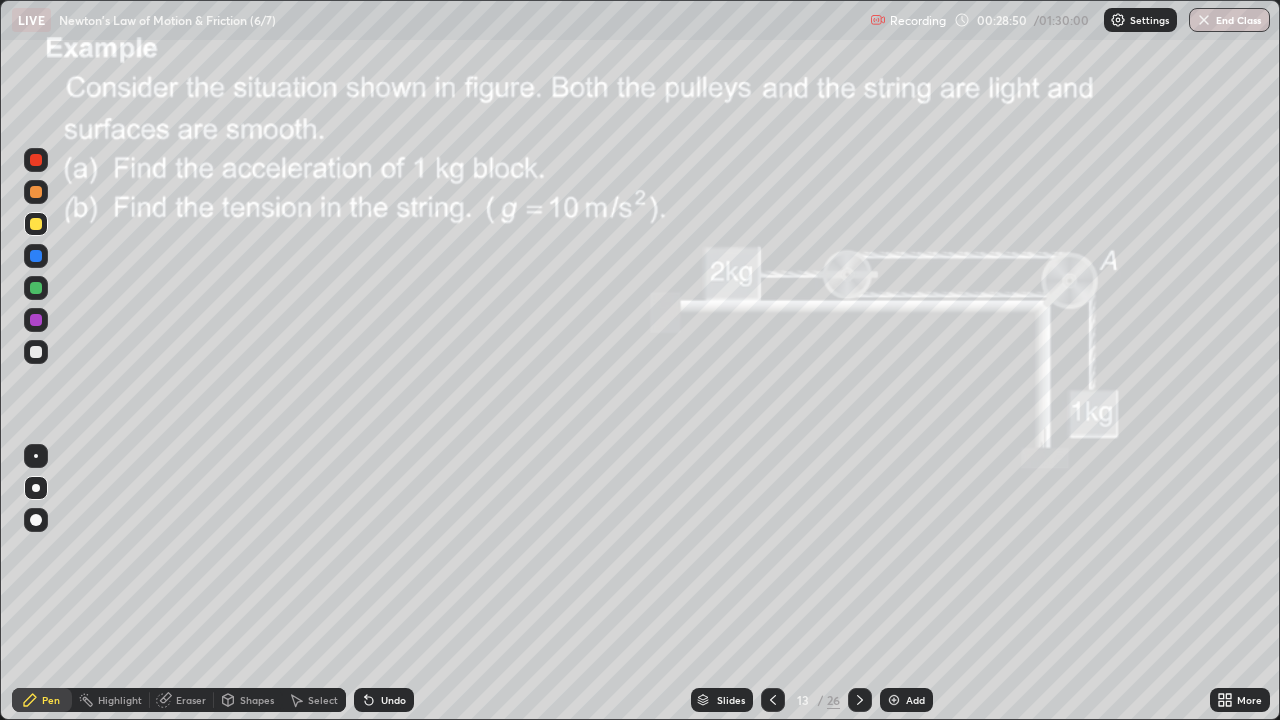 click 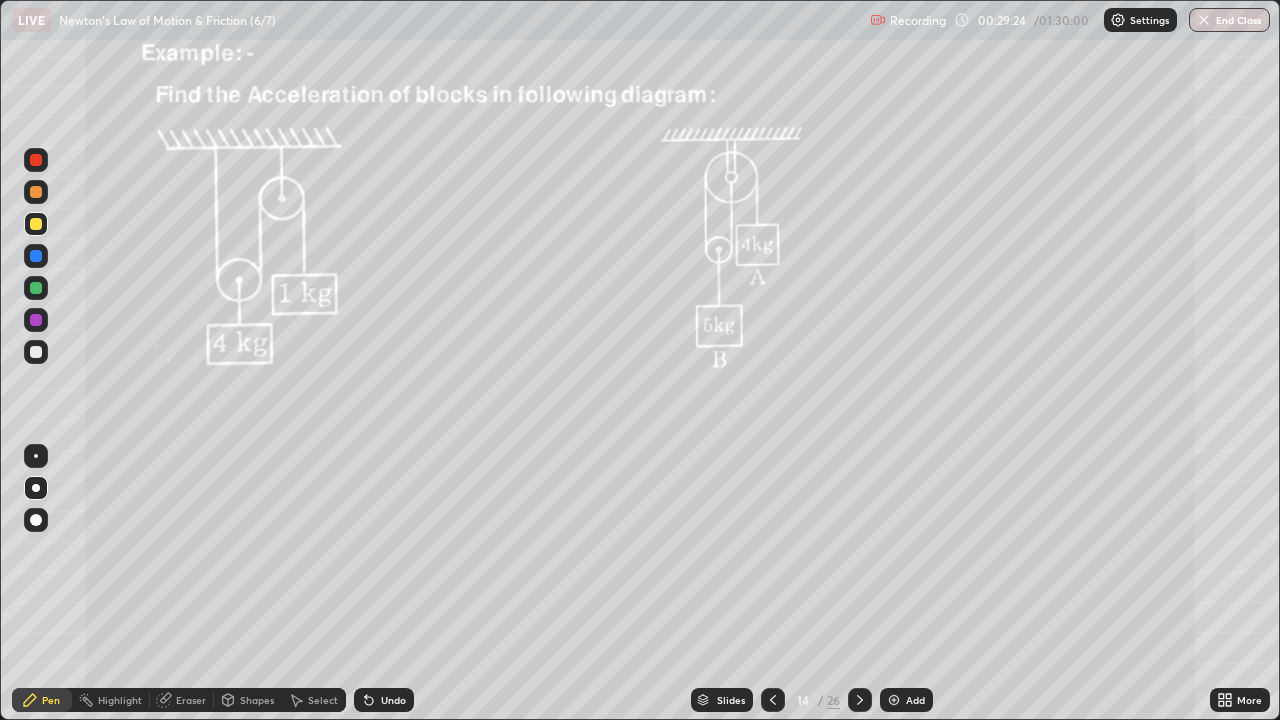 click at bounding box center [36, 192] 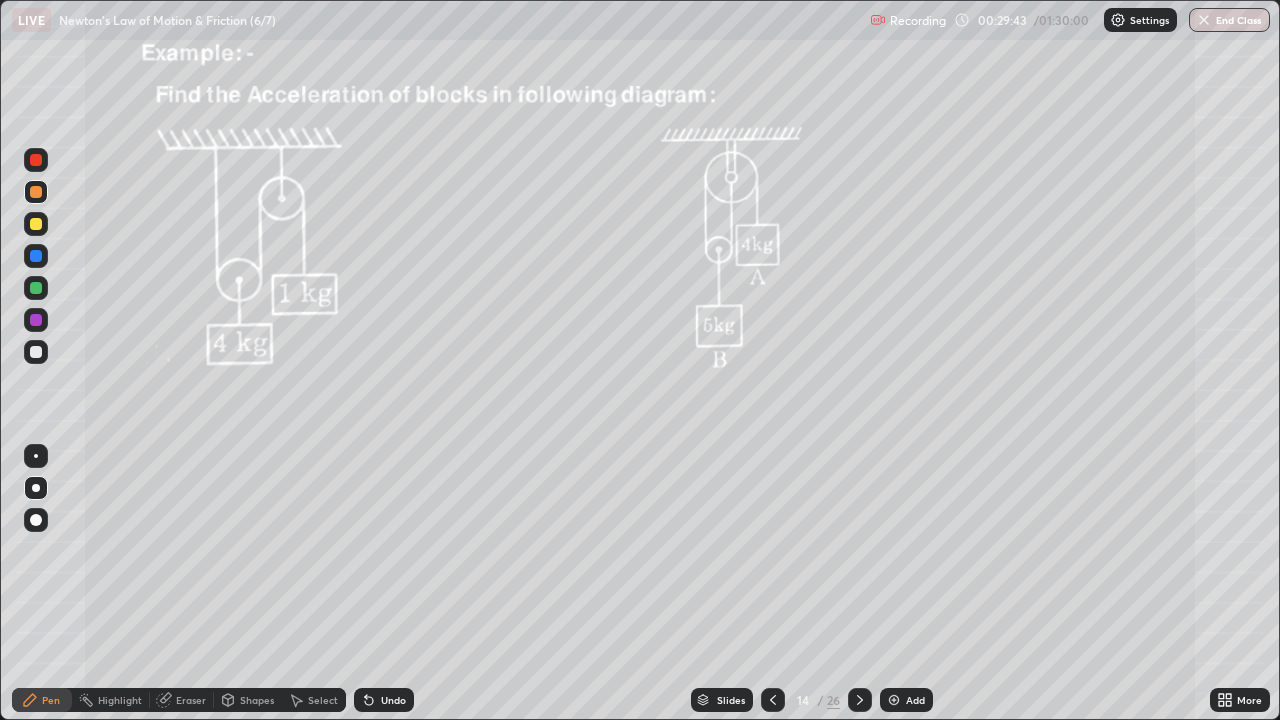 click at bounding box center (36, 224) 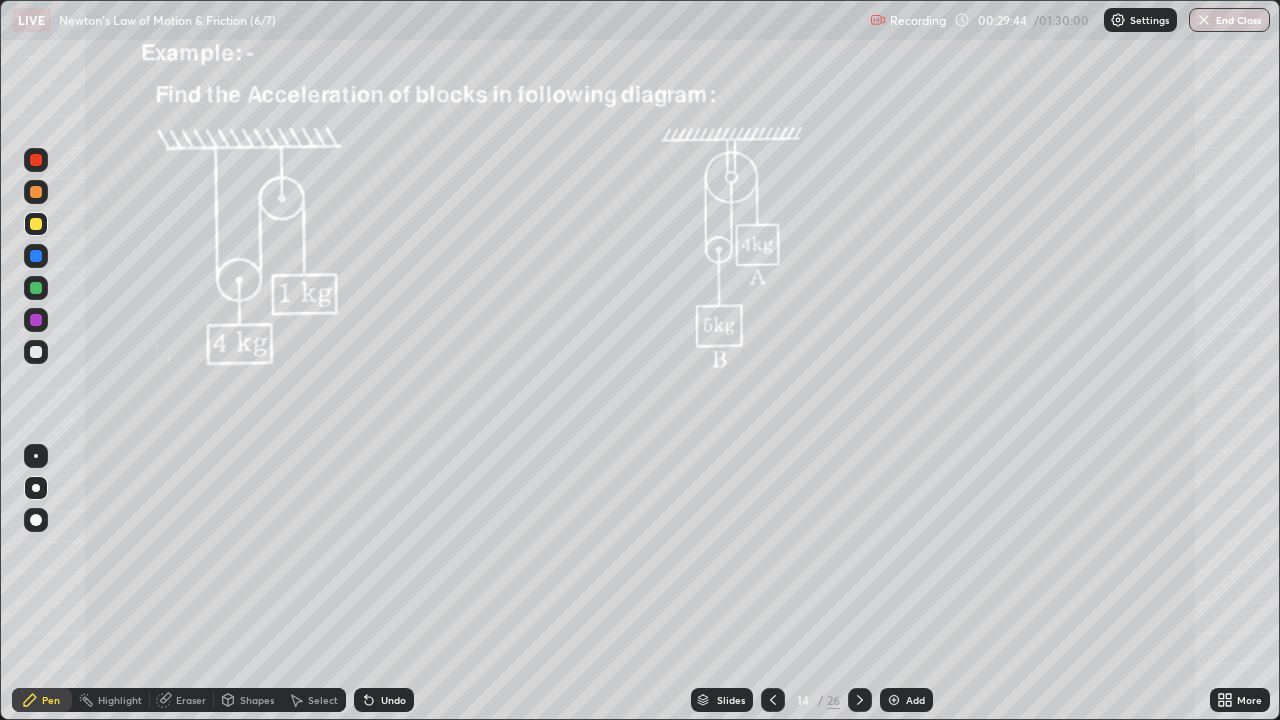click on "Shapes" at bounding box center [257, 700] 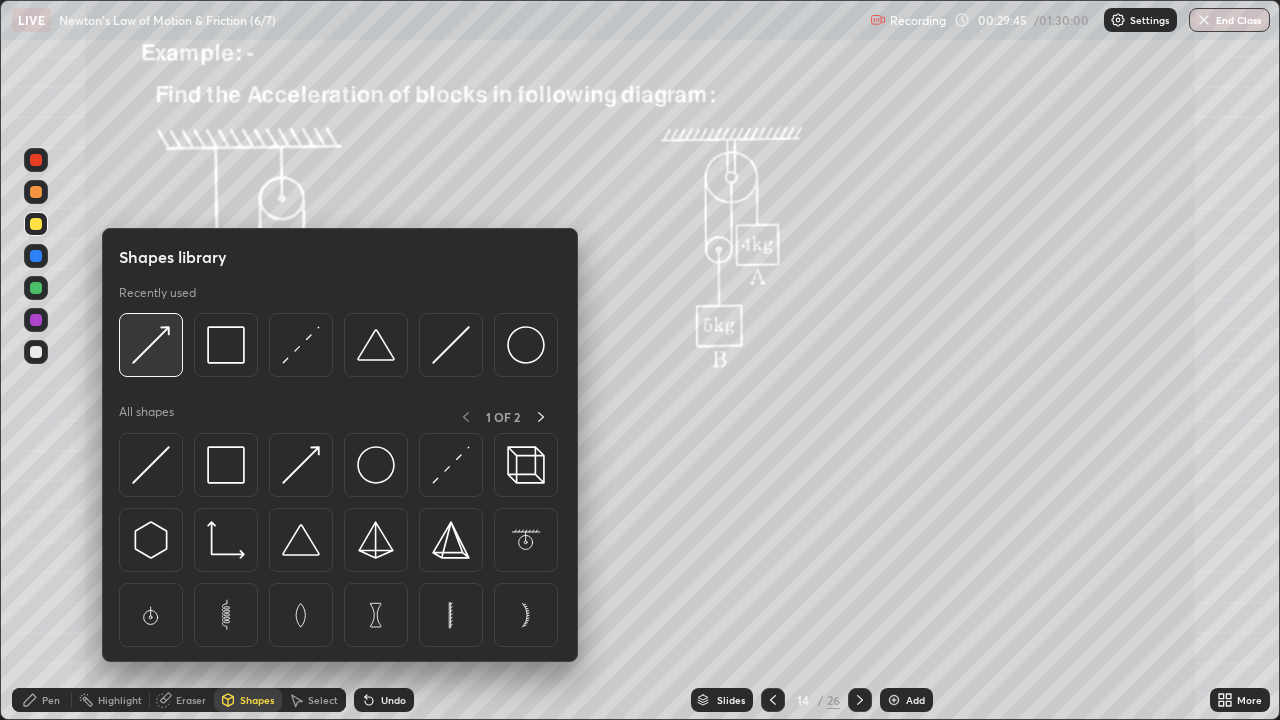 click at bounding box center [151, 345] 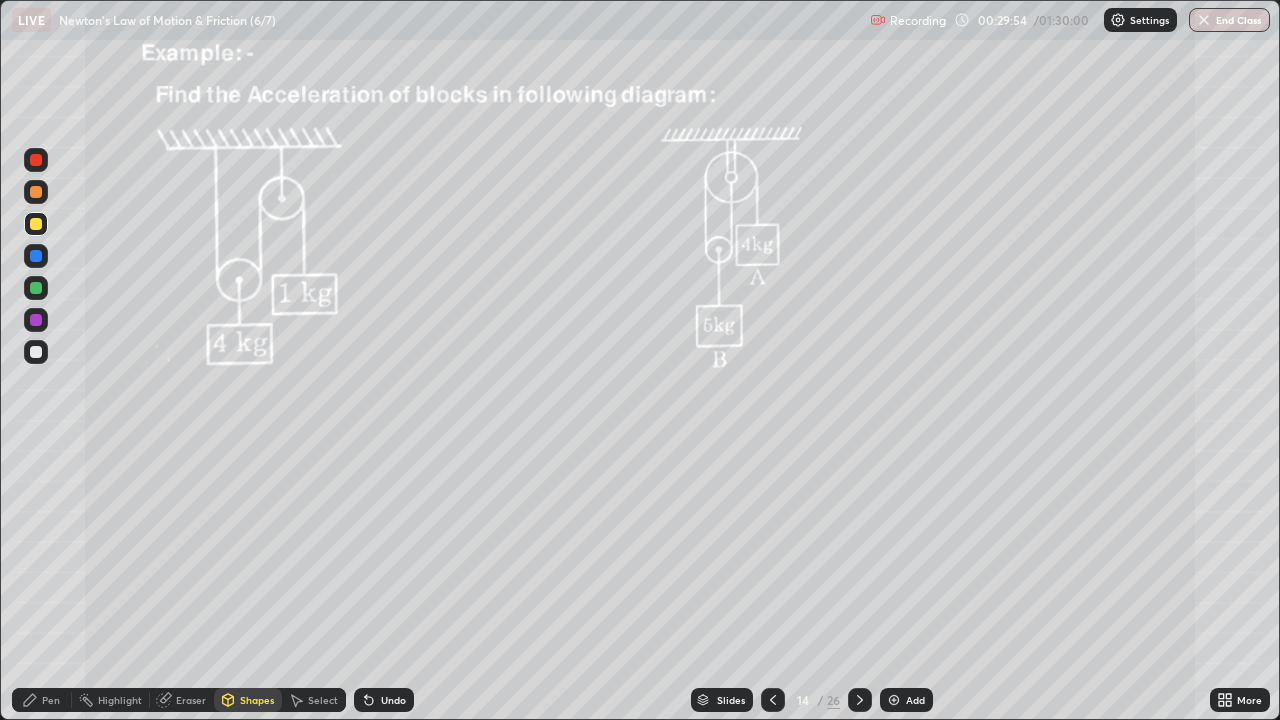 click on "Pen" at bounding box center [51, 700] 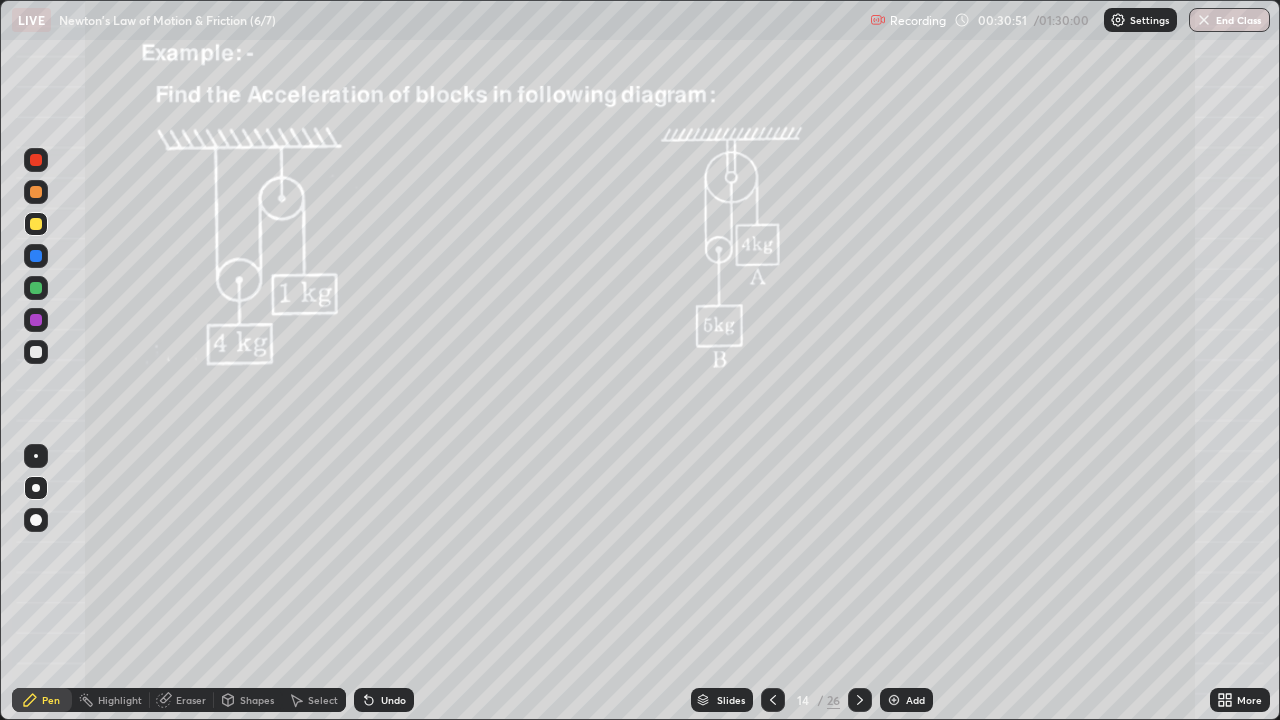 click at bounding box center (36, 352) 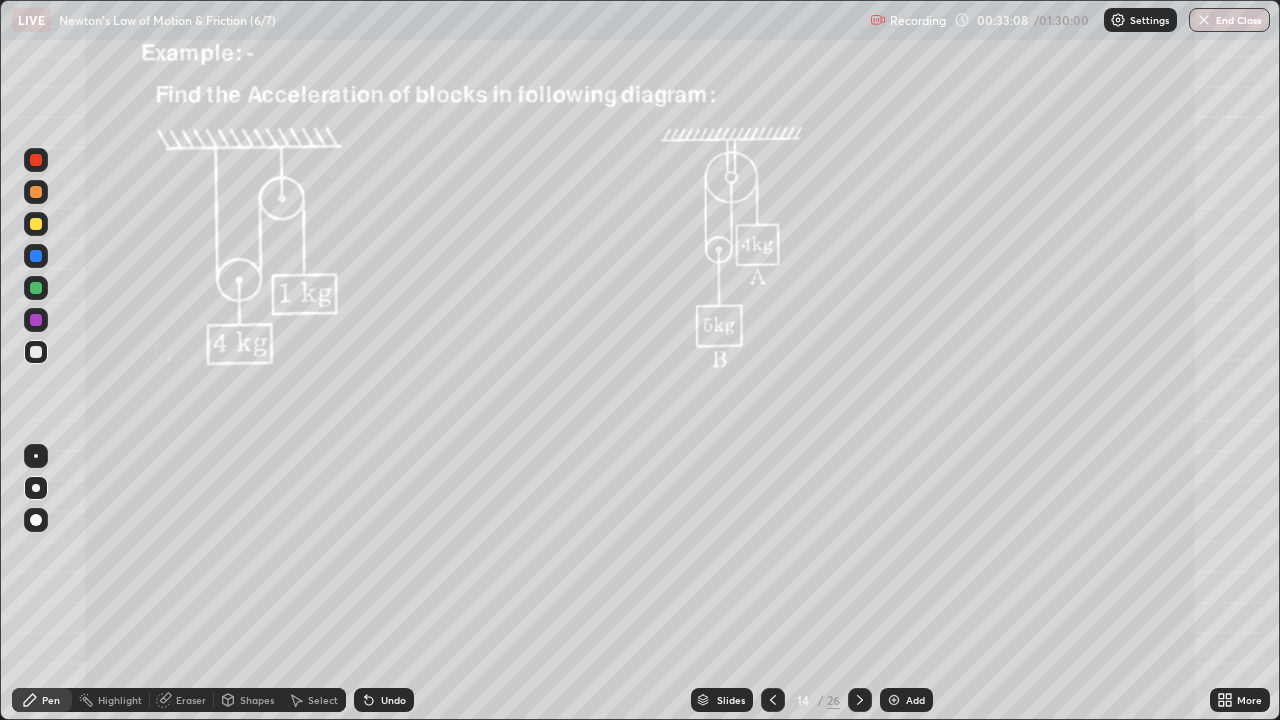 click at bounding box center (36, 192) 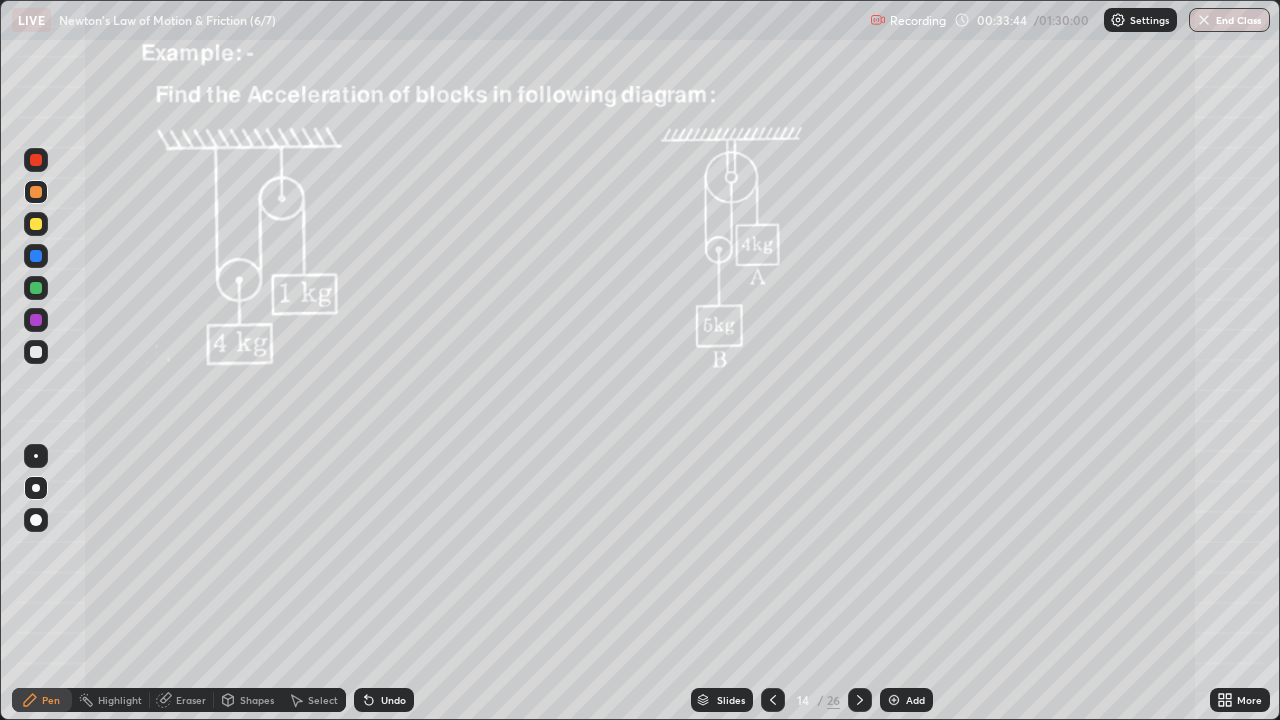 click at bounding box center [36, 224] 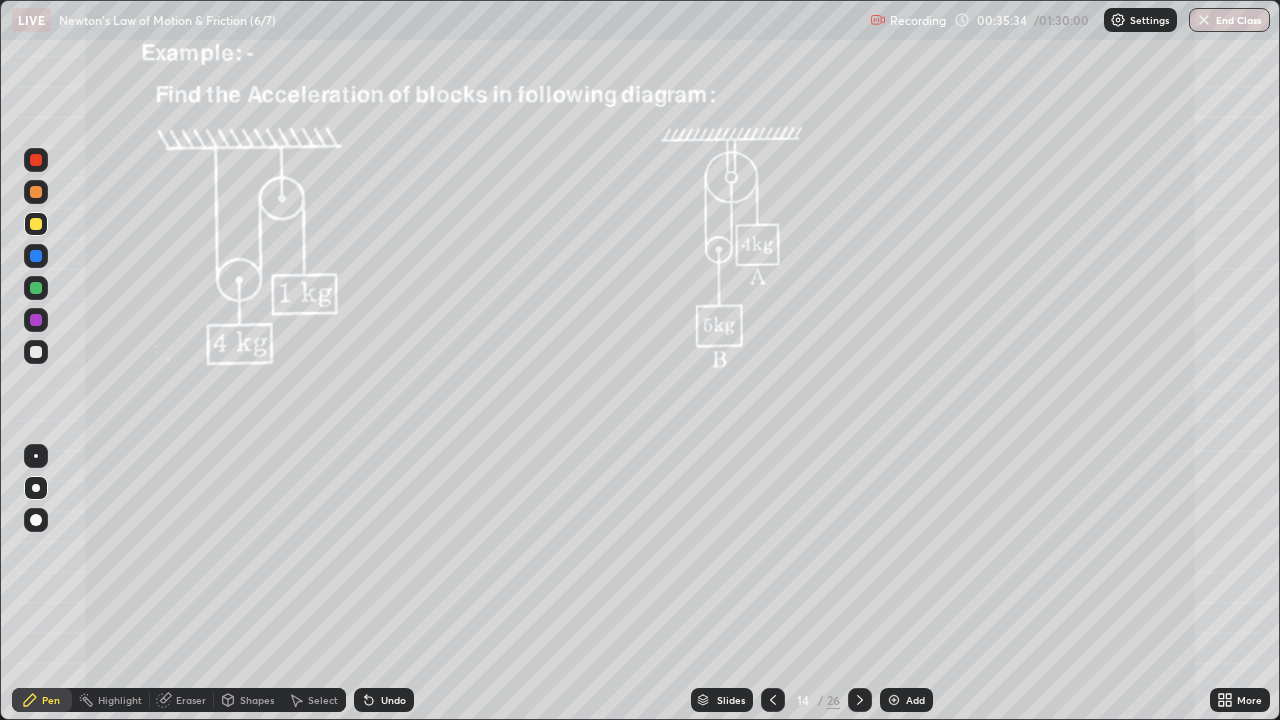 click 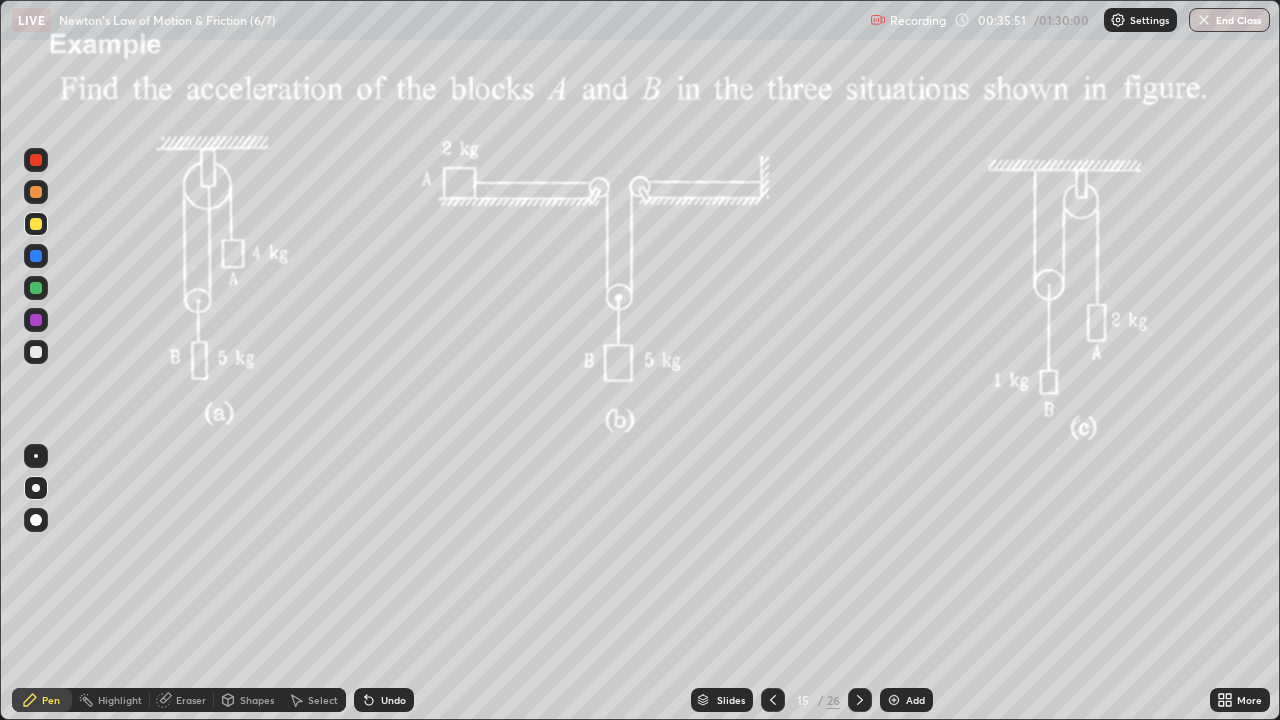 click 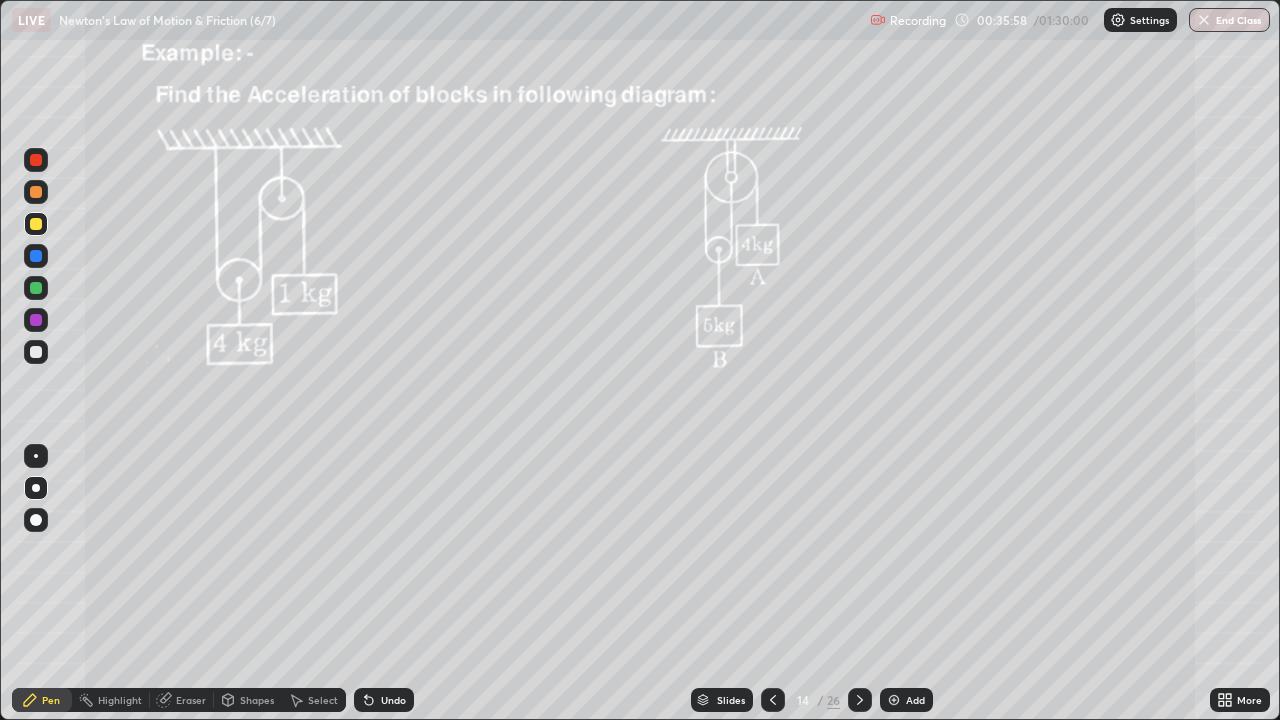 click 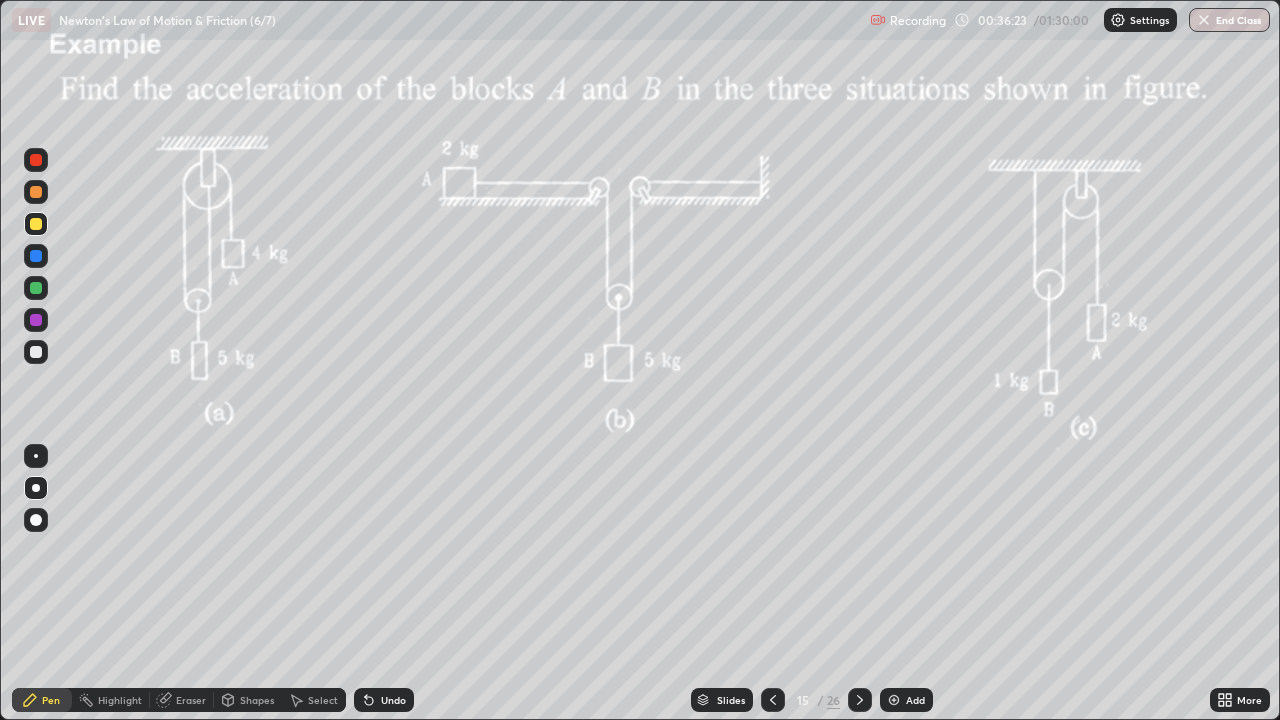 click on "15 / 26" at bounding box center [816, 700] 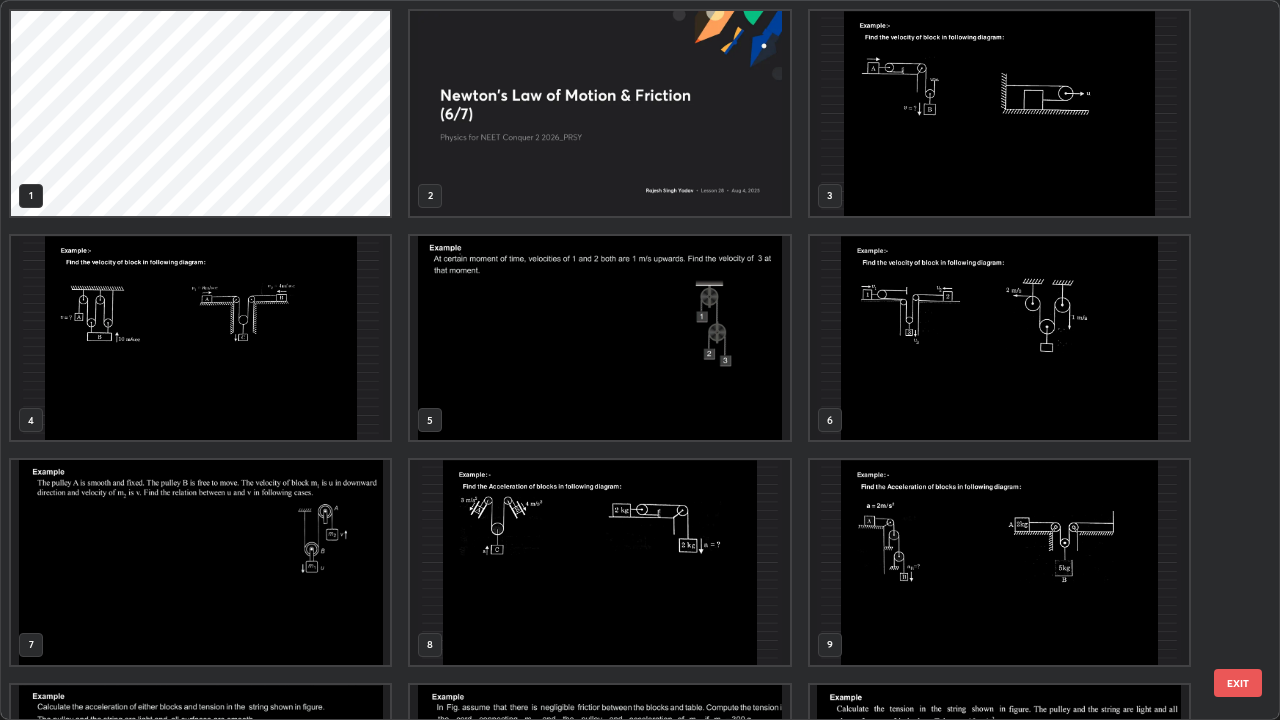 scroll, scrollTop: 405, scrollLeft: 0, axis: vertical 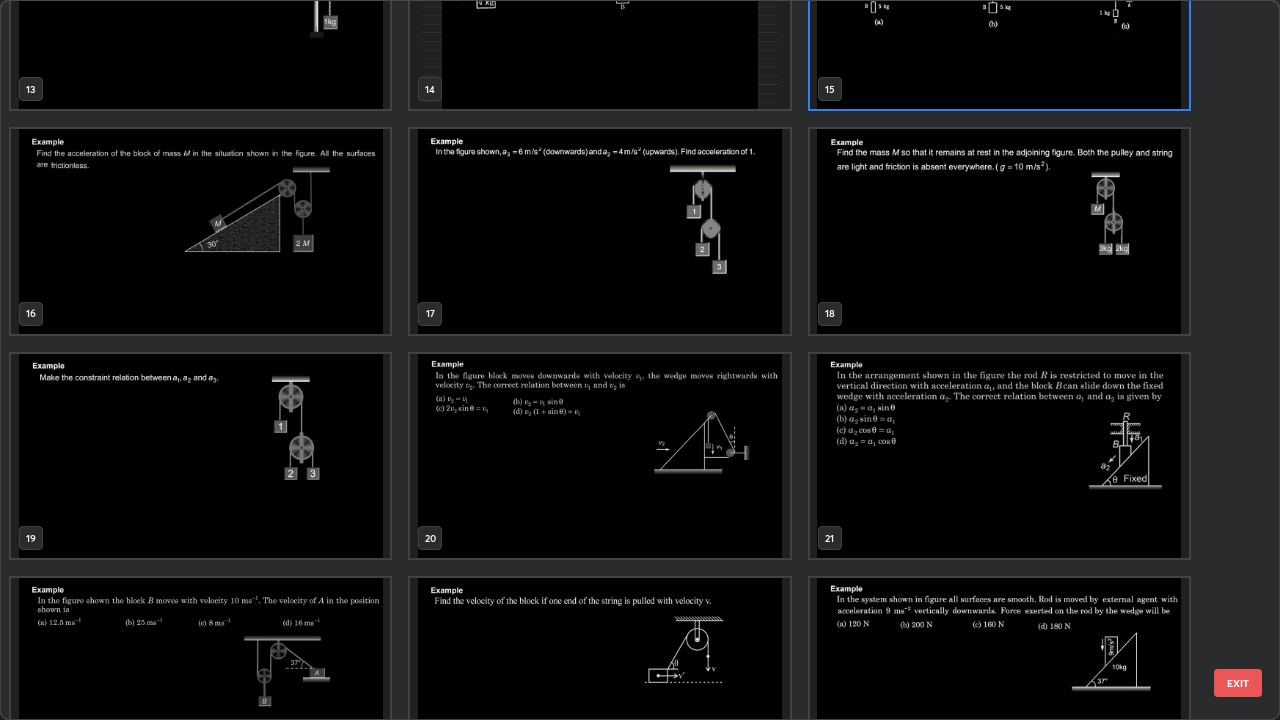 click at bounding box center (200, 456) 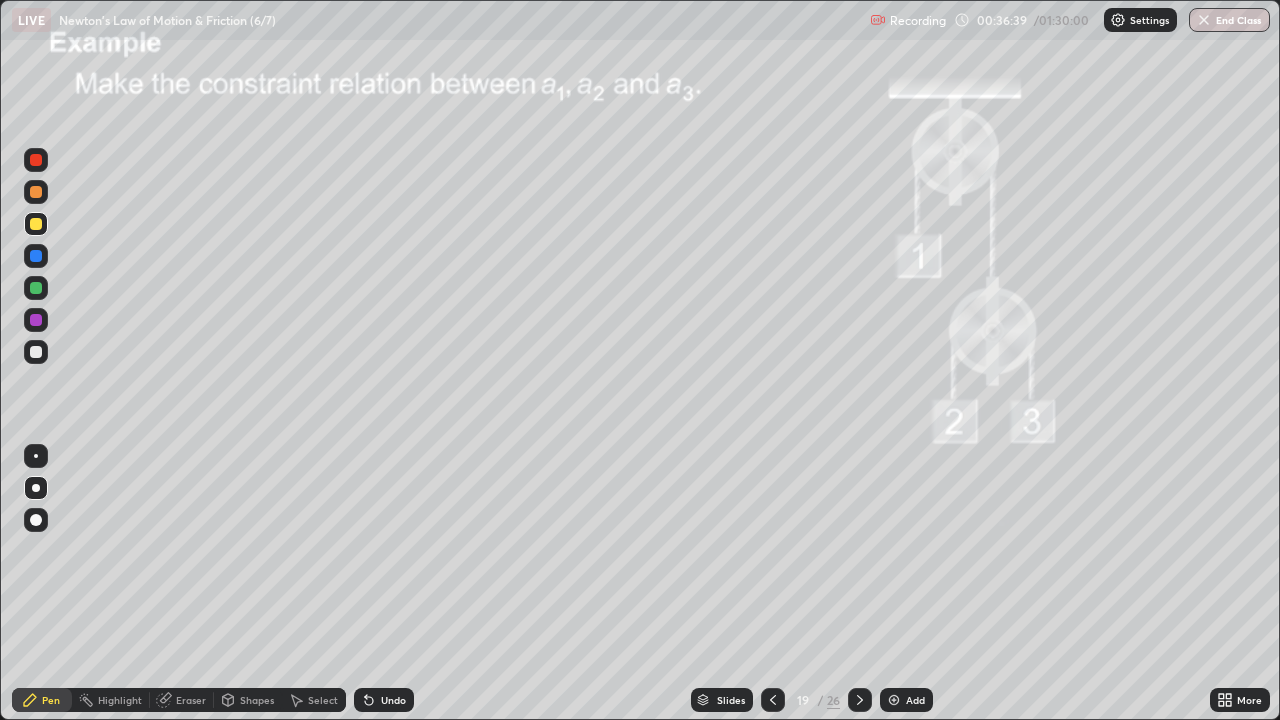 click 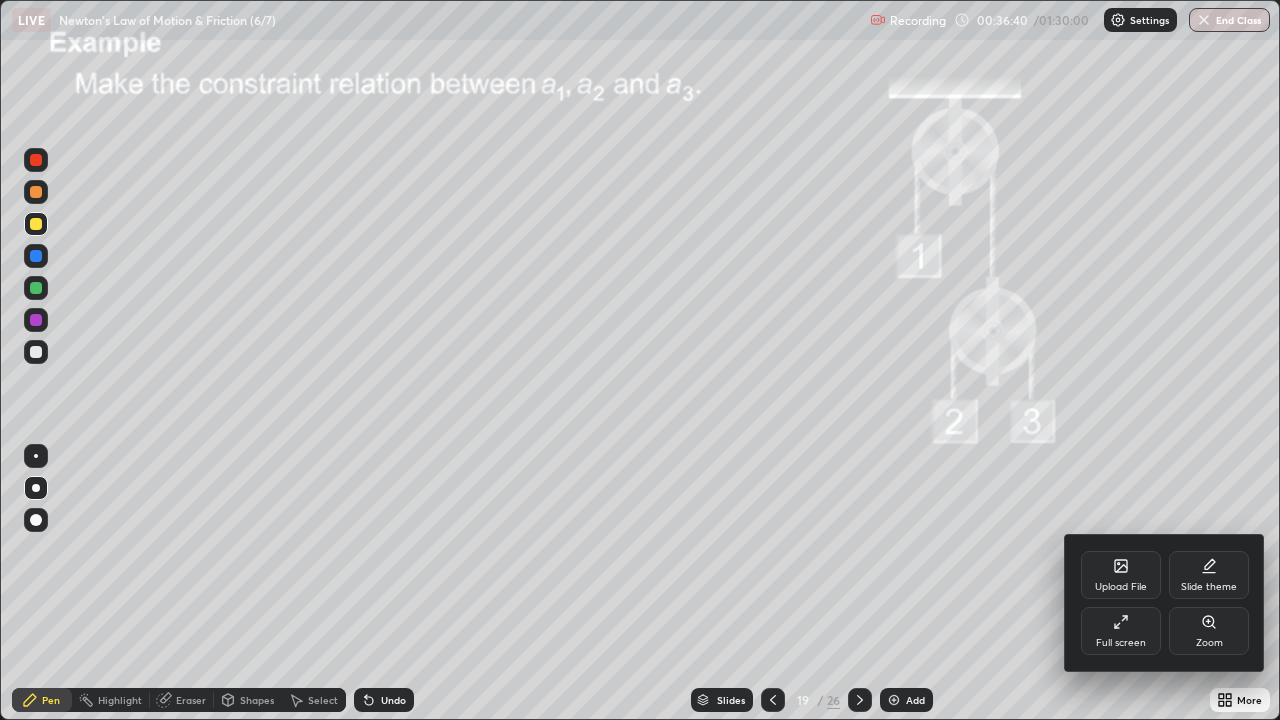 click 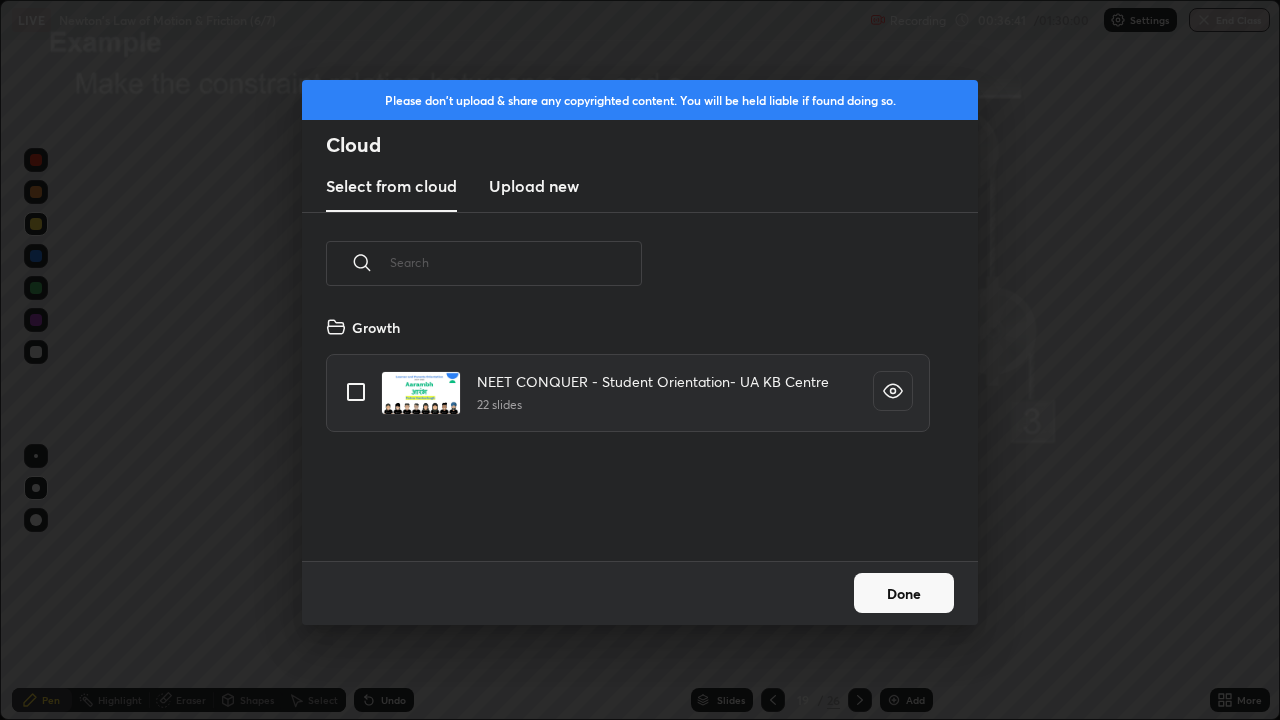 scroll, scrollTop: 7, scrollLeft: 11, axis: both 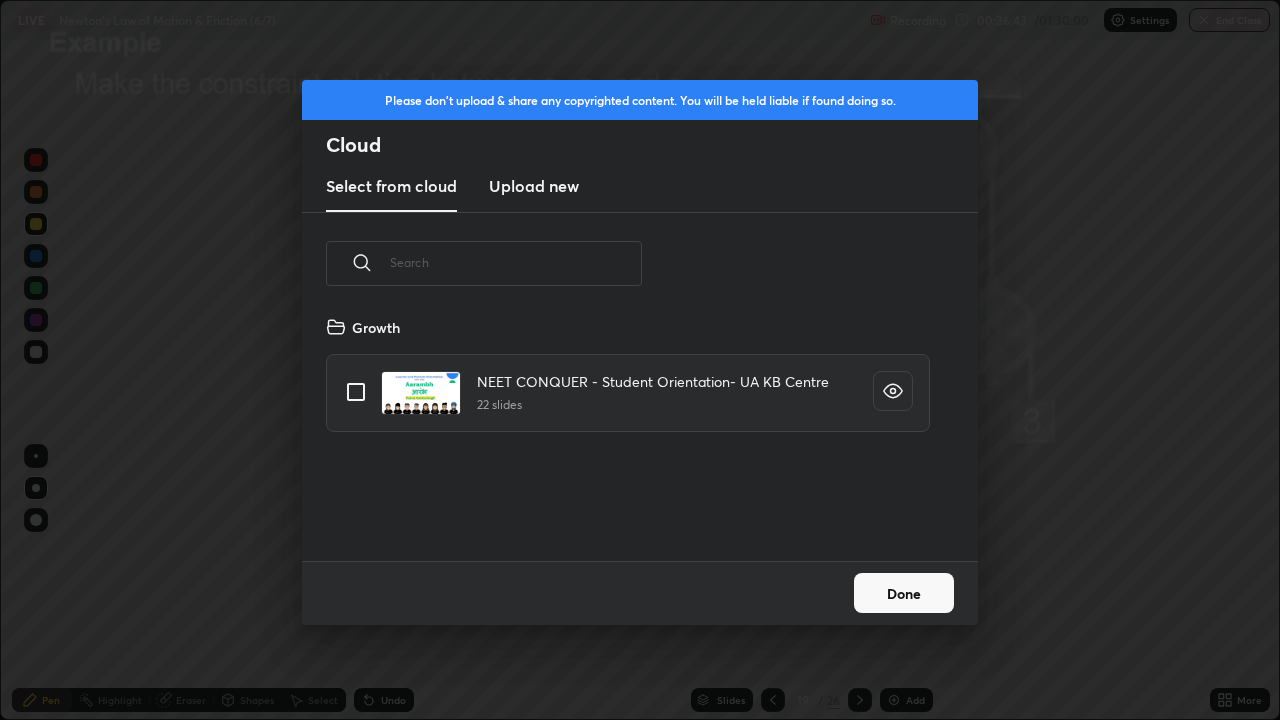 click on "Upload new" at bounding box center [534, 186] 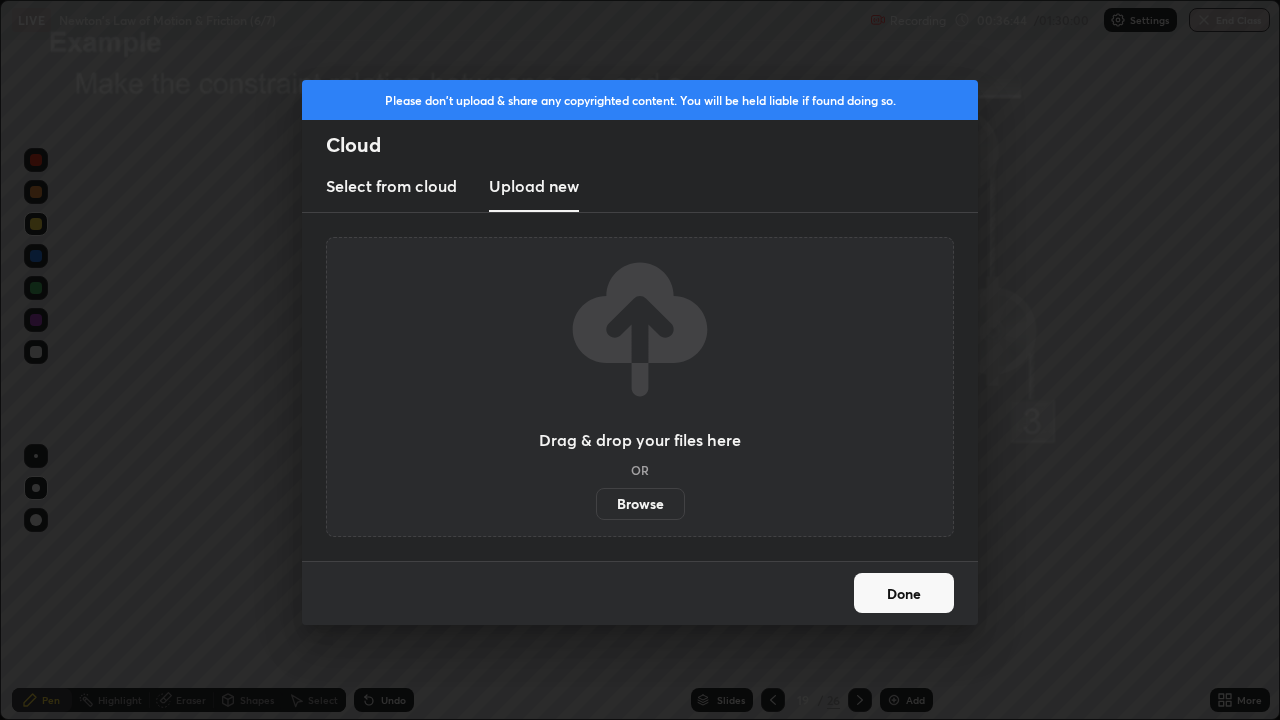 click on "Browse" at bounding box center [640, 504] 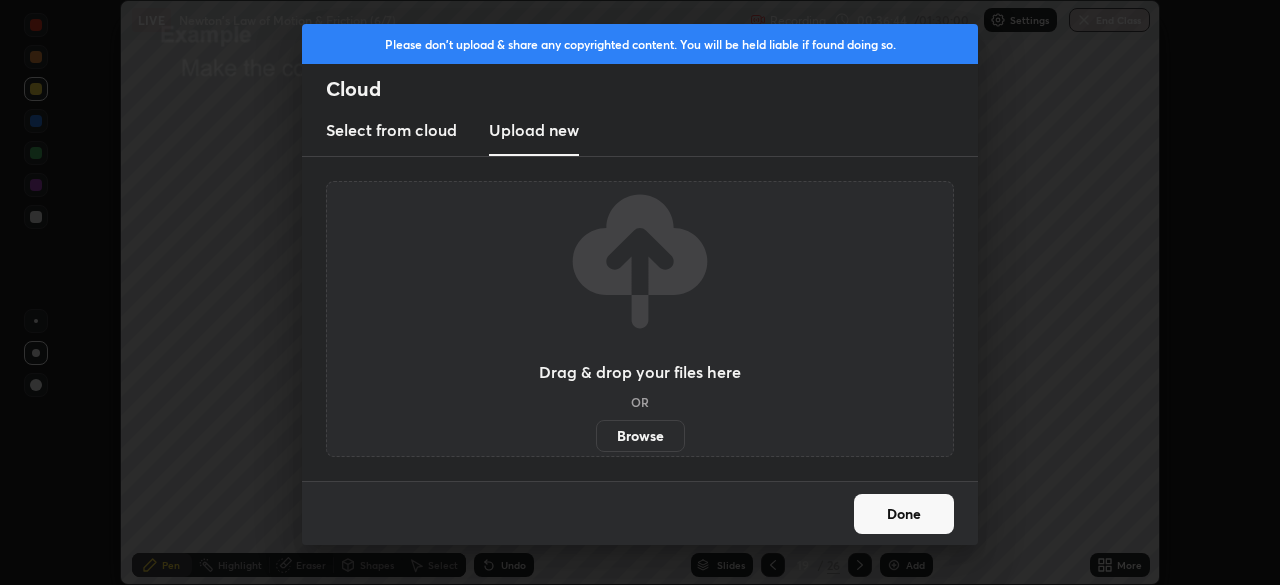 scroll, scrollTop: 585, scrollLeft: 1280, axis: both 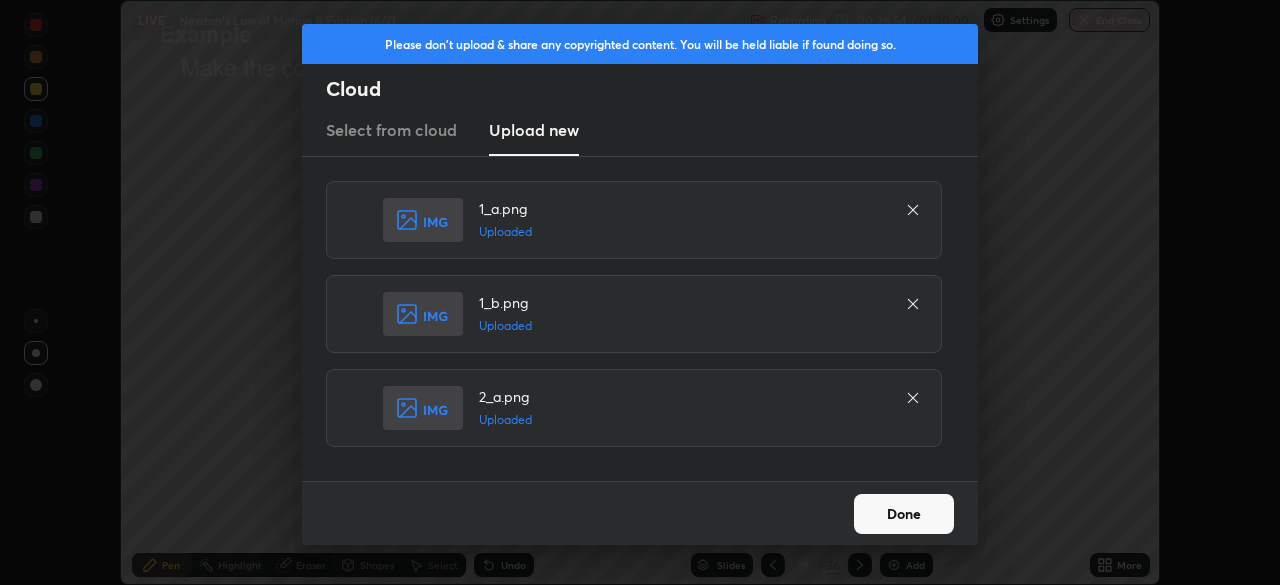 click on "Done" at bounding box center [904, 514] 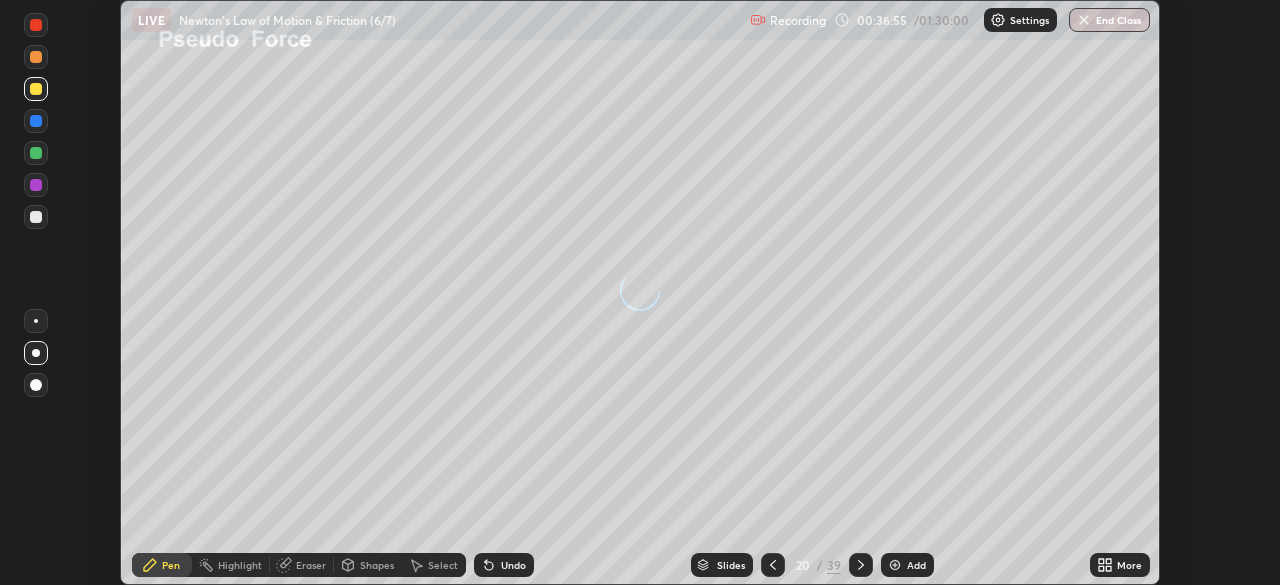 click on "More" at bounding box center [1120, 565] 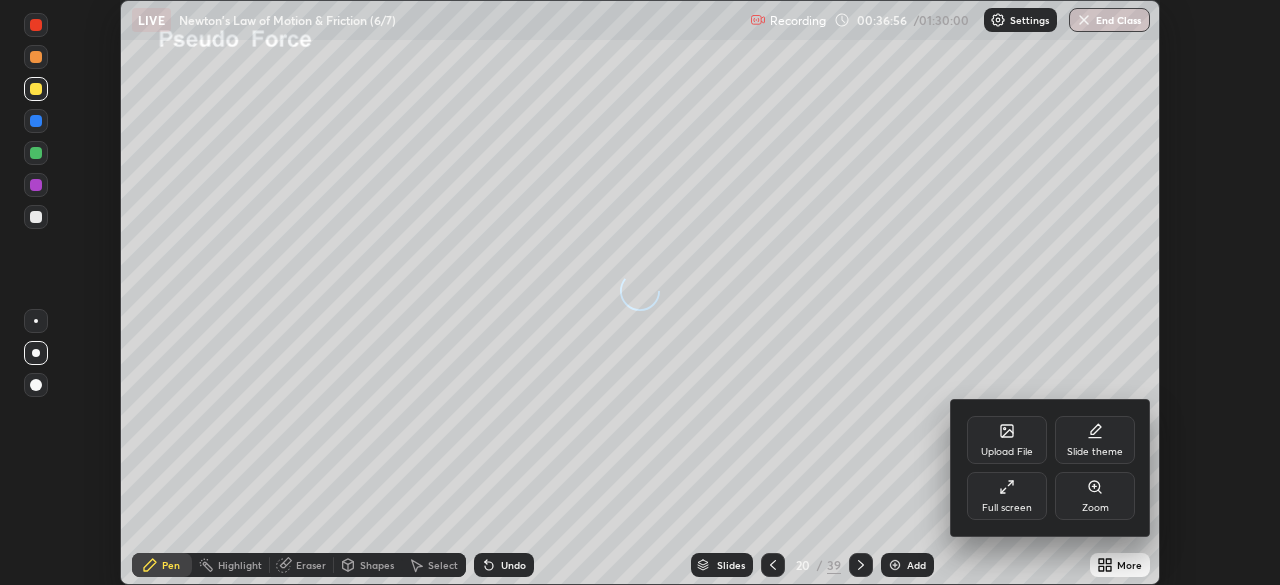 click on "Full screen" at bounding box center [1007, 496] 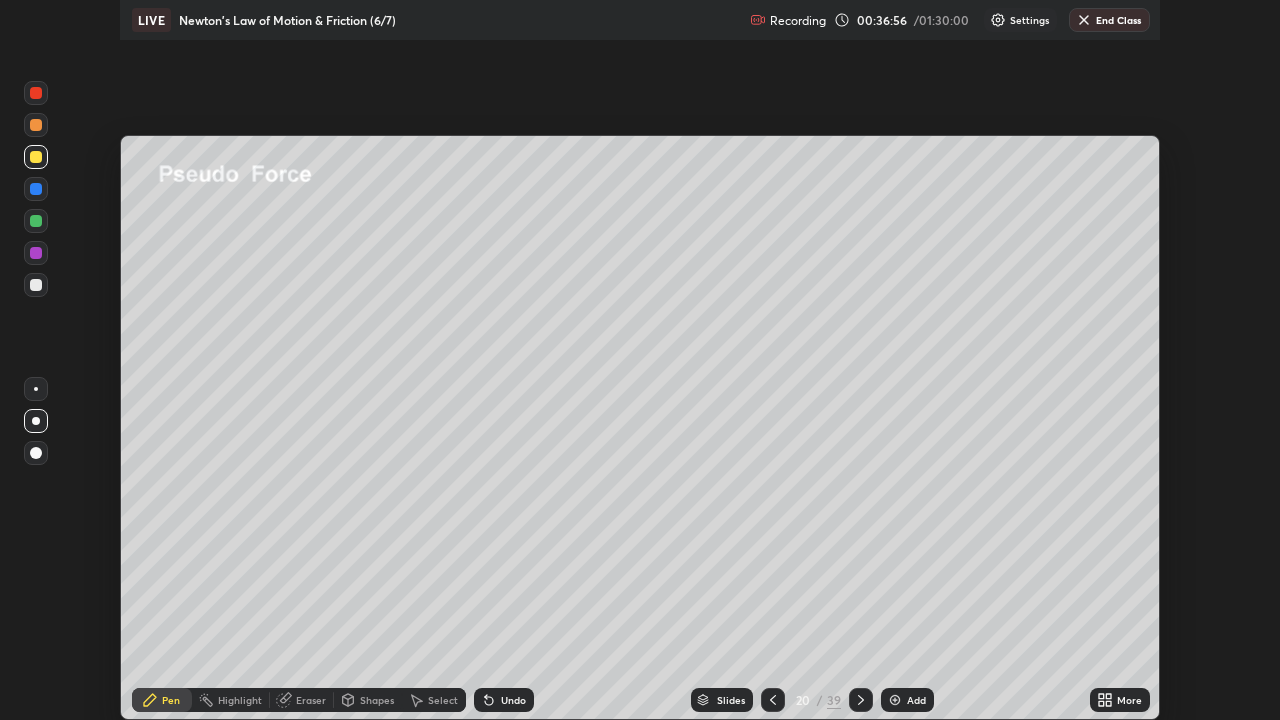 scroll, scrollTop: 99280, scrollLeft: 98720, axis: both 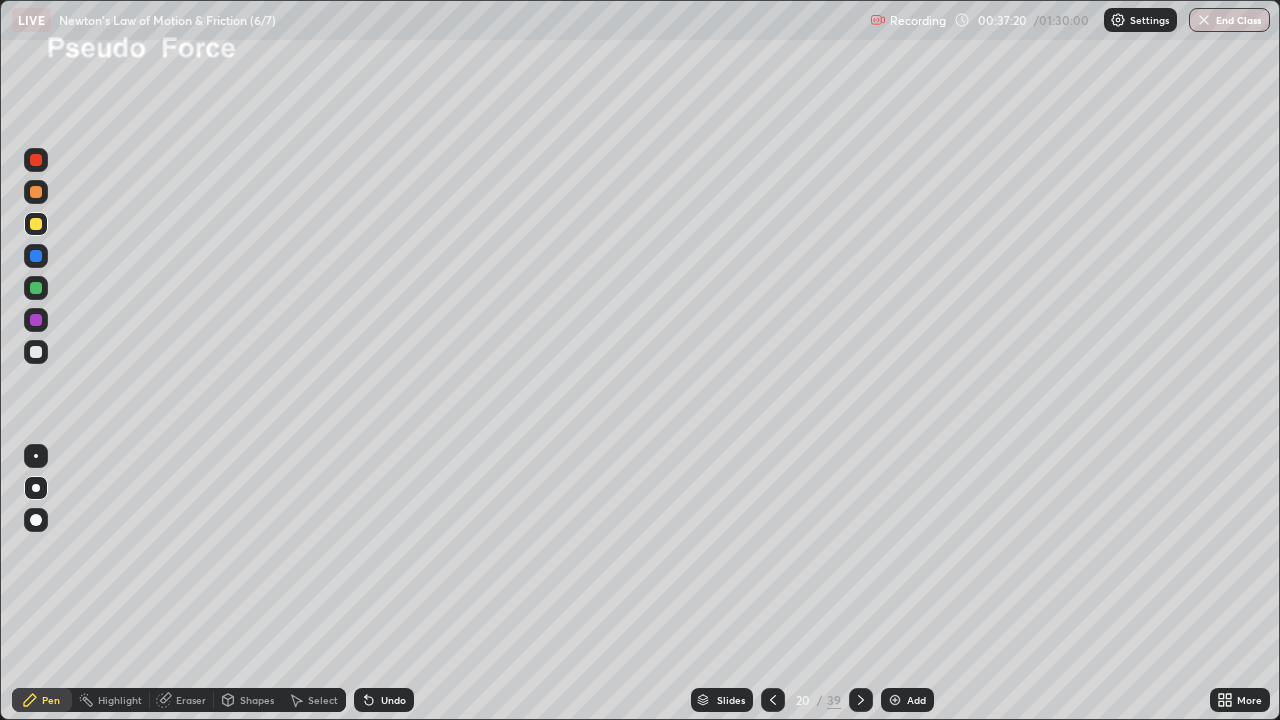 click at bounding box center (36, 192) 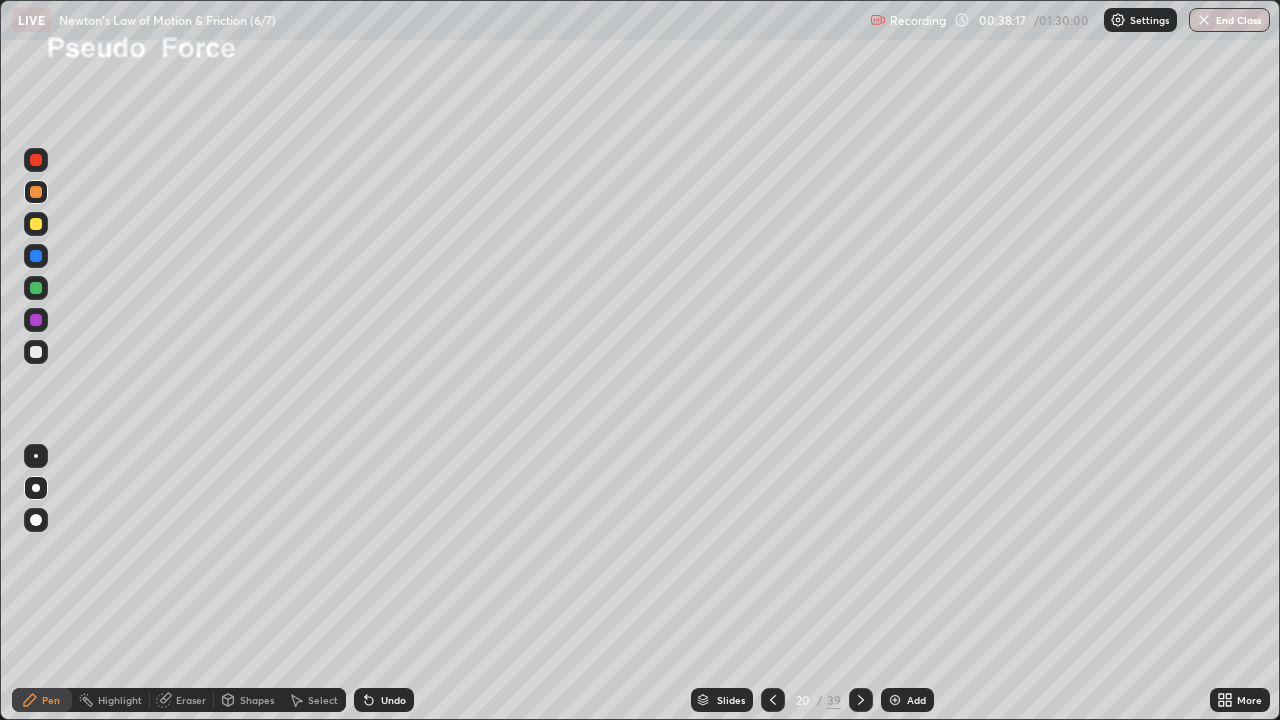click at bounding box center (36, 224) 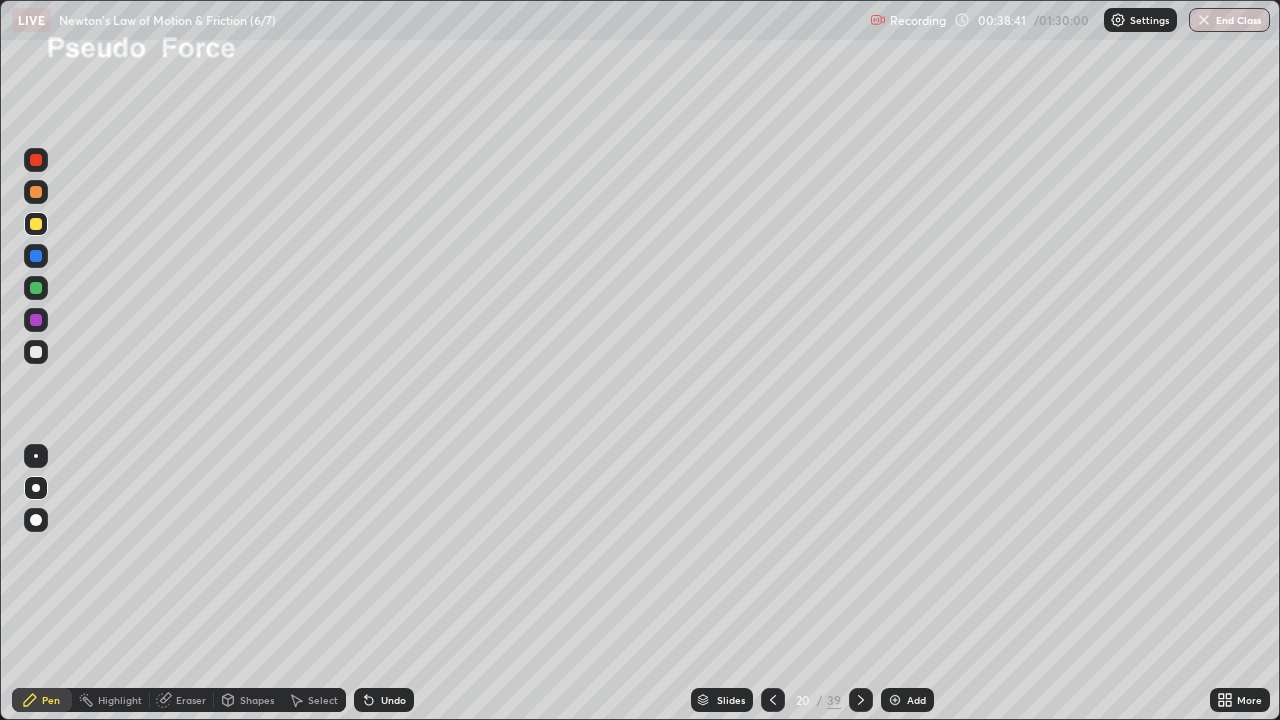 click 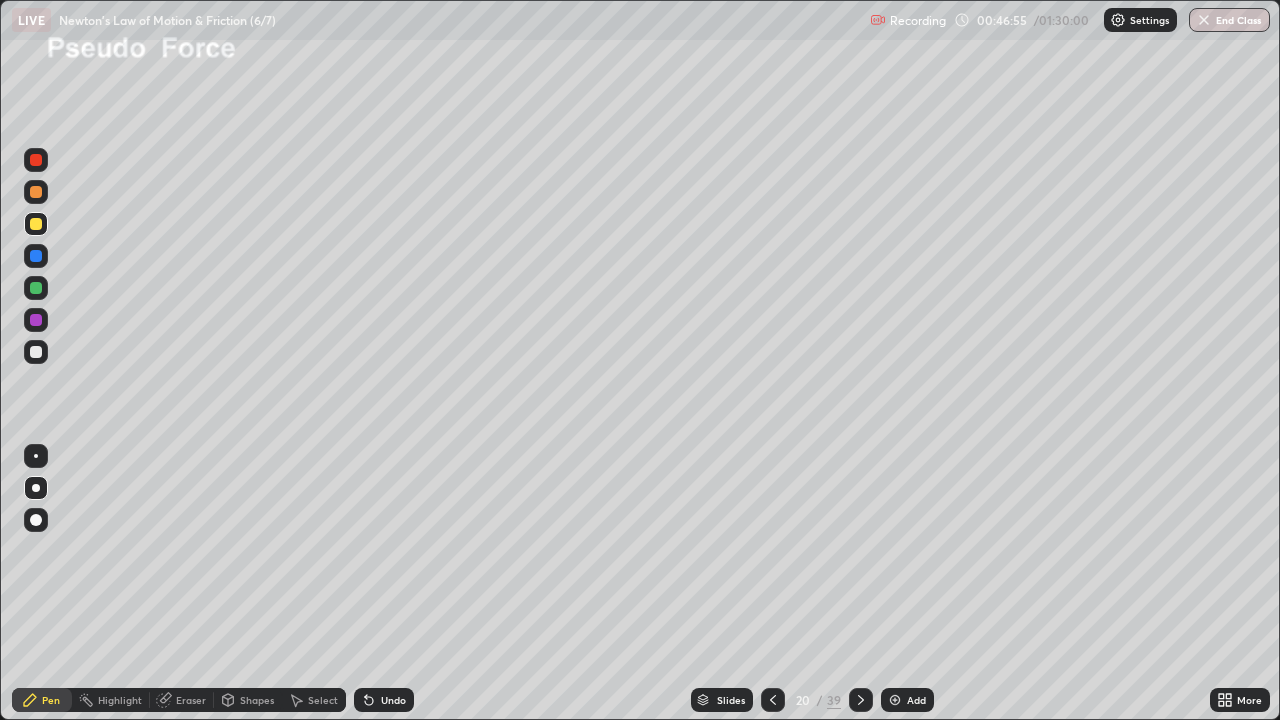 click on "Undo" at bounding box center [393, 700] 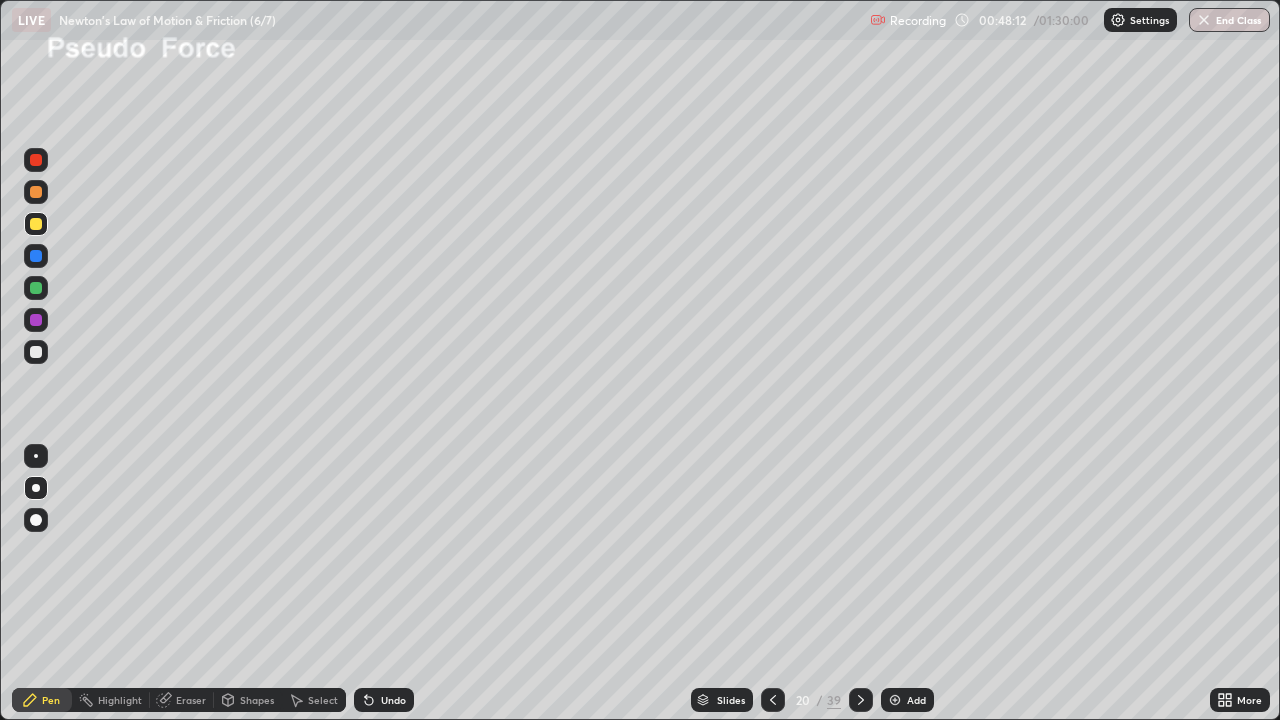 click at bounding box center [36, 352] 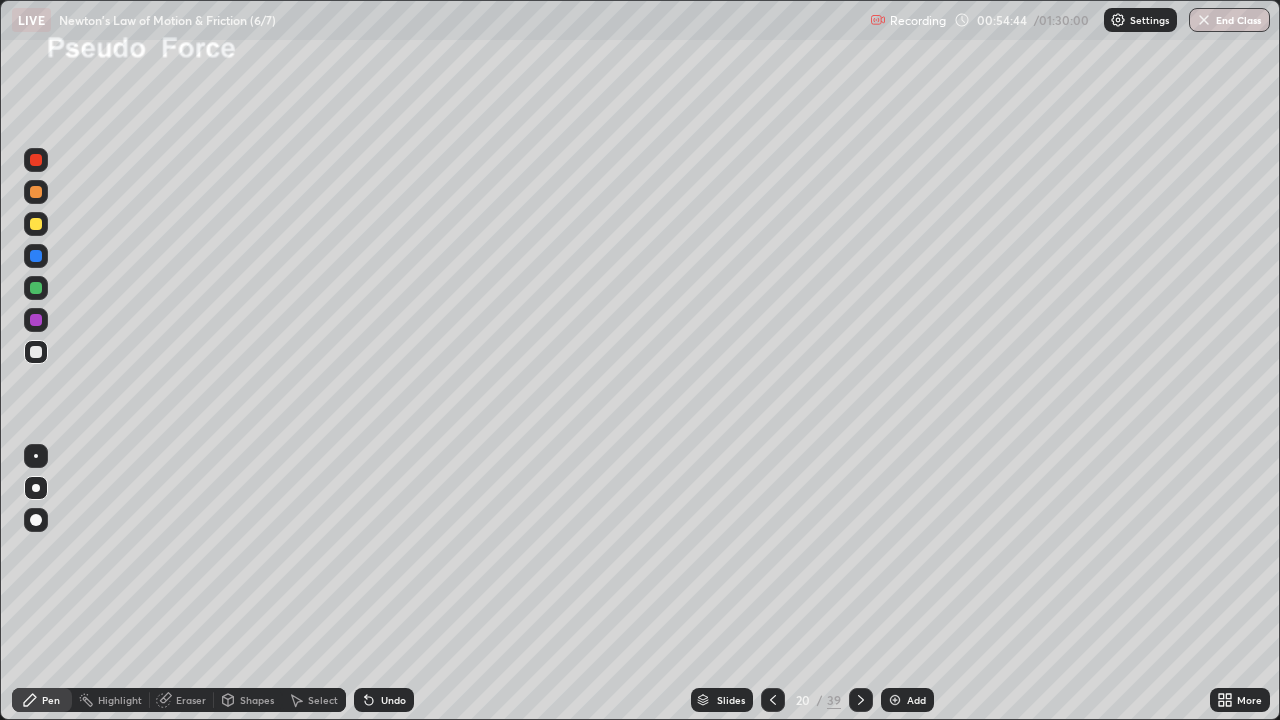 click 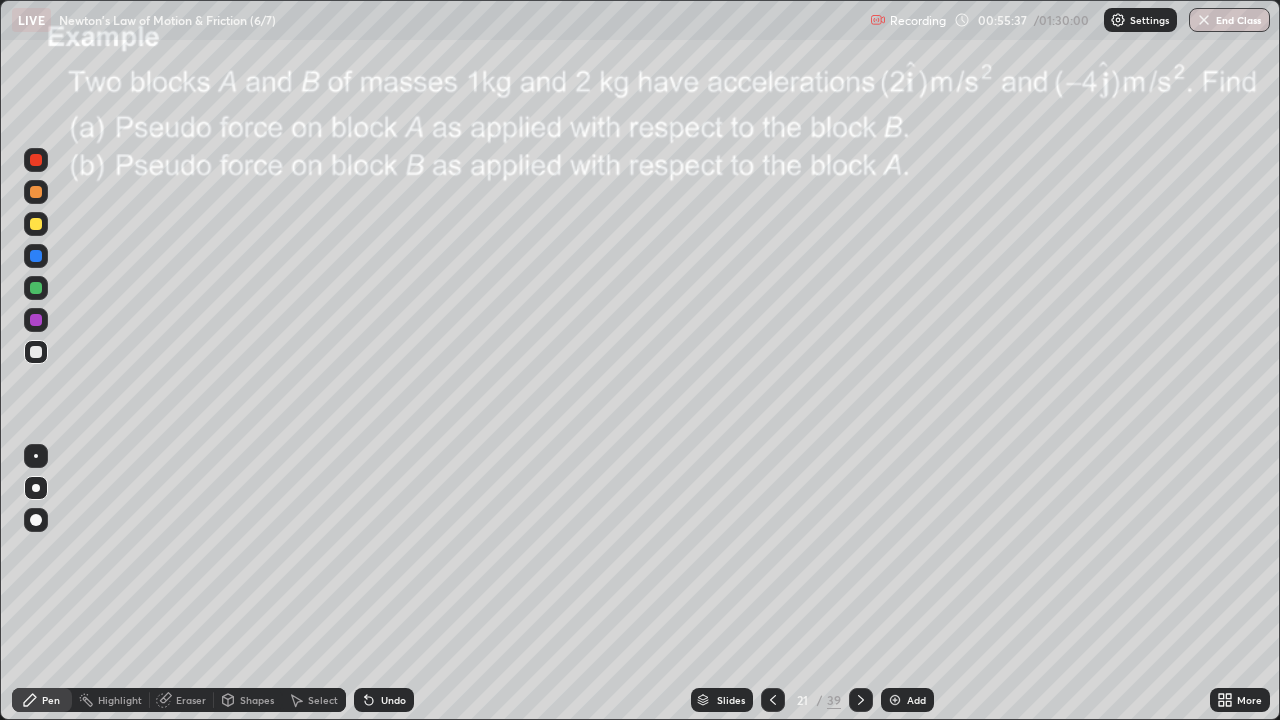 click at bounding box center (36, 192) 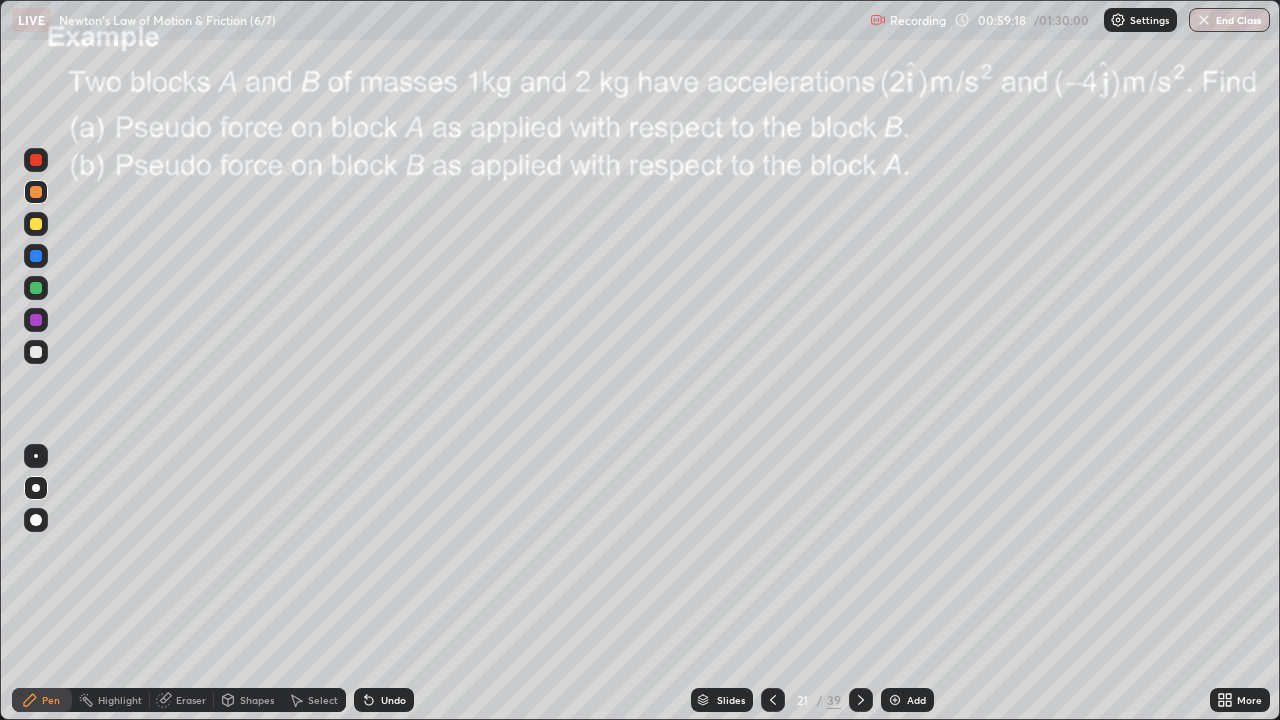 click 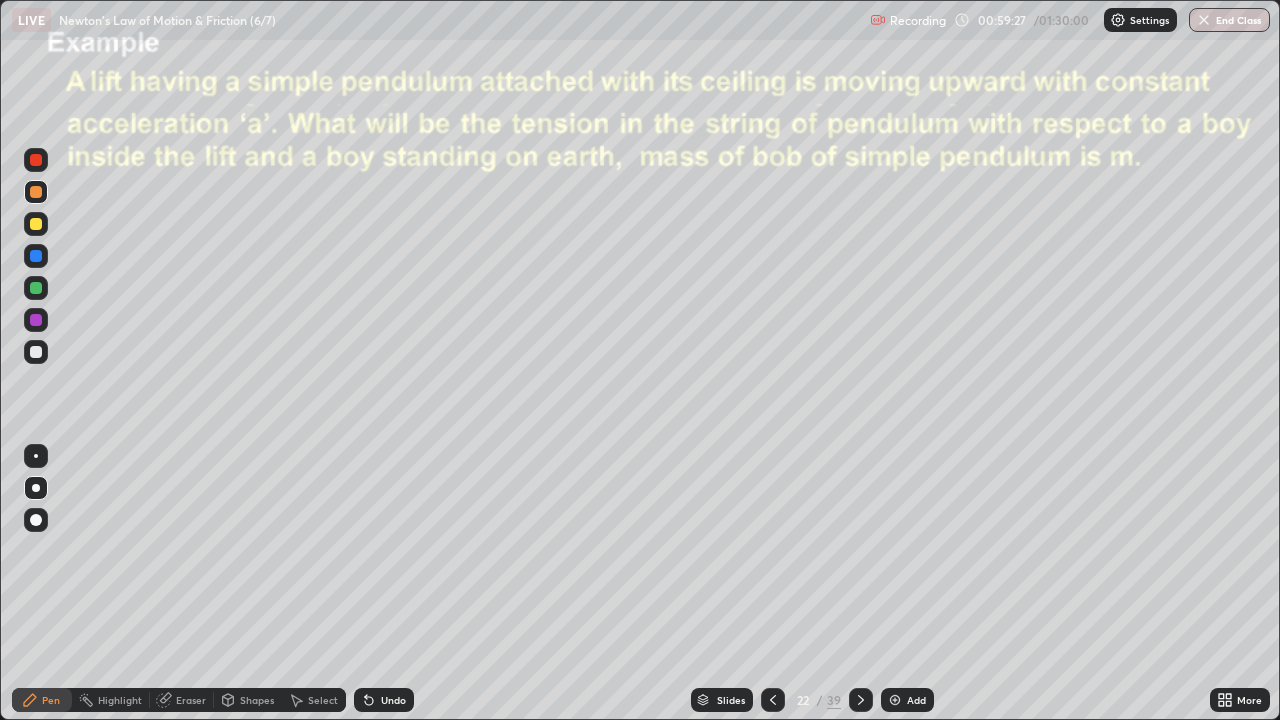 click on "Shapes" at bounding box center (257, 700) 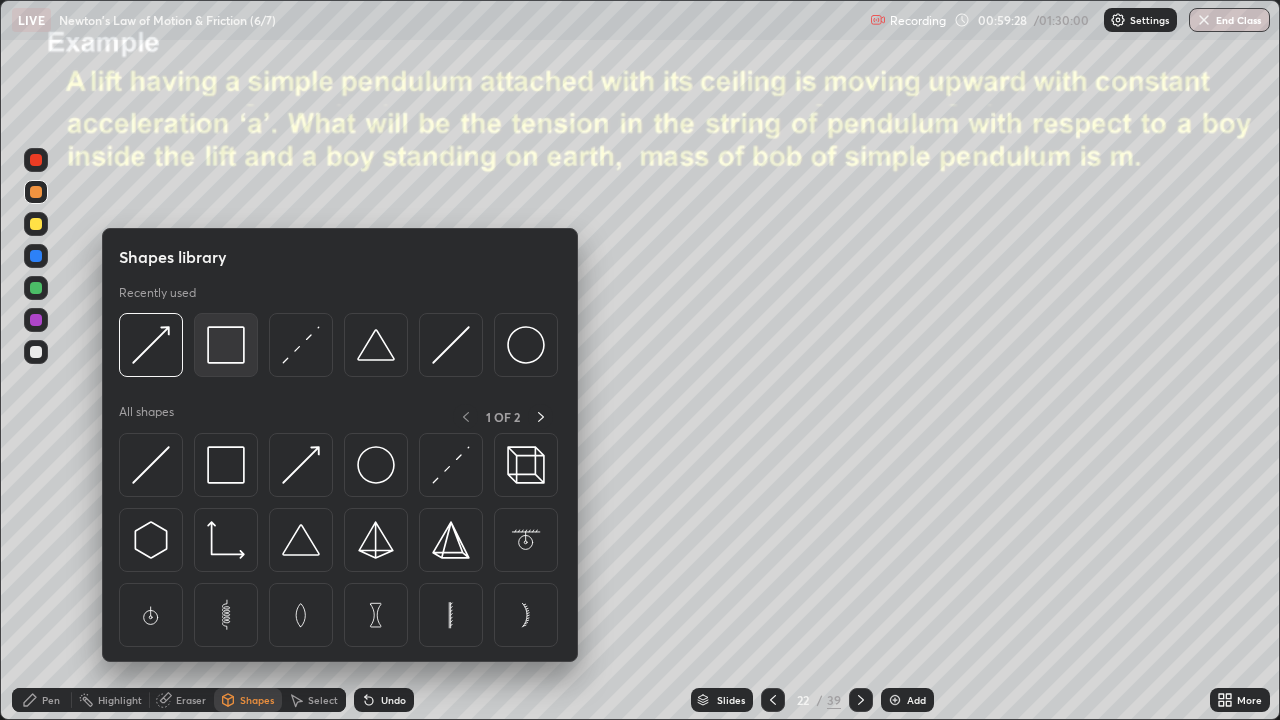 click at bounding box center [226, 345] 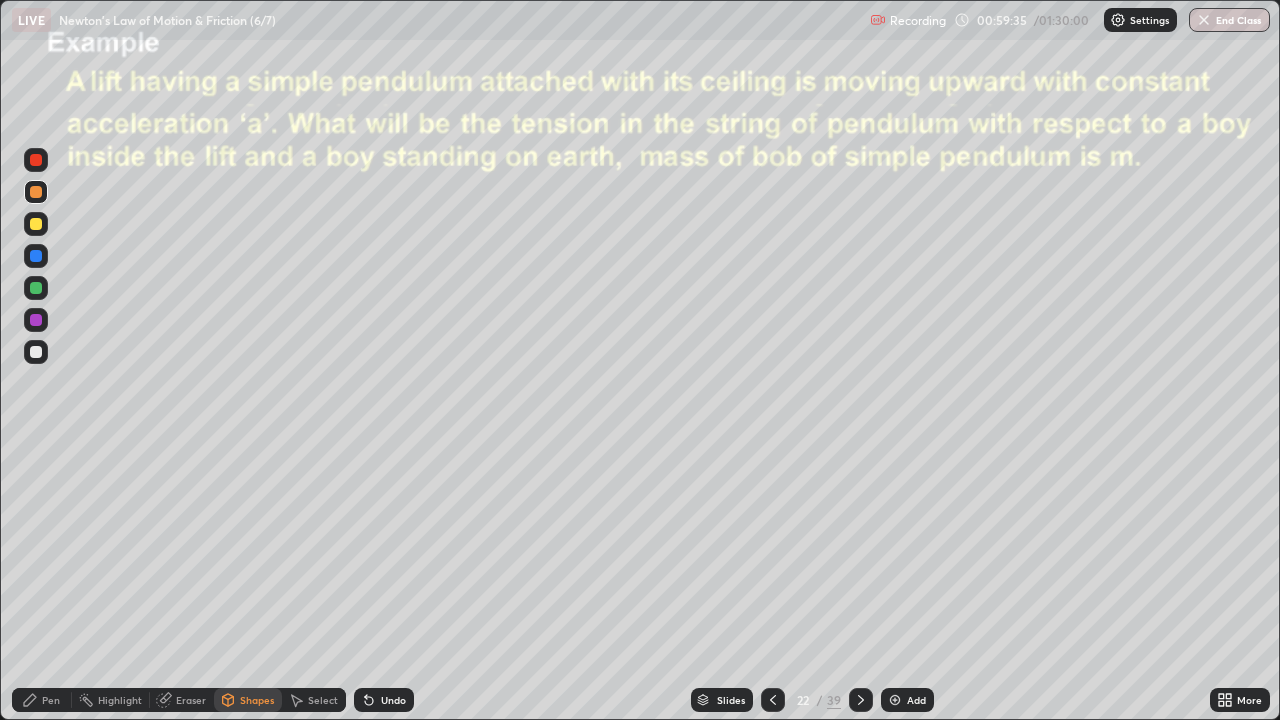 click on "Pen" at bounding box center (51, 700) 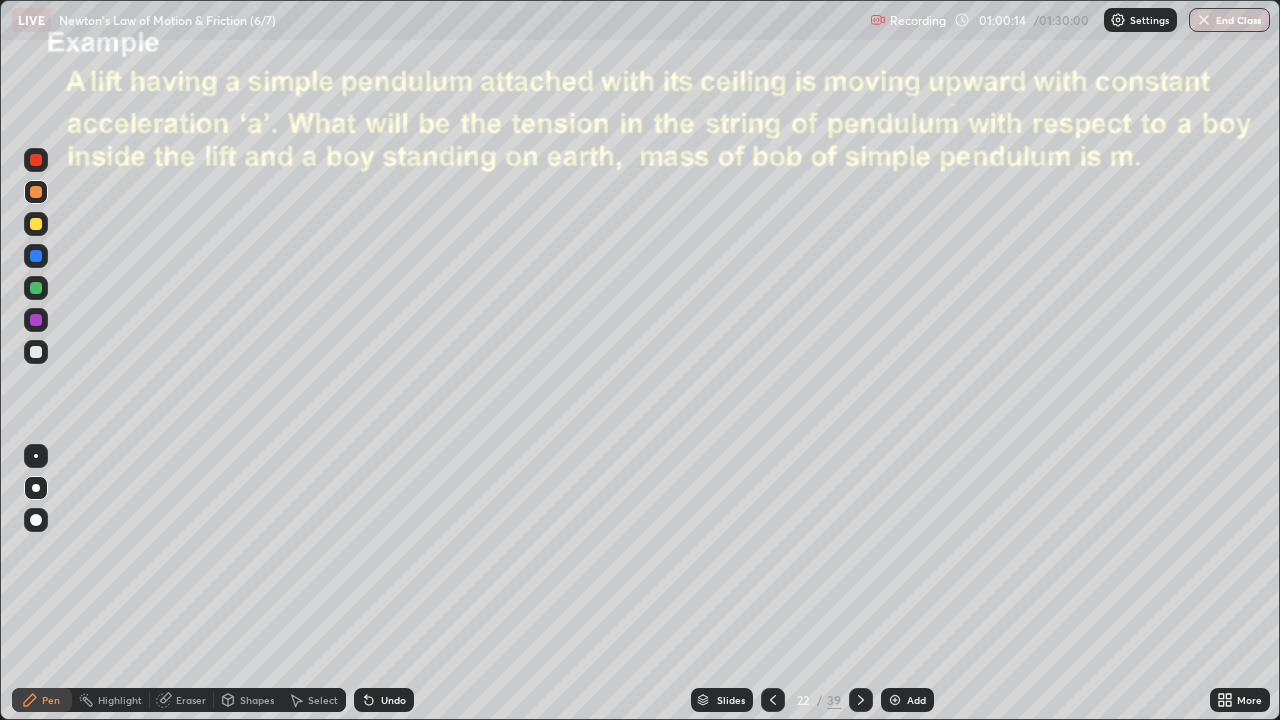 click at bounding box center (36, 224) 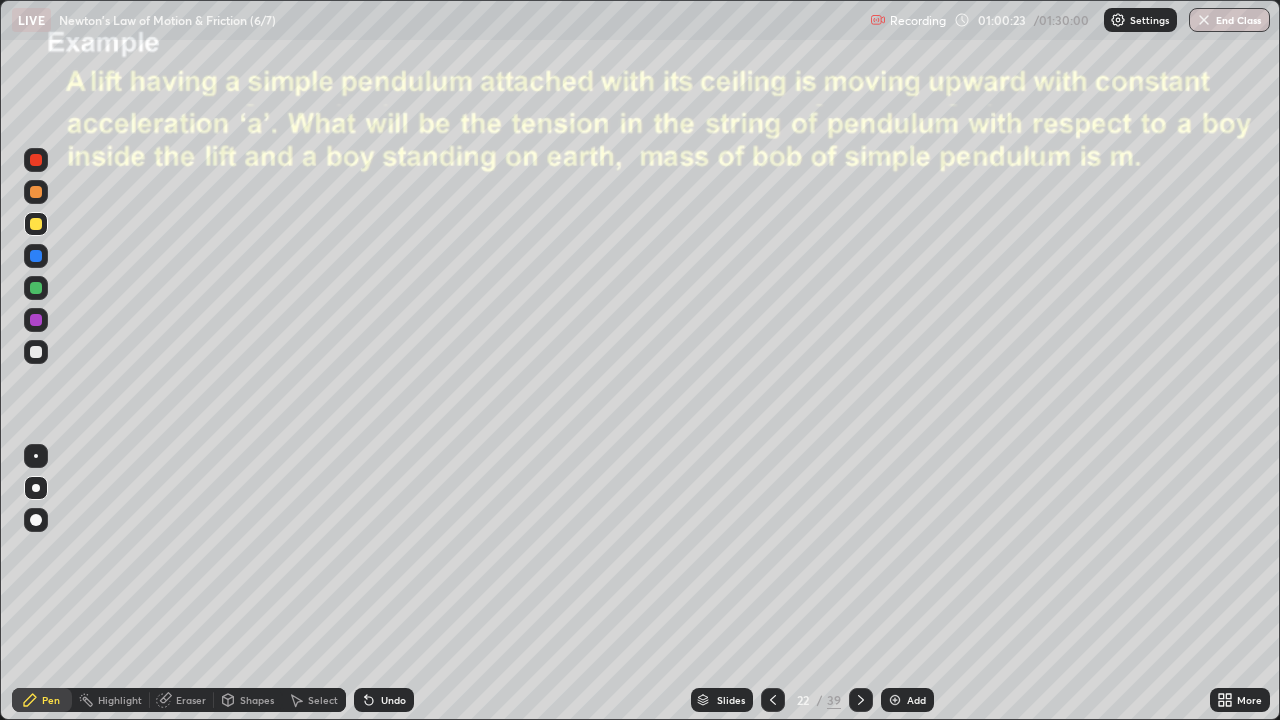 click at bounding box center [36, 352] 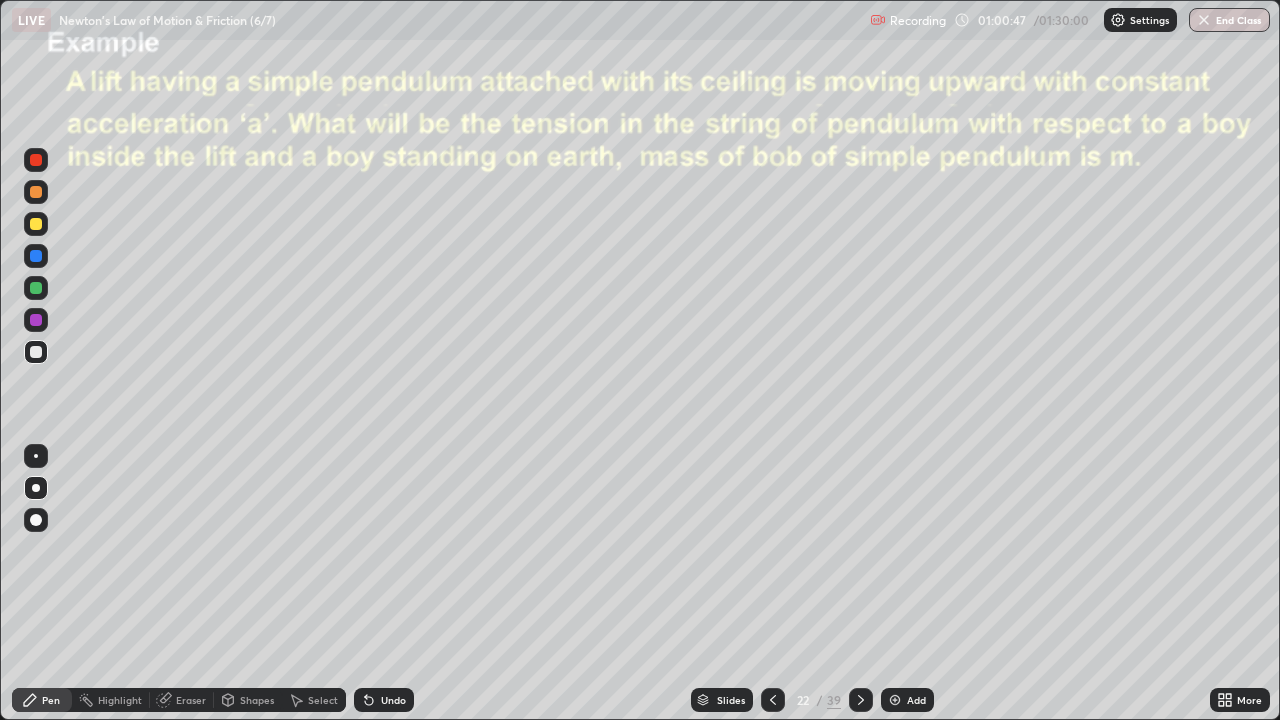 click at bounding box center [36, 224] 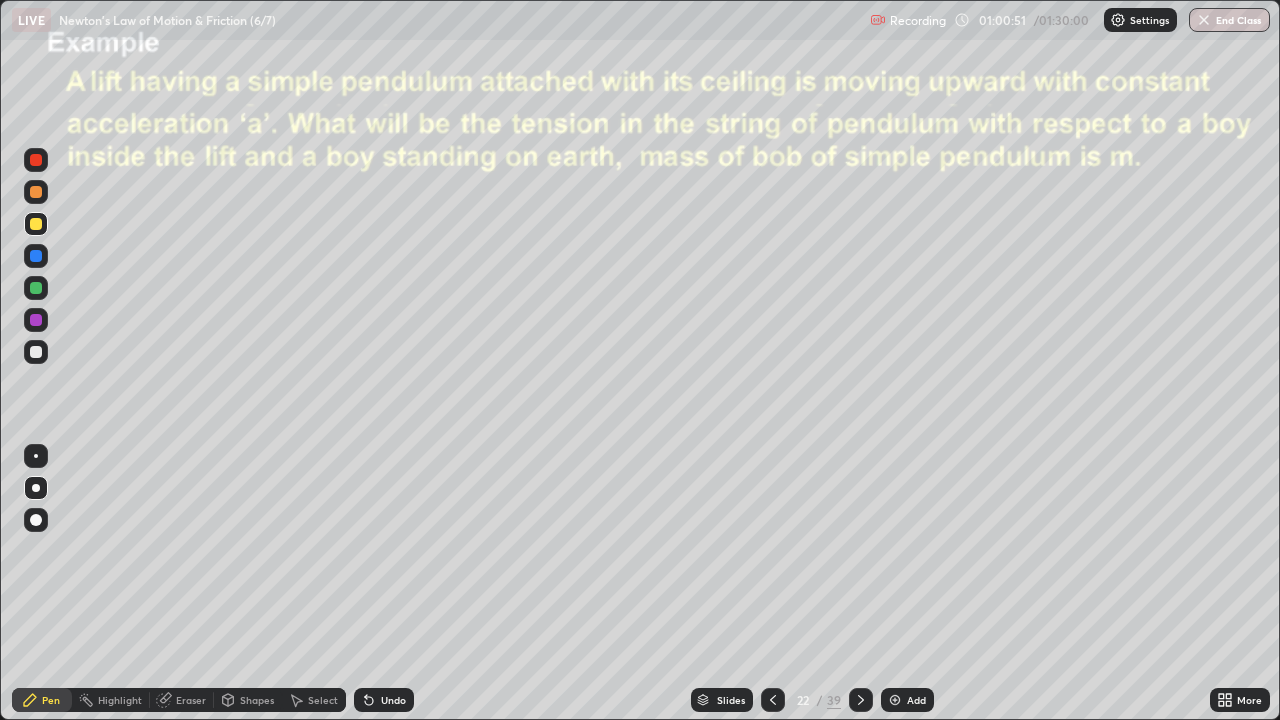 click at bounding box center [36, 288] 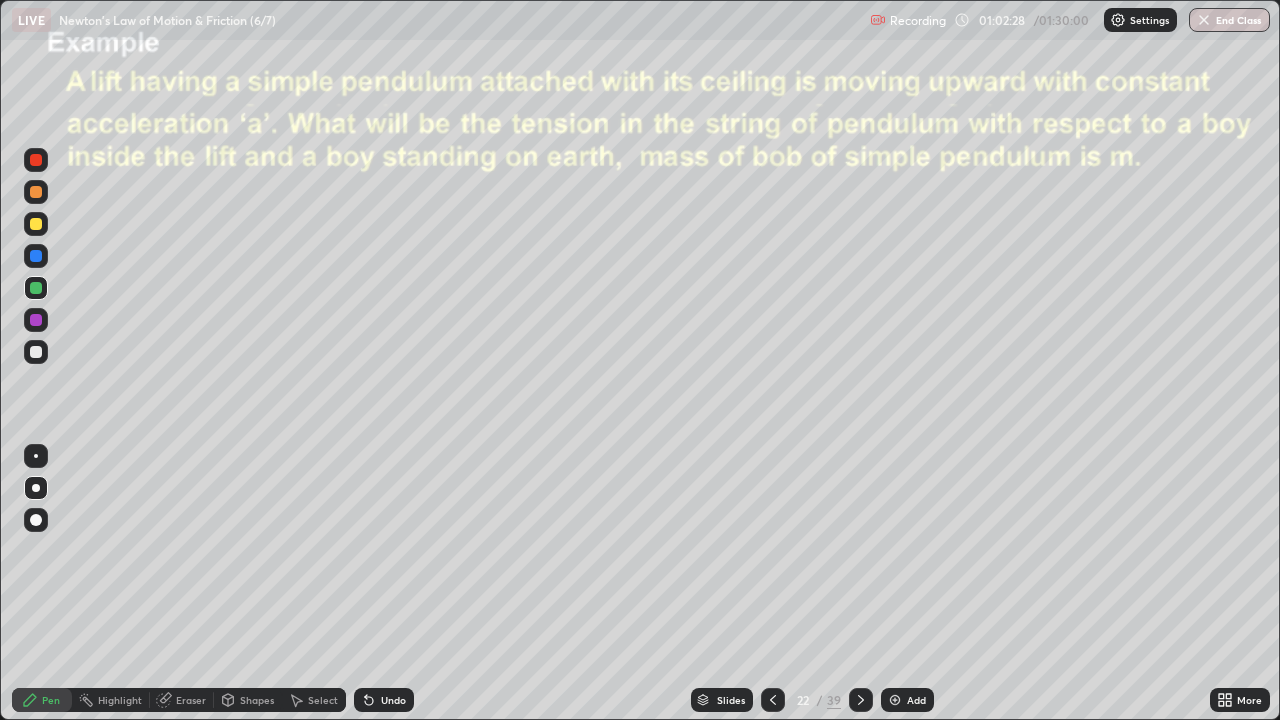 click at bounding box center (36, 224) 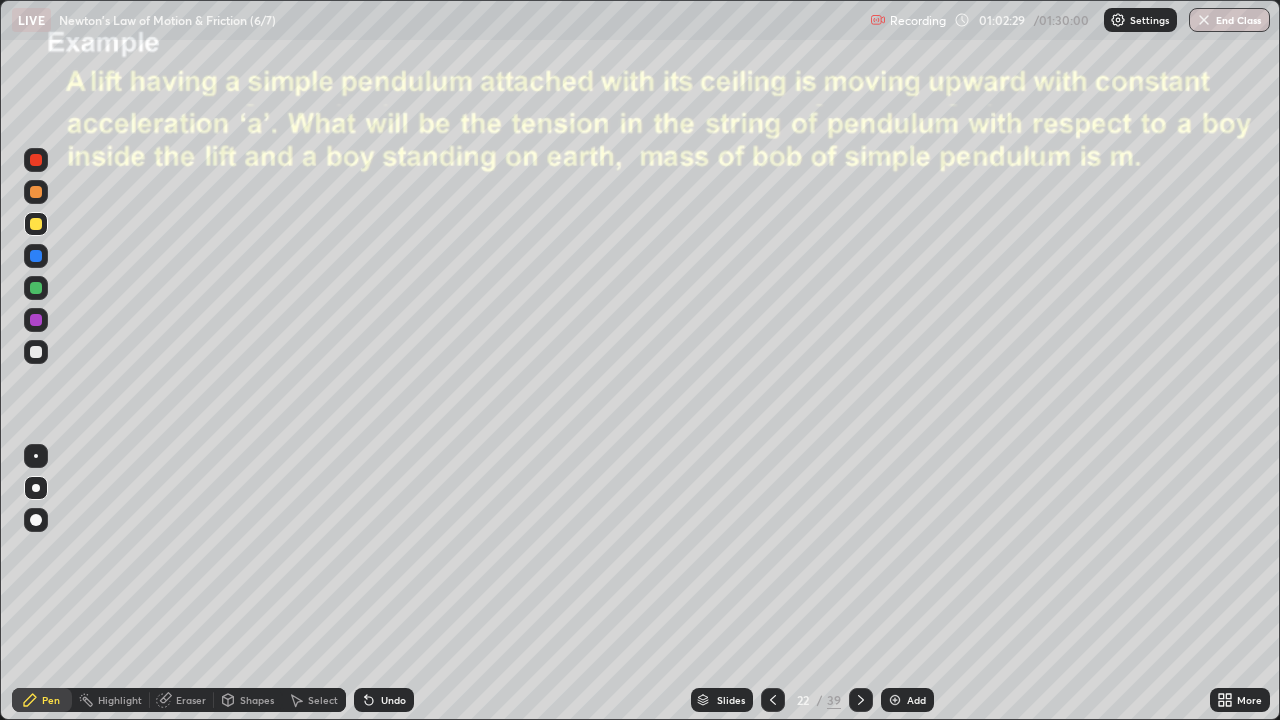 click at bounding box center [36, 288] 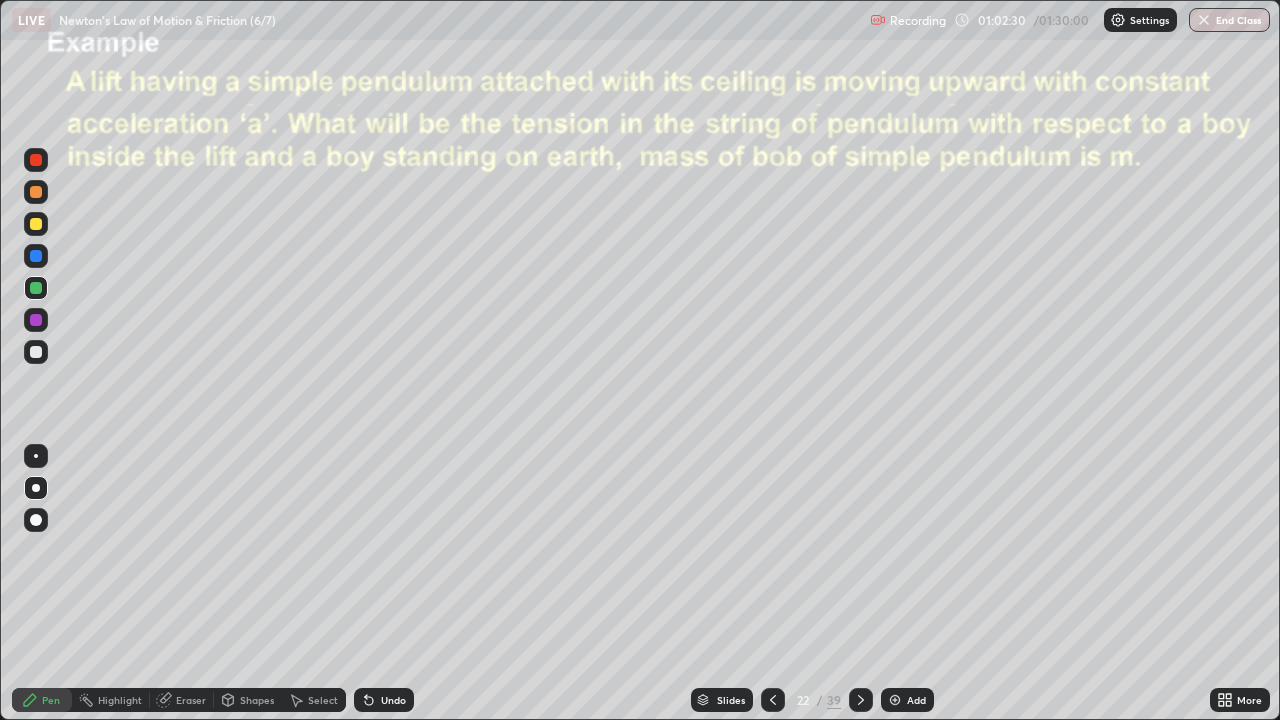 click at bounding box center [36, 192] 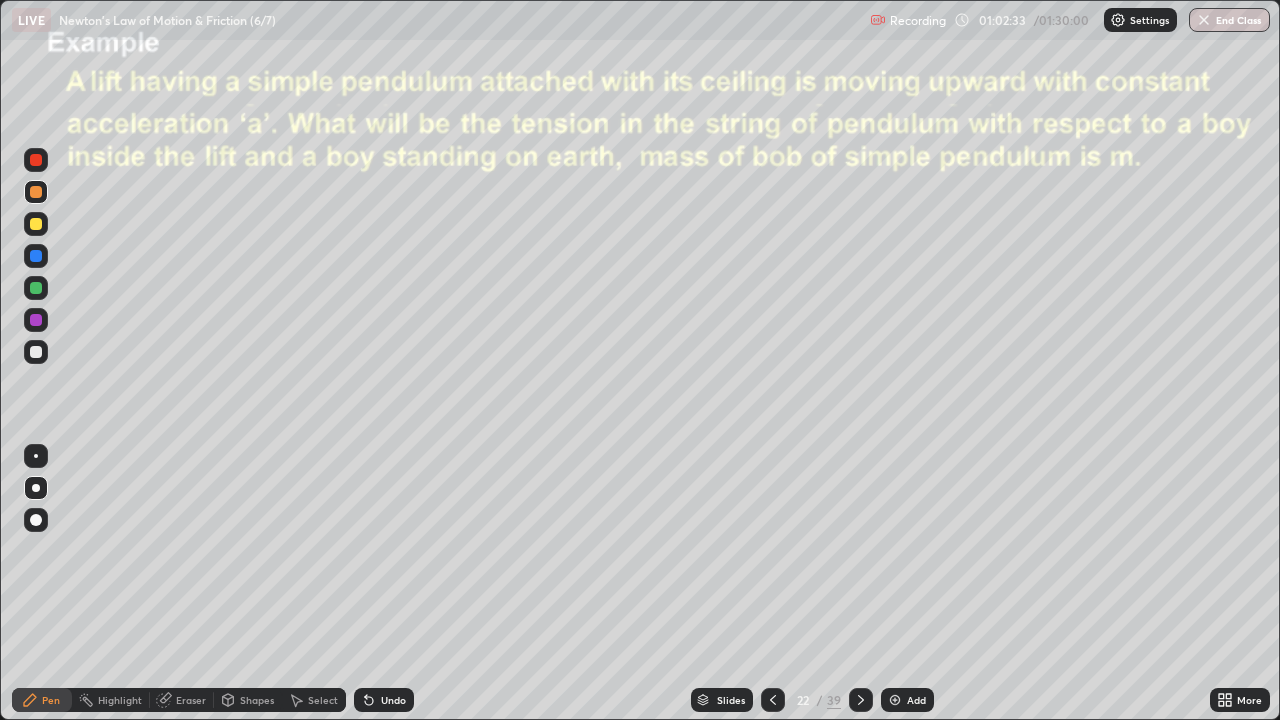 click at bounding box center [36, 352] 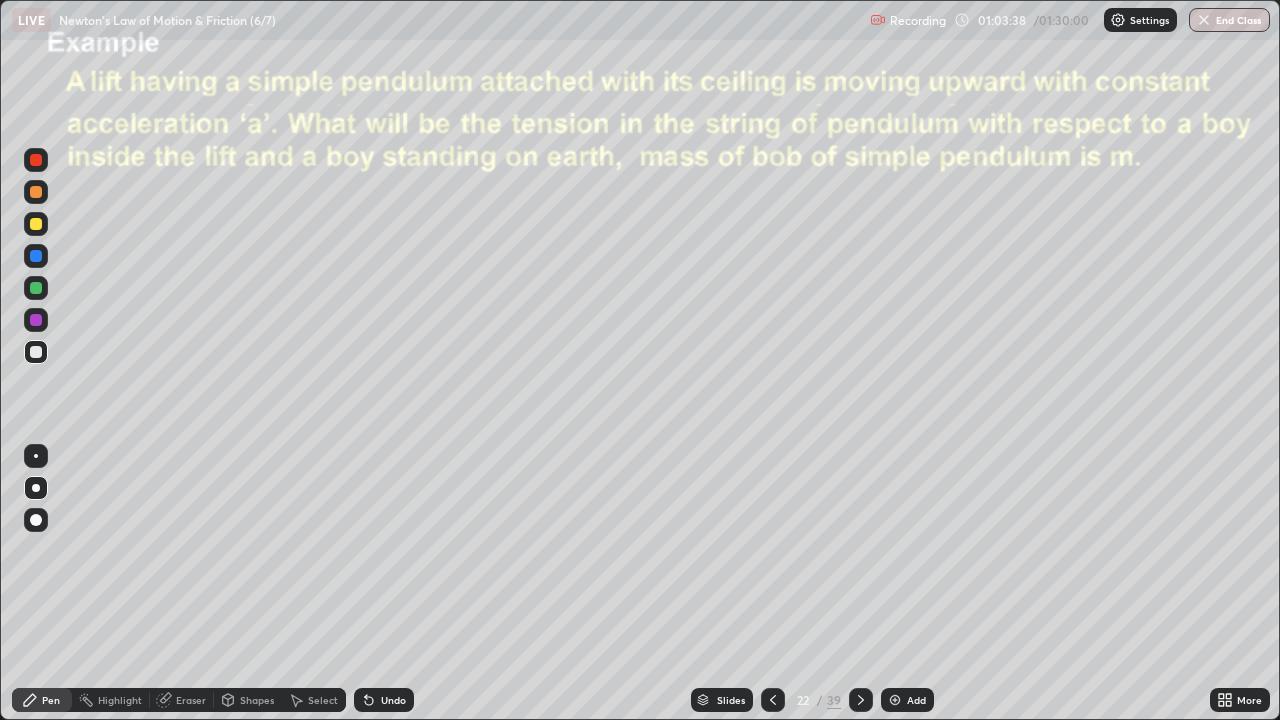 click at bounding box center [36, 320] 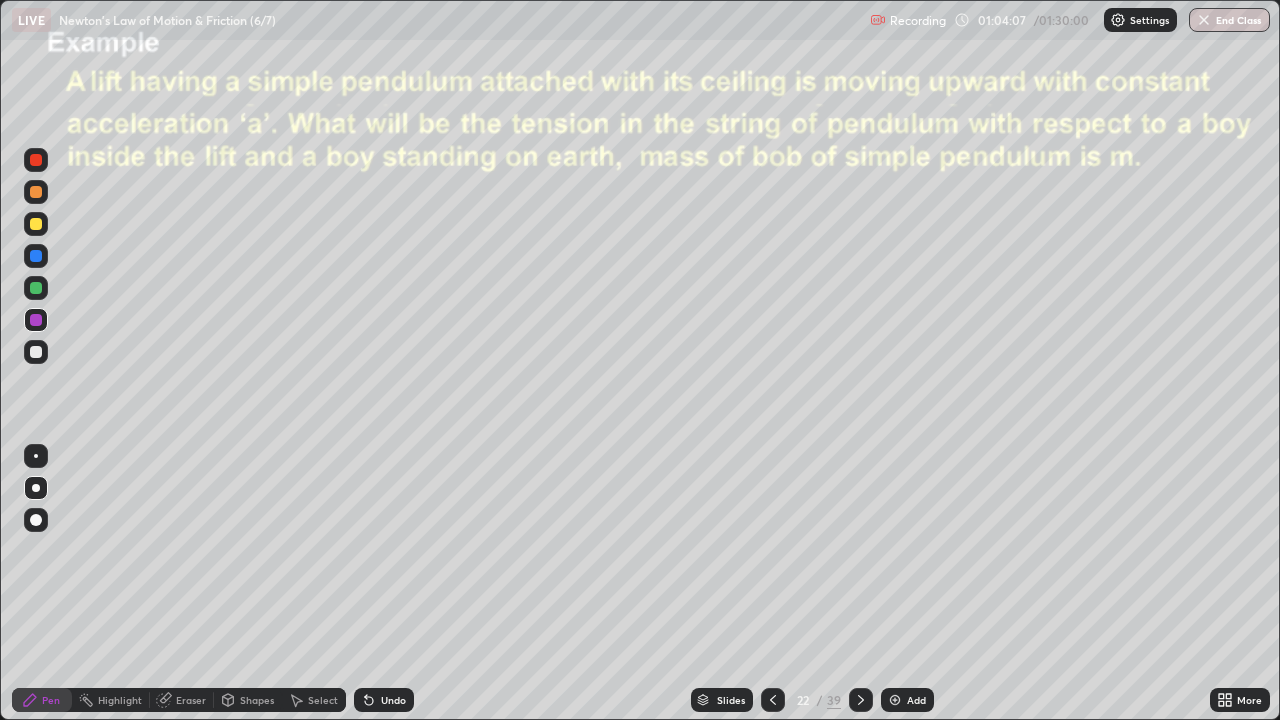click at bounding box center (36, 224) 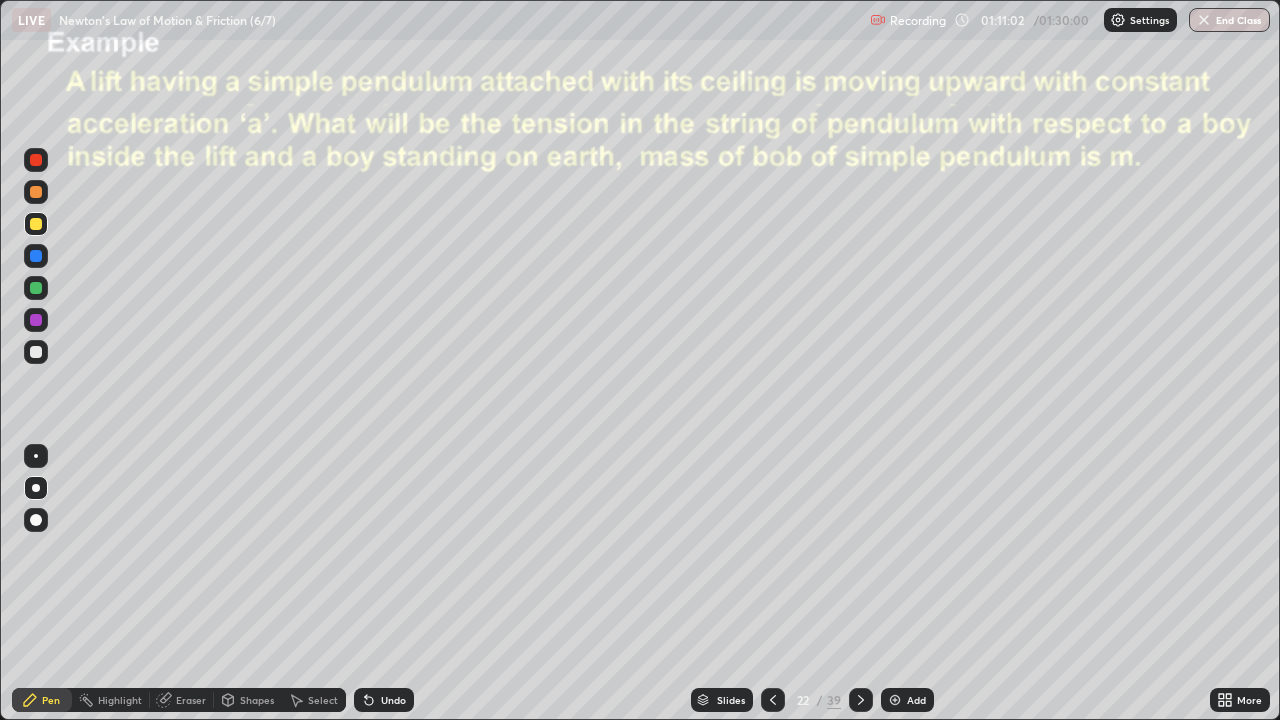 click 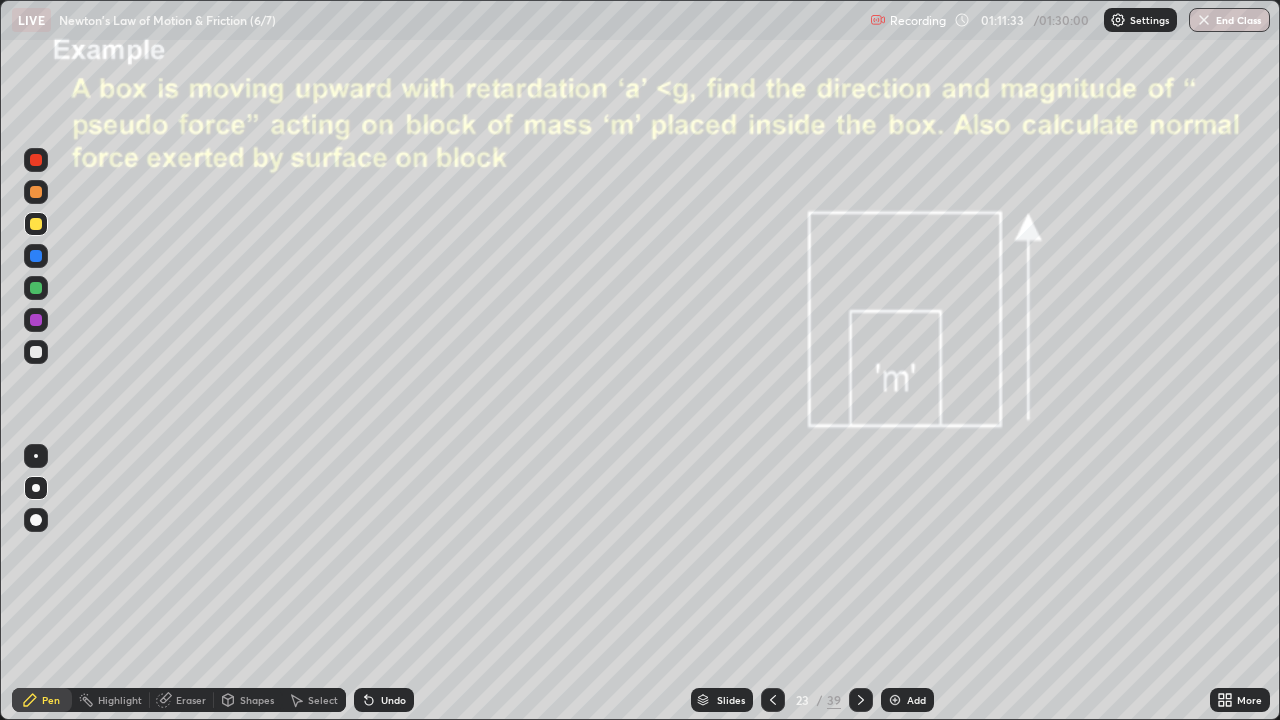 click at bounding box center (36, 192) 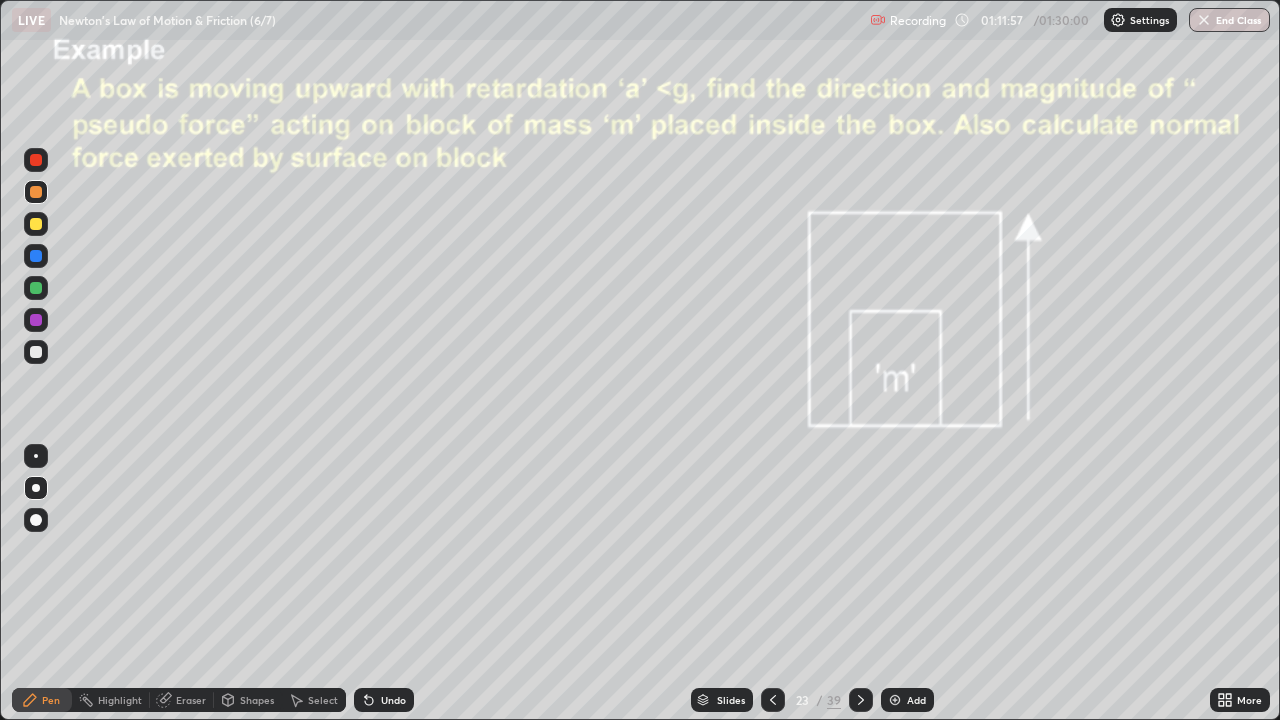 click at bounding box center (36, 224) 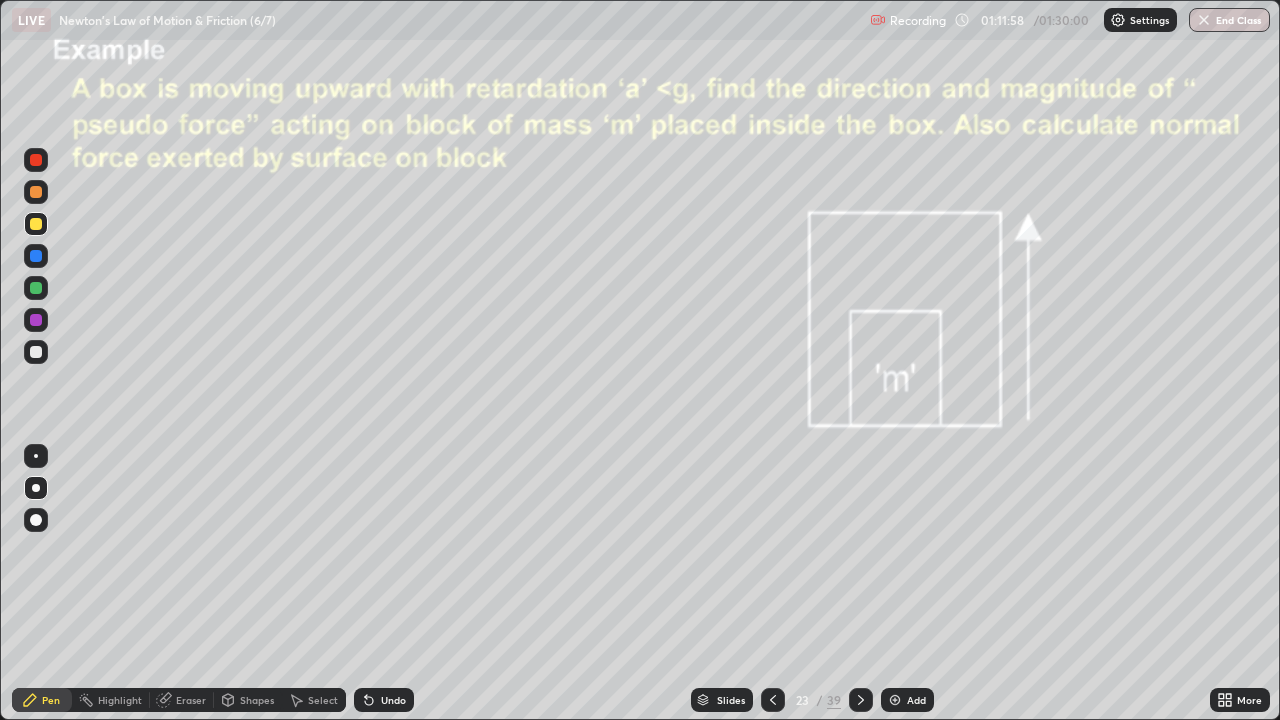 click at bounding box center (36, 352) 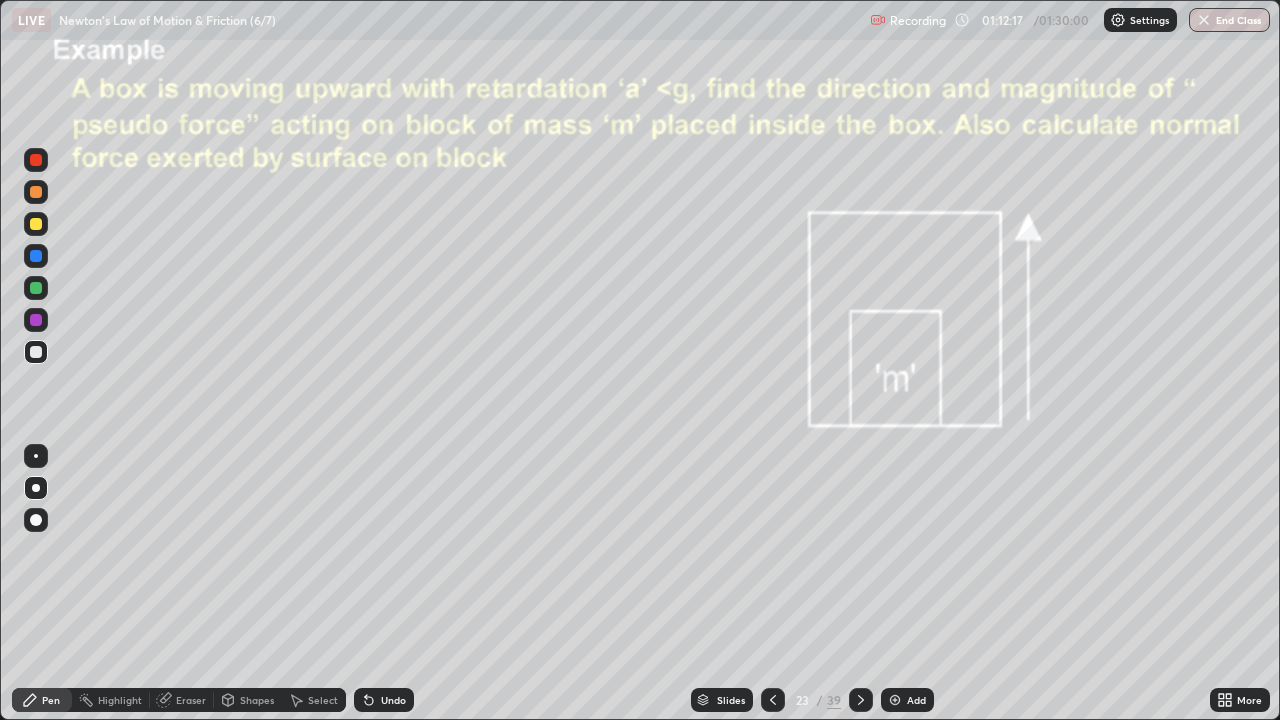 click on "Shapes" at bounding box center [257, 700] 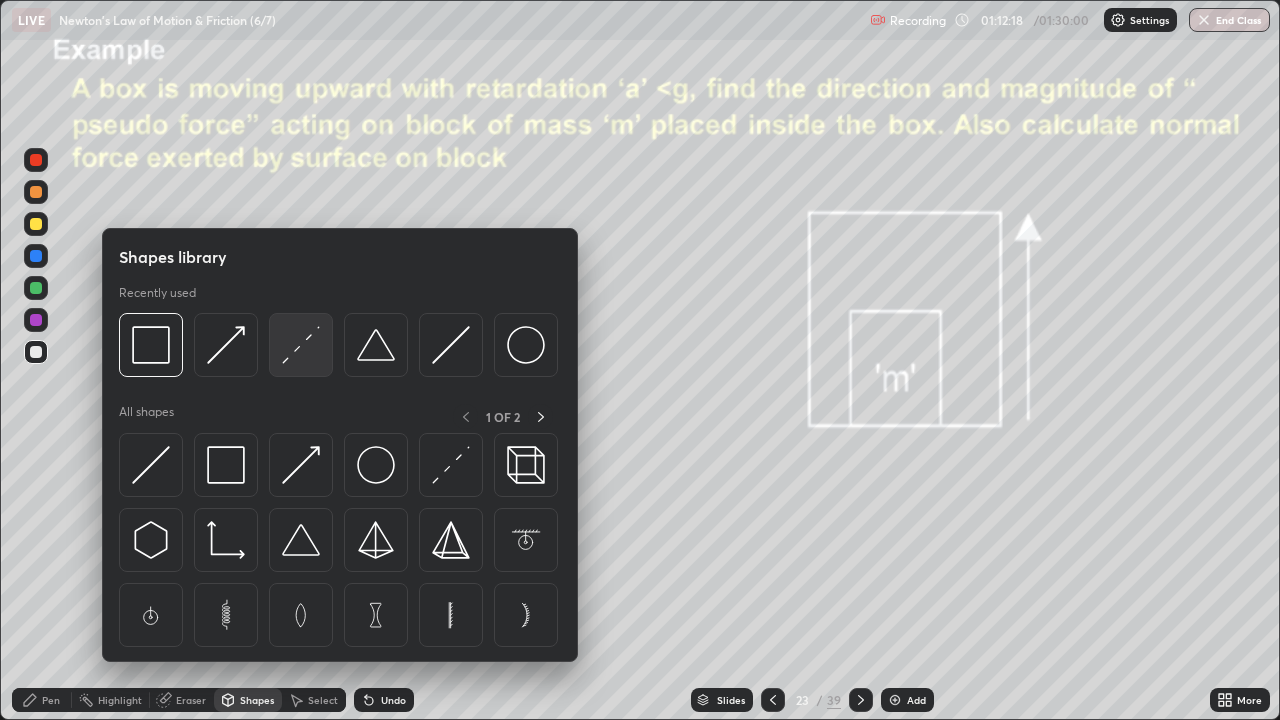 click at bounding box center (301, 345) 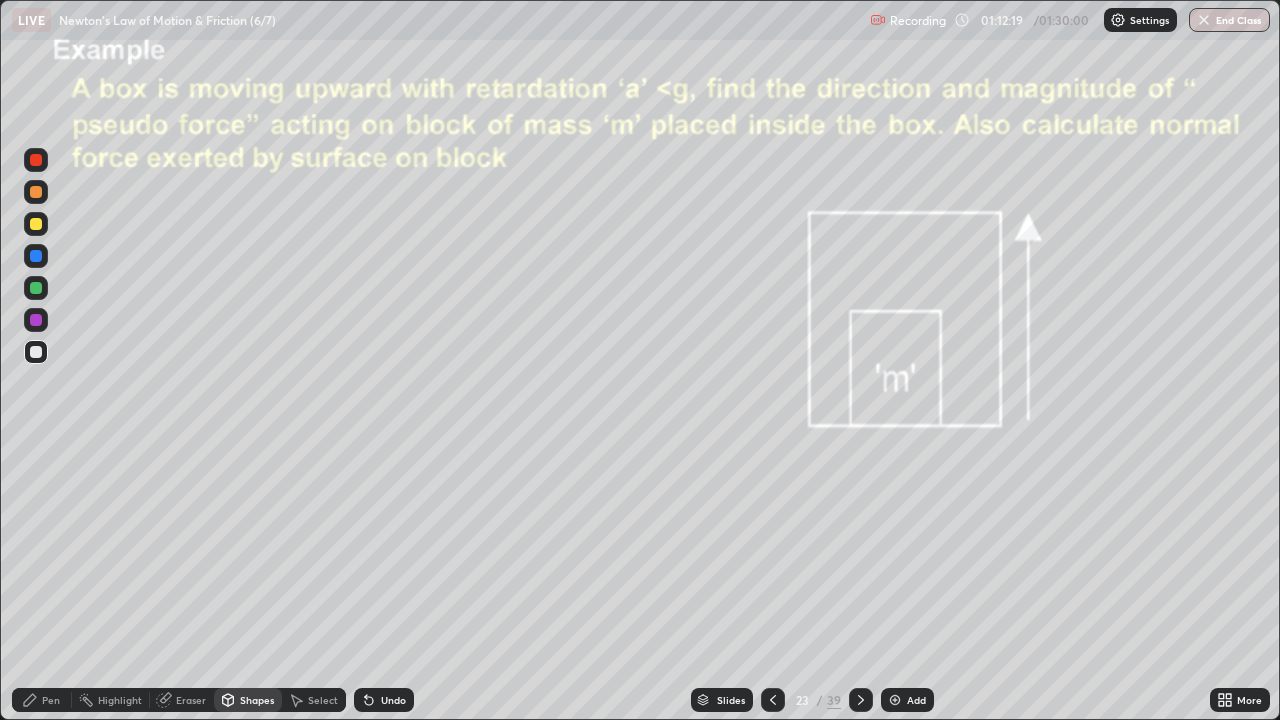 click at bounding box center (36, 320) 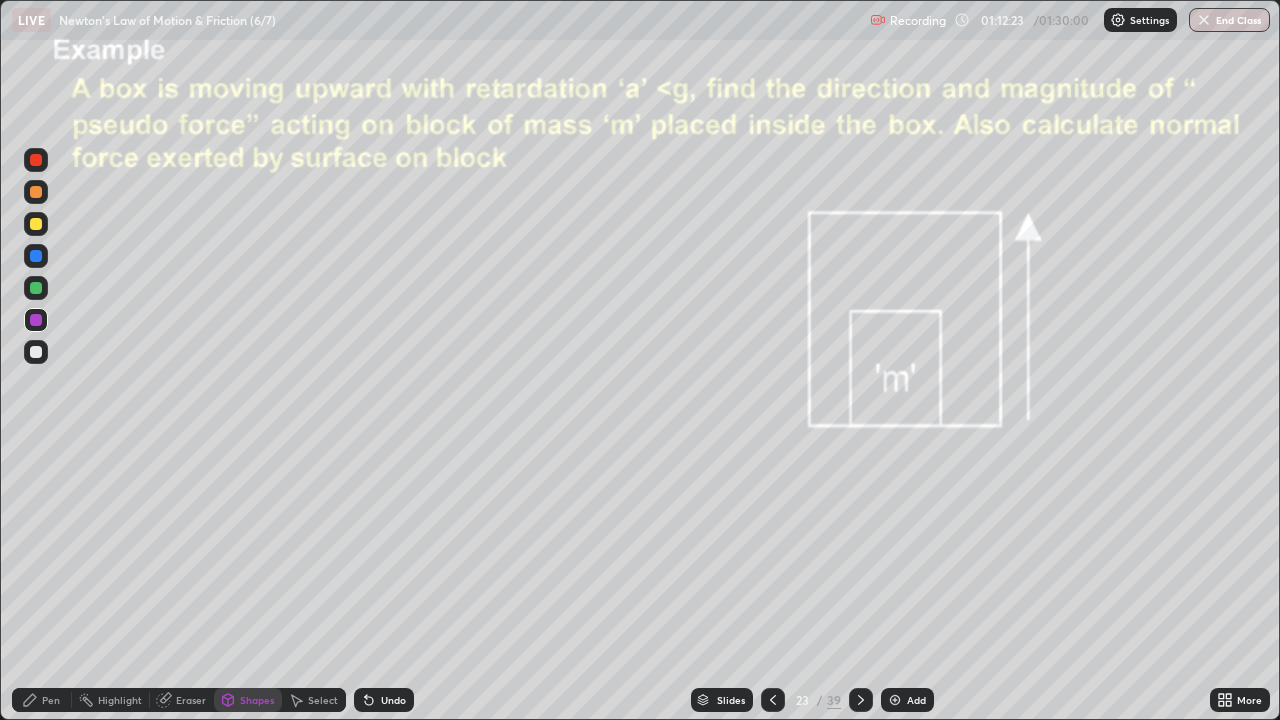 click on "Pen" at bounding box center (51, 700) 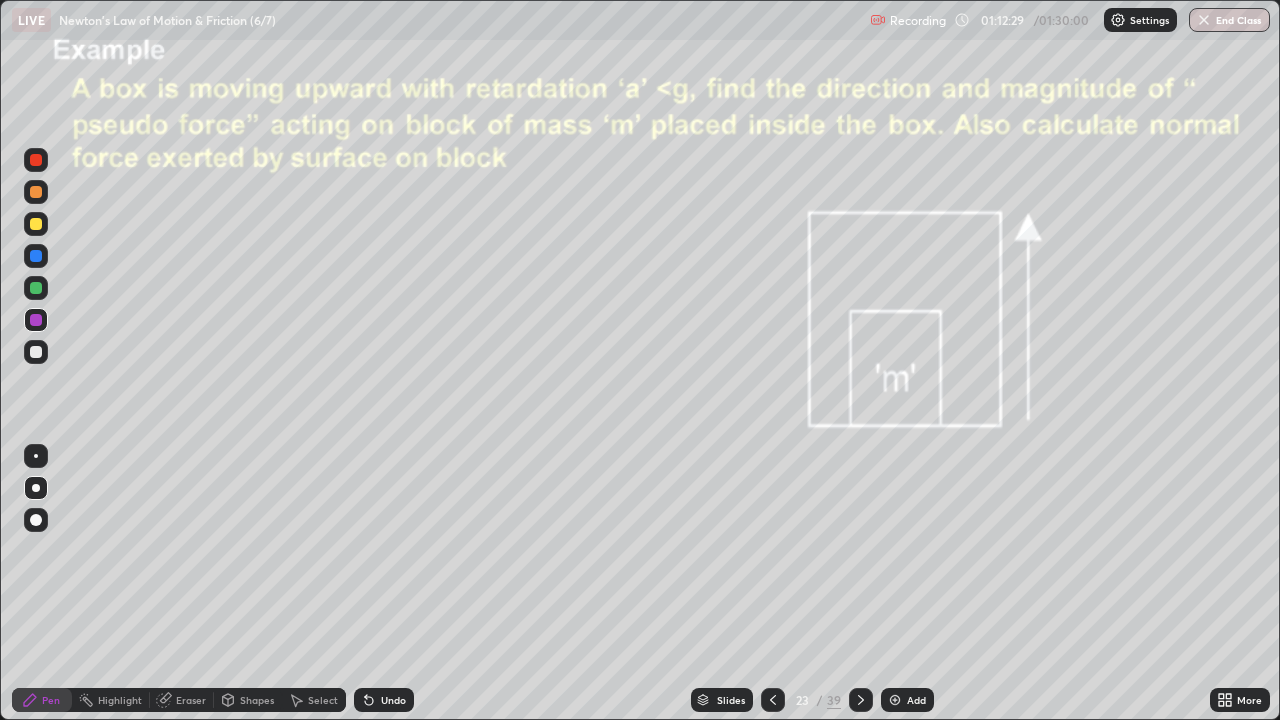 click at bounding box center (36, 224) 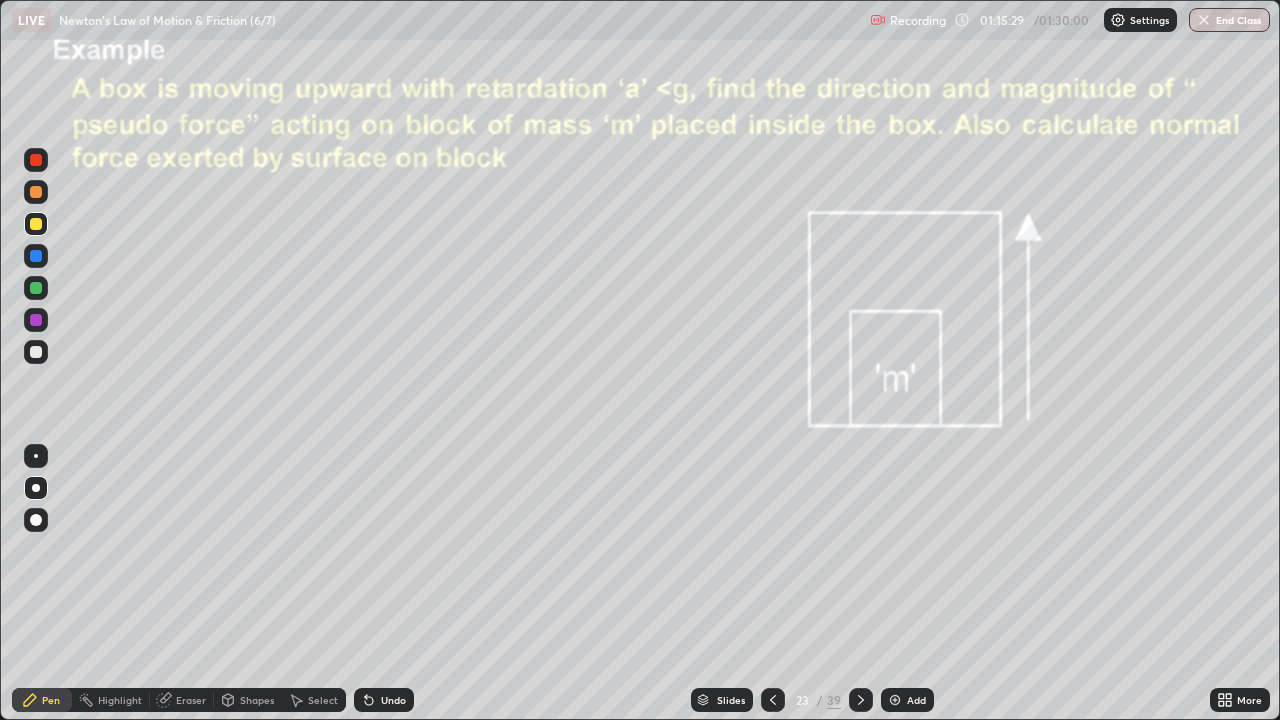 click 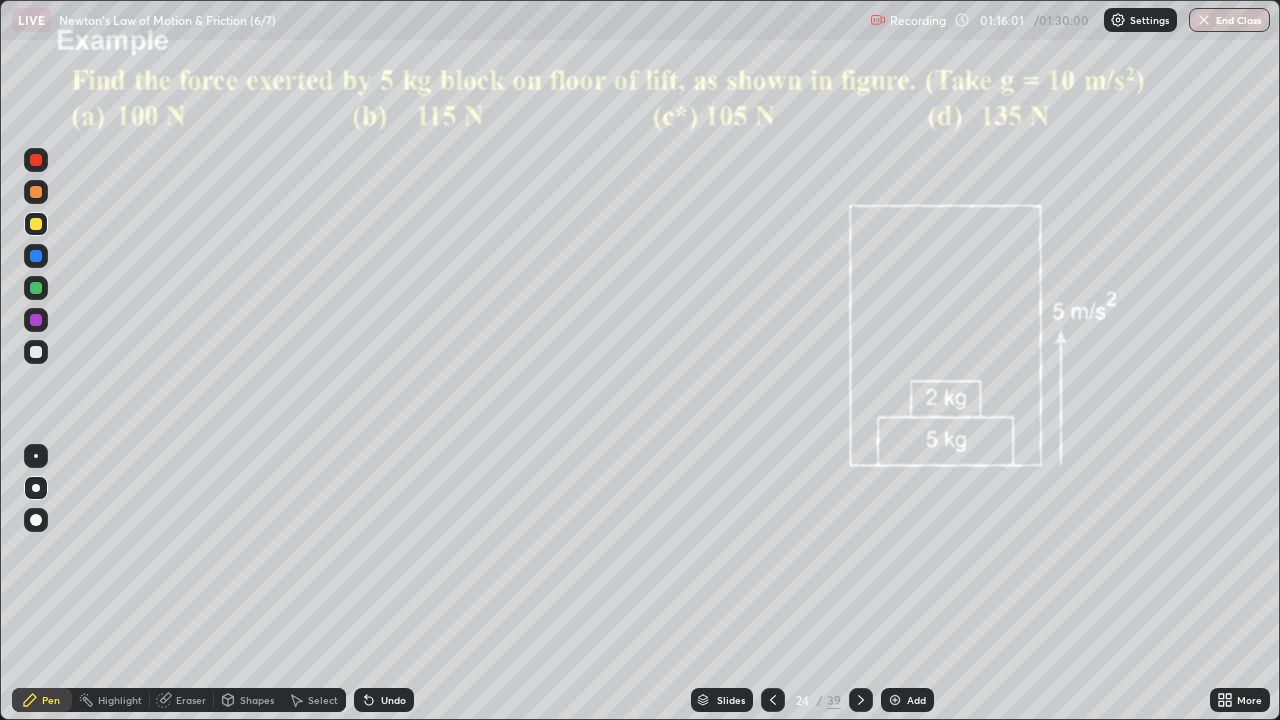 click on "Shapes" at bounding box center (257, 700) 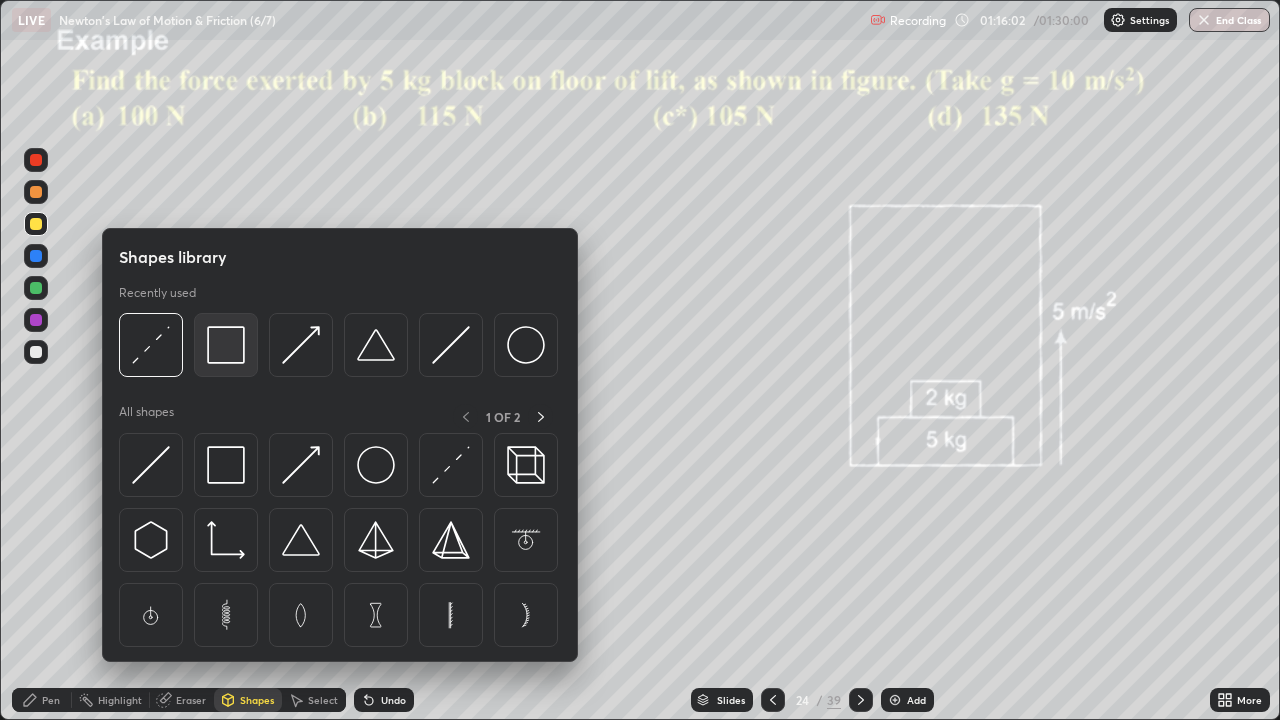 click at bounding box center (226, 345) 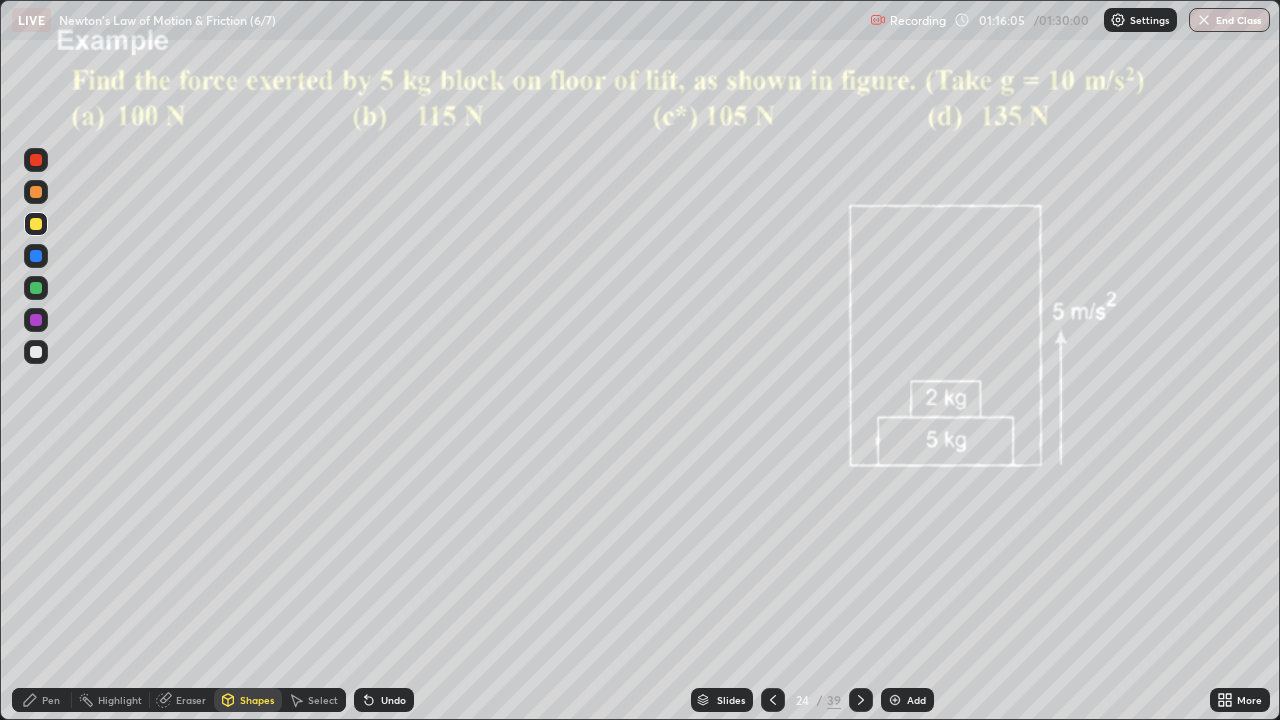 click on "Pen" at bounding box center [51, 700] 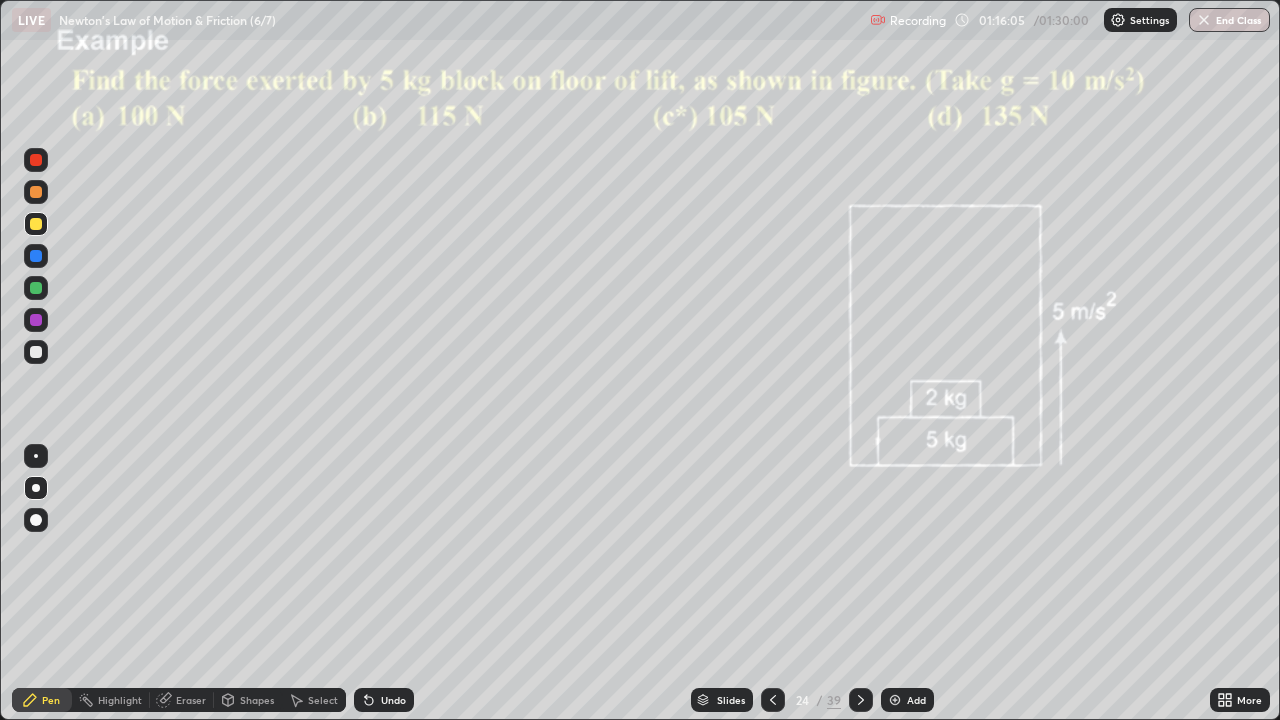 click at bounding box center [36, 352] 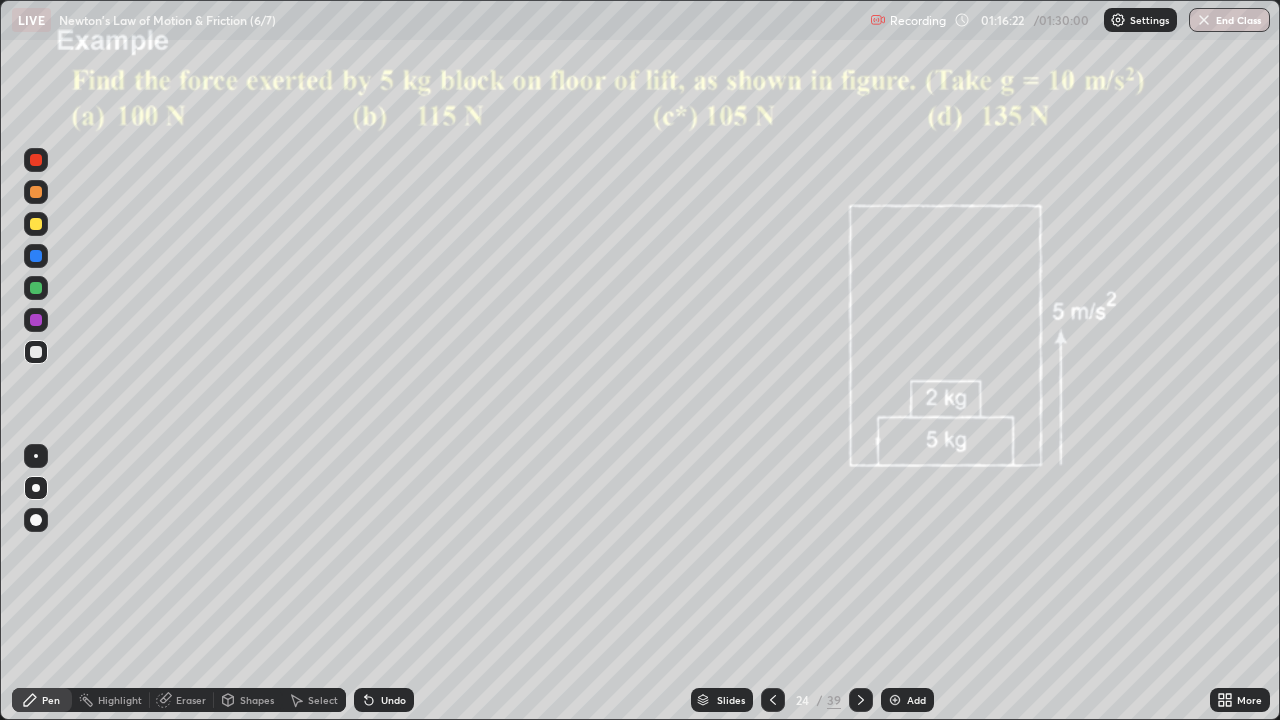 click at bounding box center (36, 320) 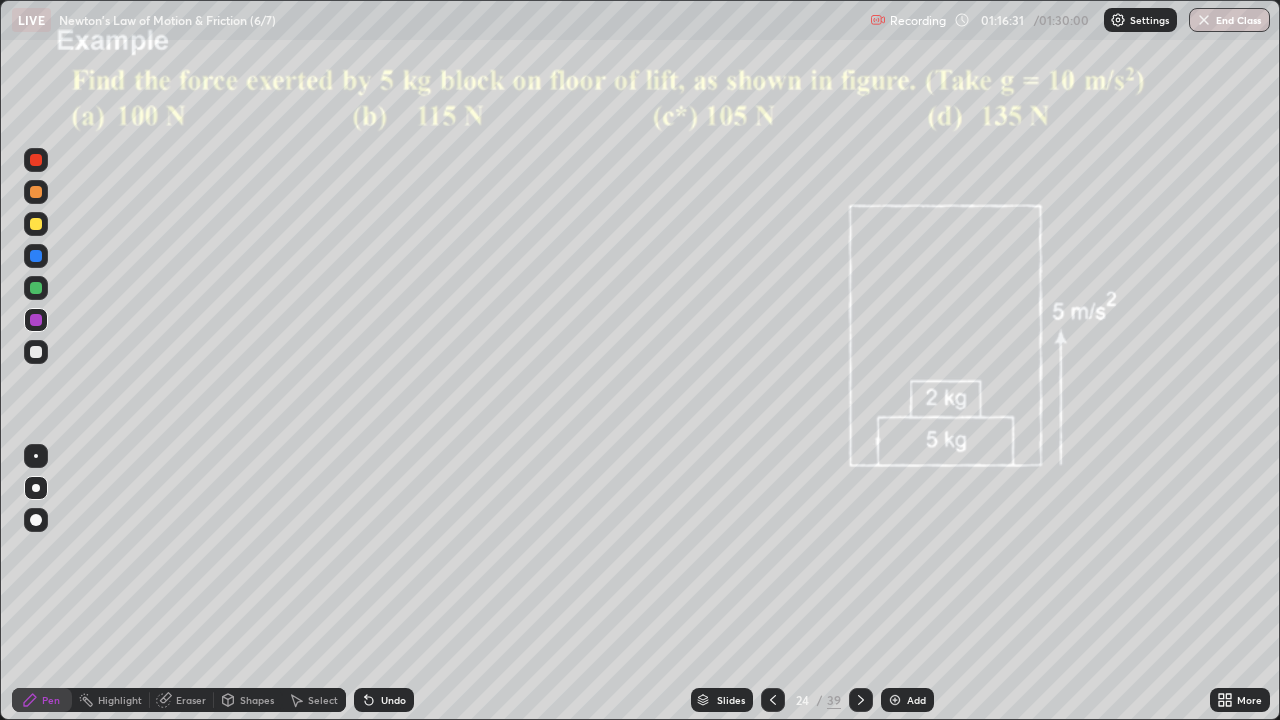 click on "Undo" at bounding box center [393, 700] 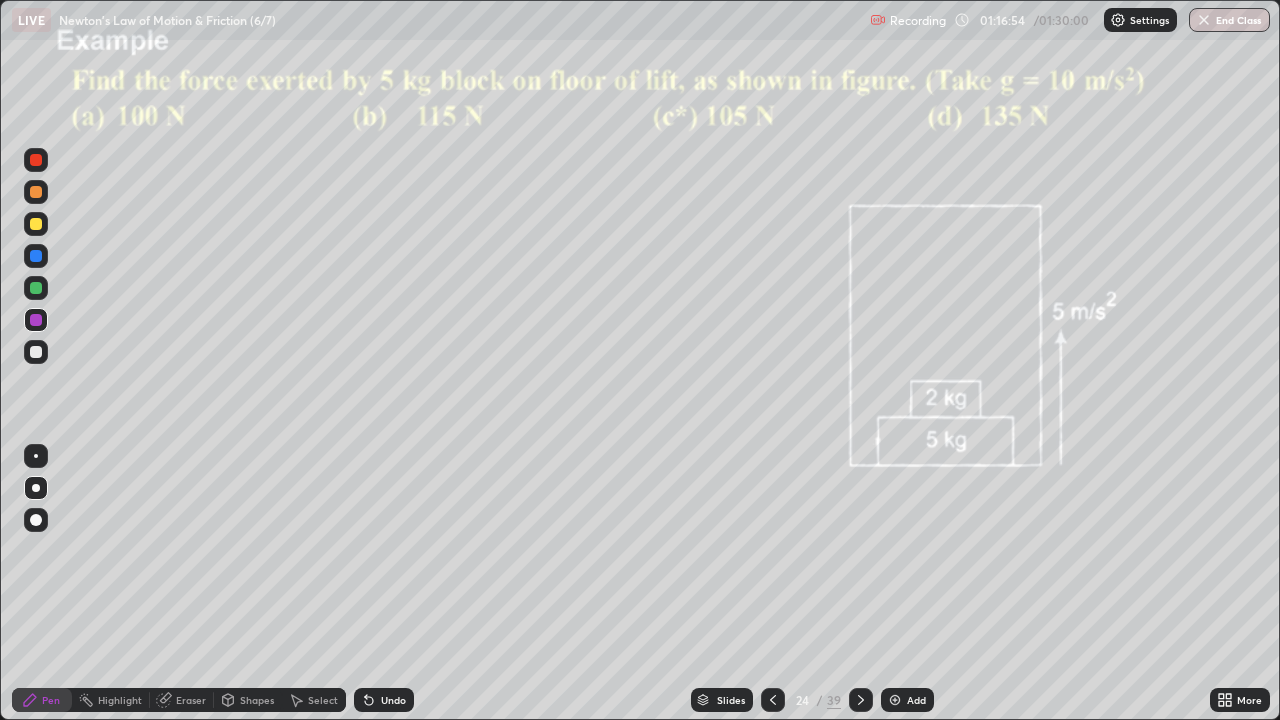 click on "Undo" at bounding box center [384, 700] 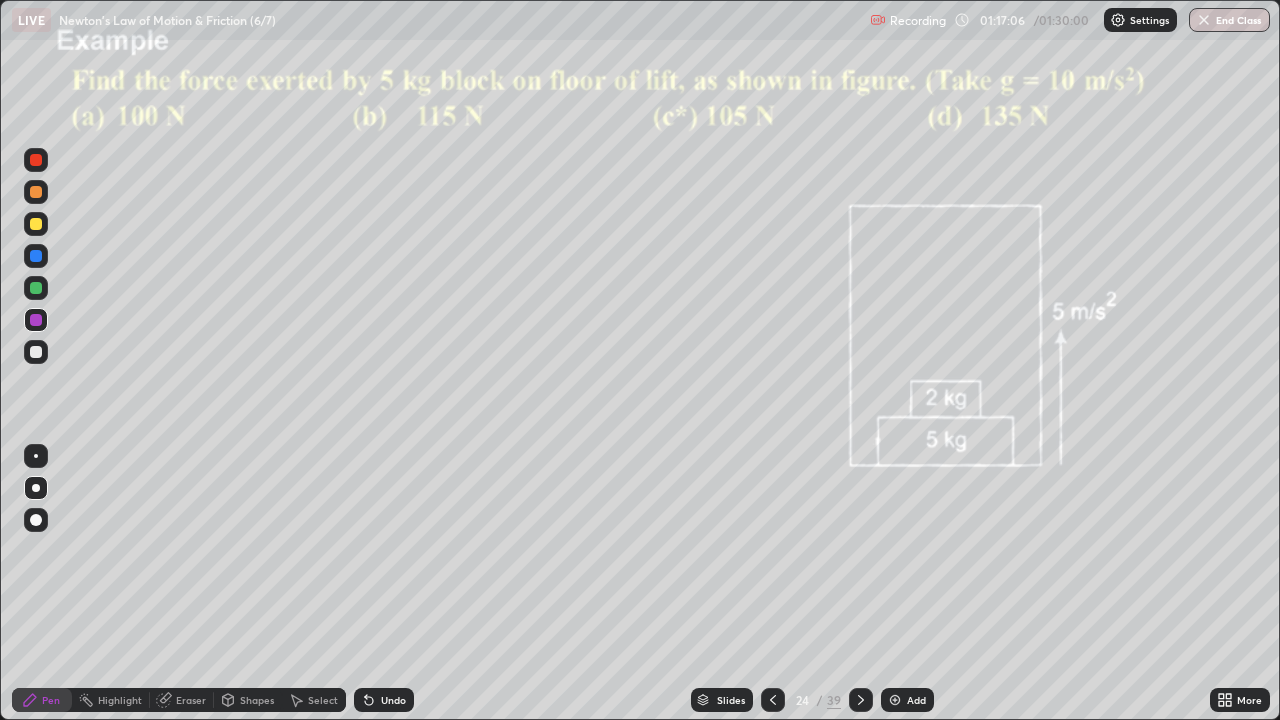 click 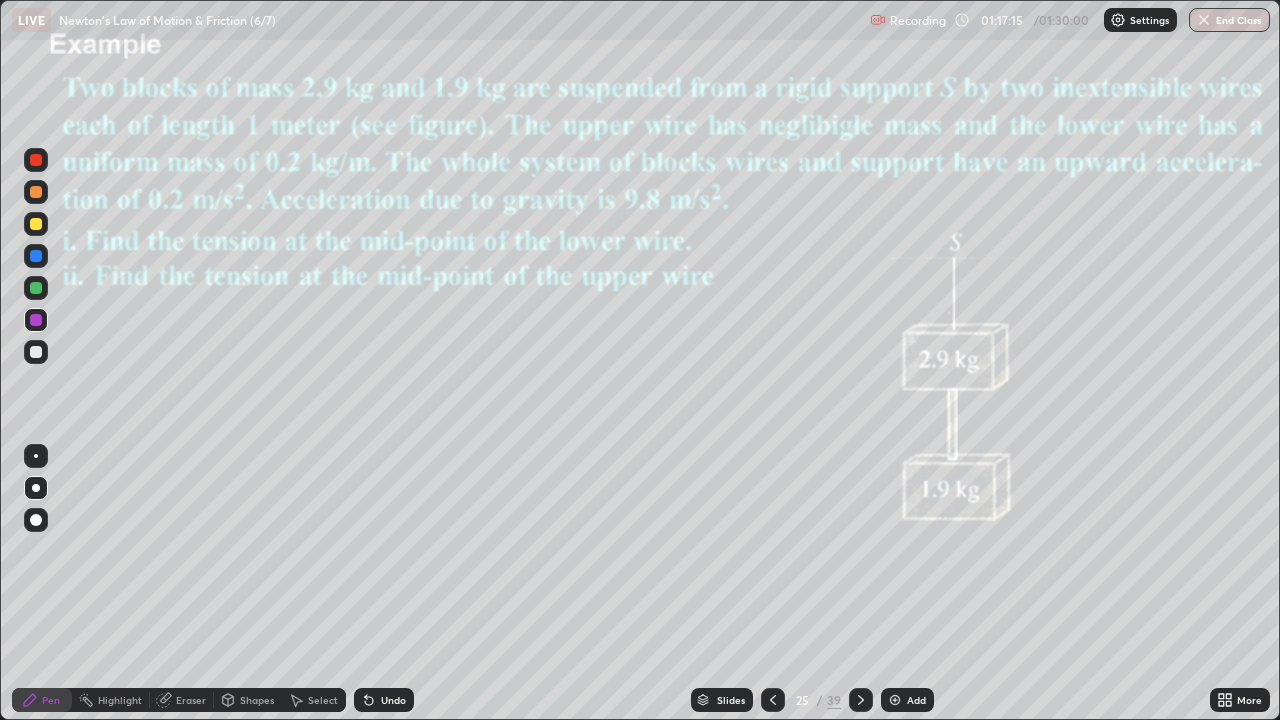 click 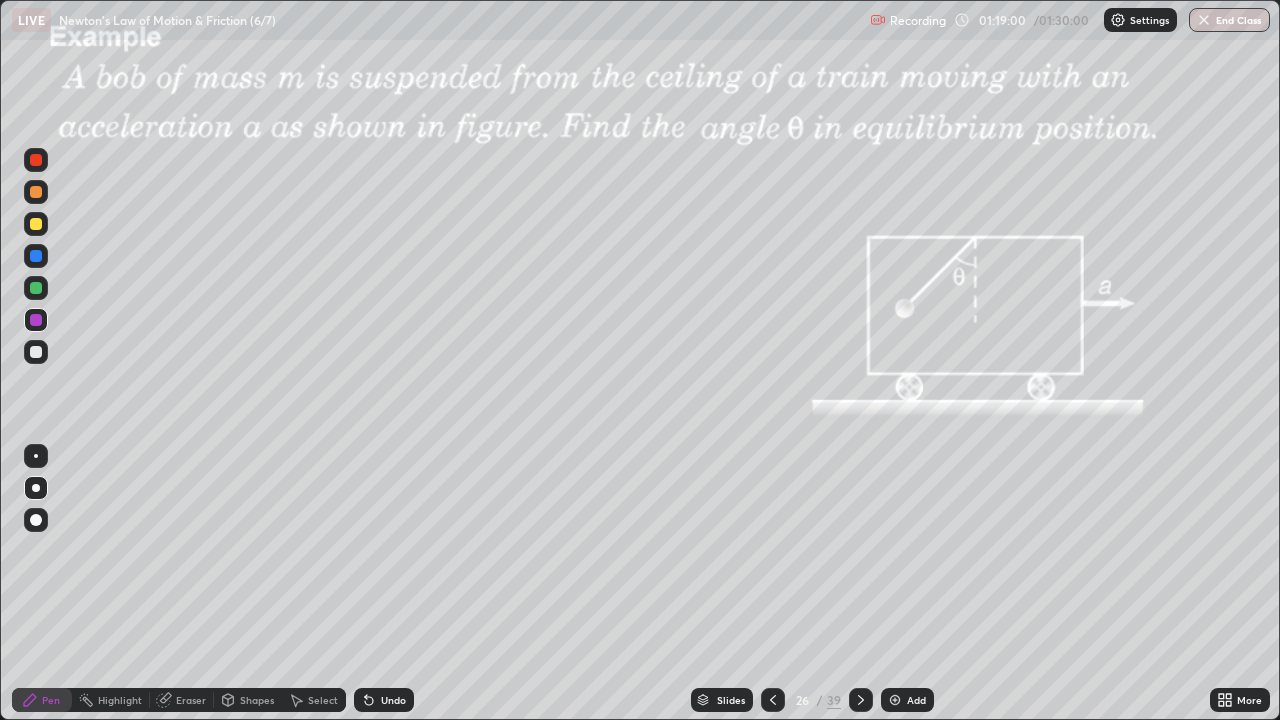 click on "Shapes" at bounding box center [257, 700] 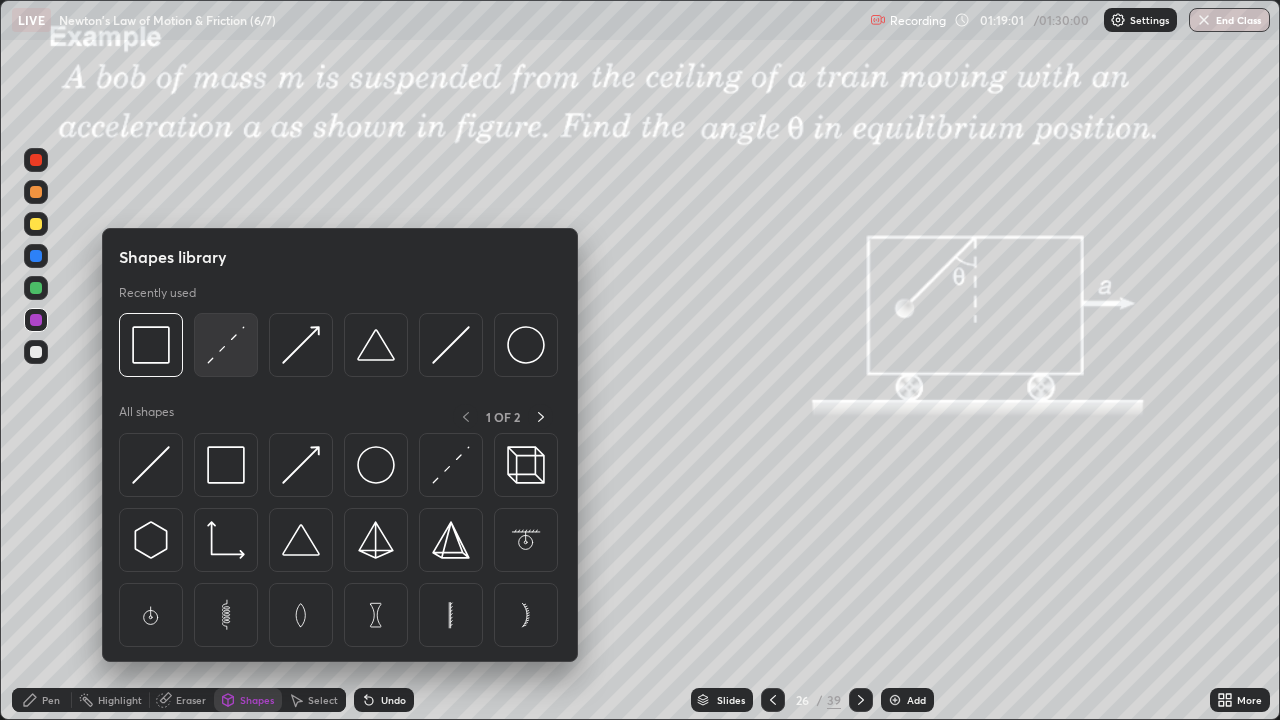 click at bounding box center [226, 345] 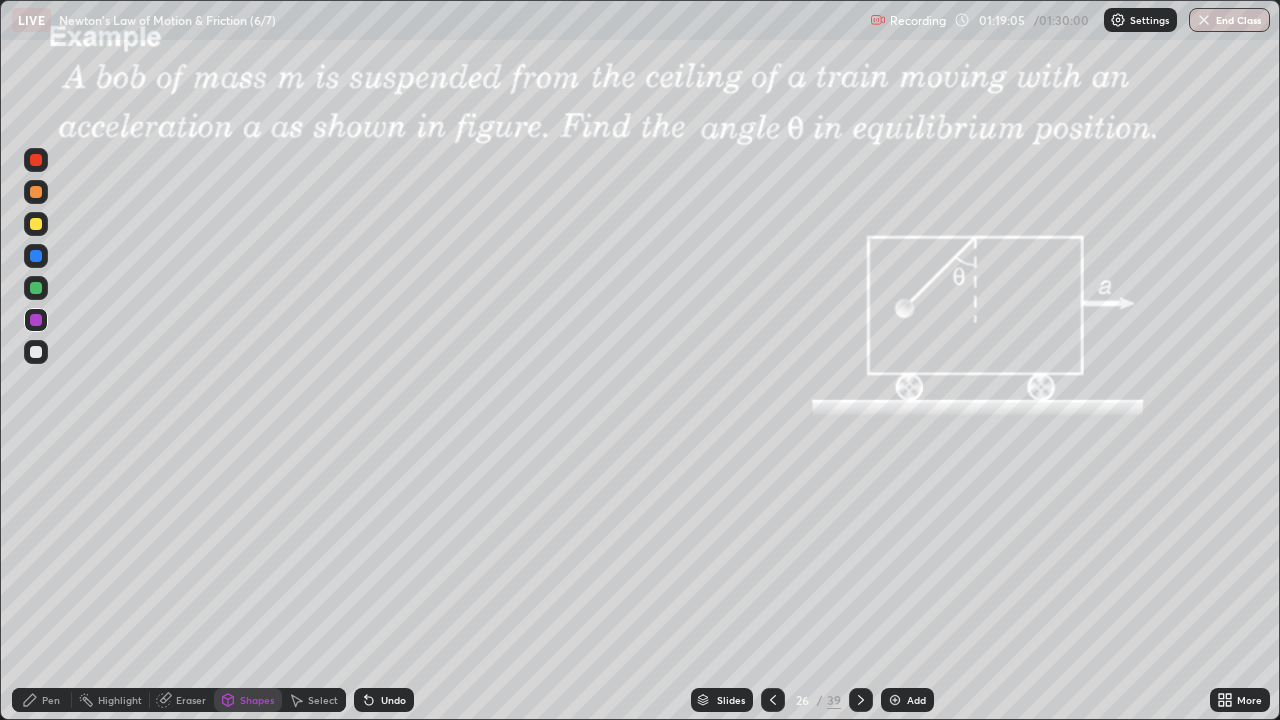 click on "Pen" at bounding box center (51, 700) 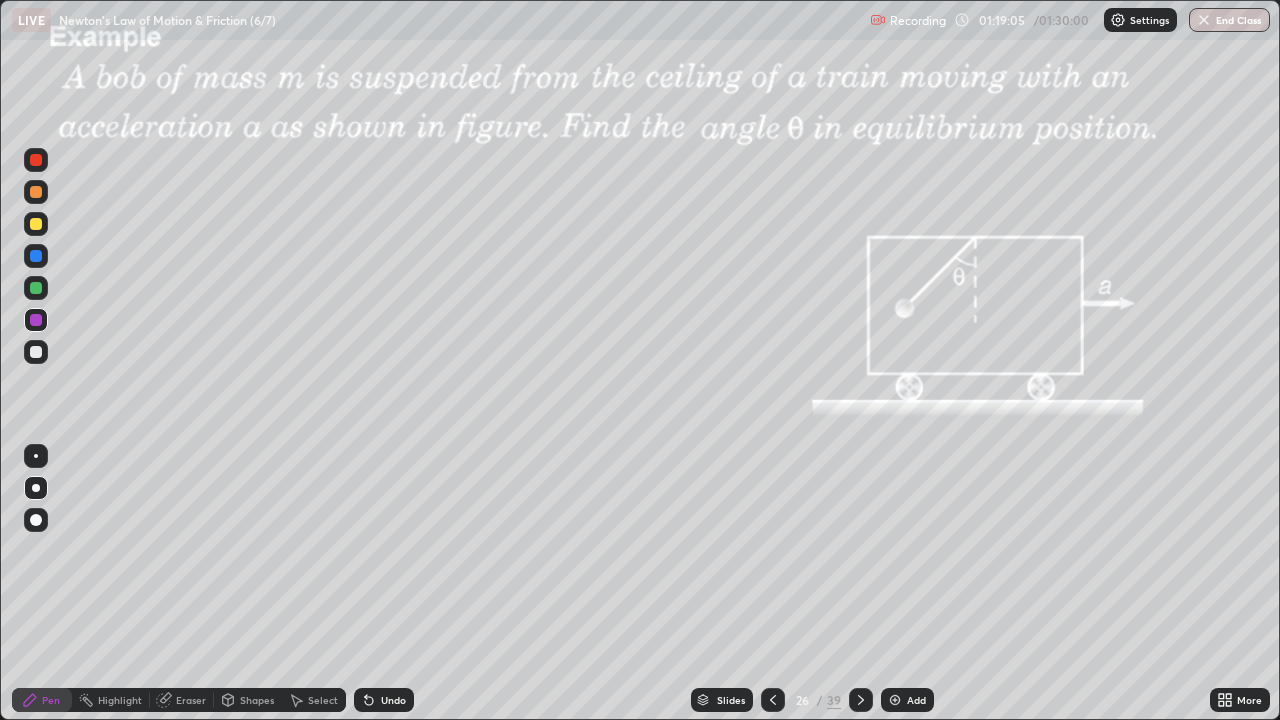 click at bounding box center [36, 352] 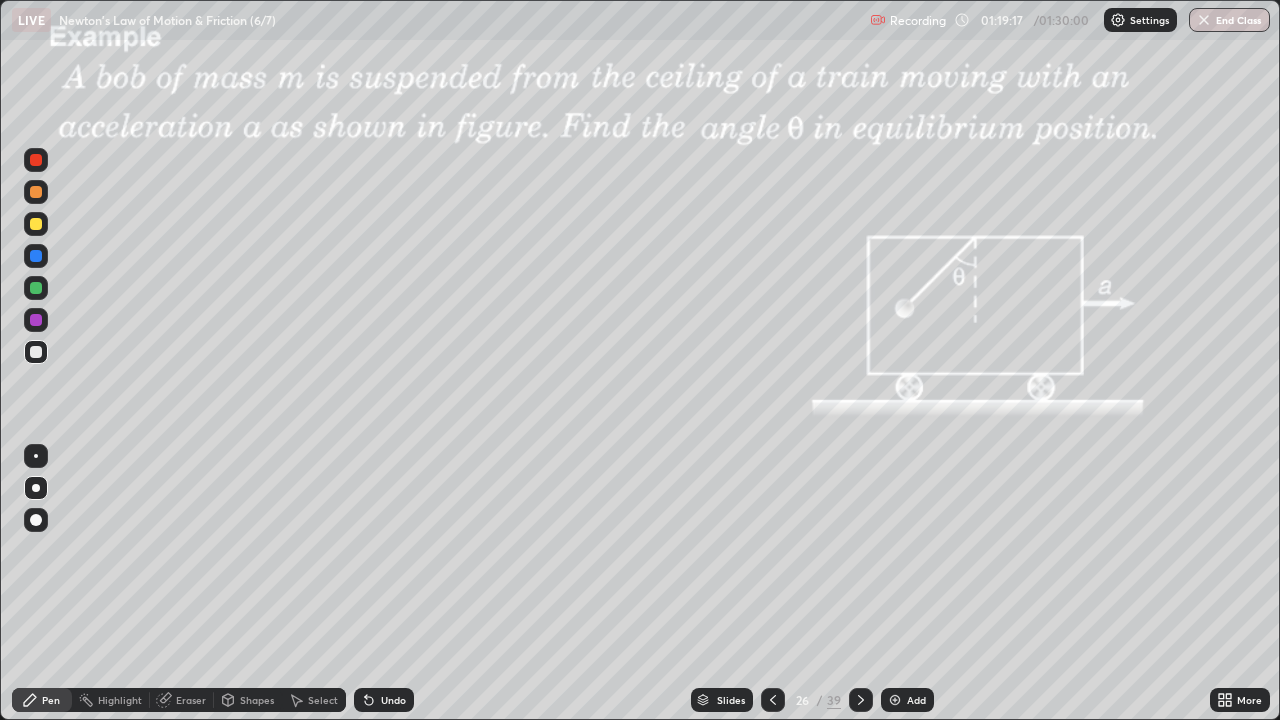 click at bounding box center (36, 288) 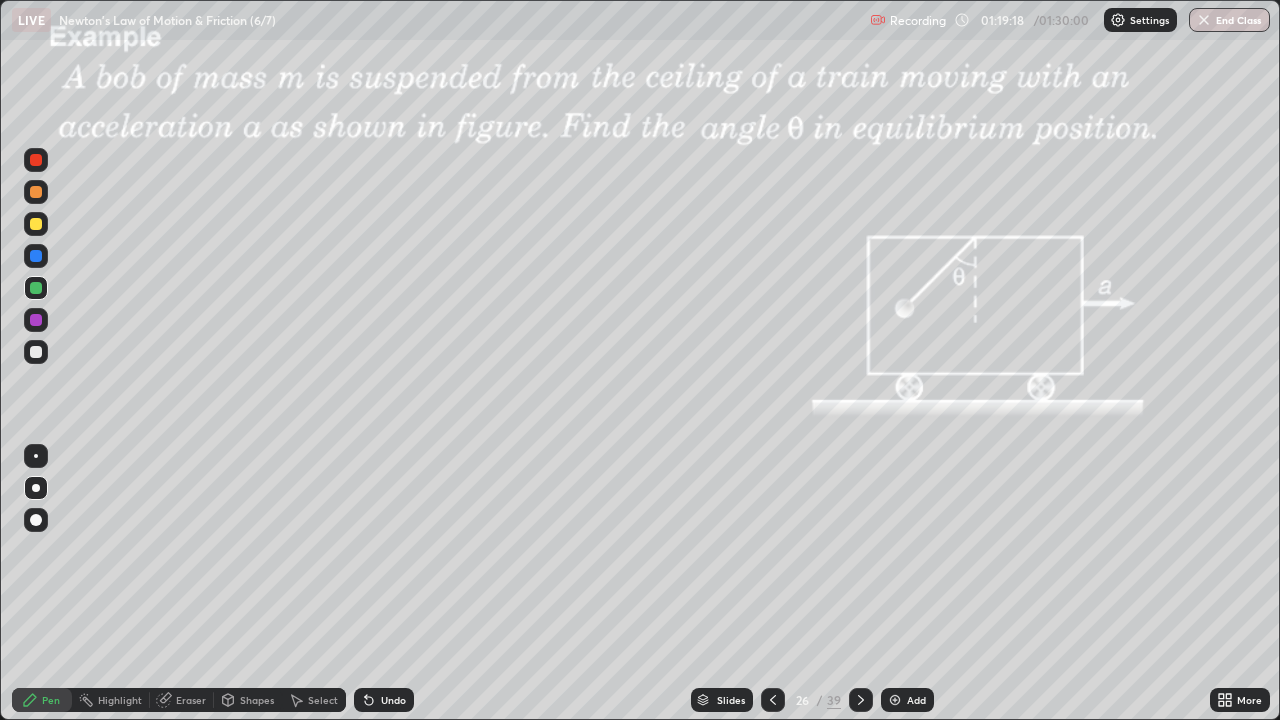 click on "Shapes" at bounding box center (257, 700) 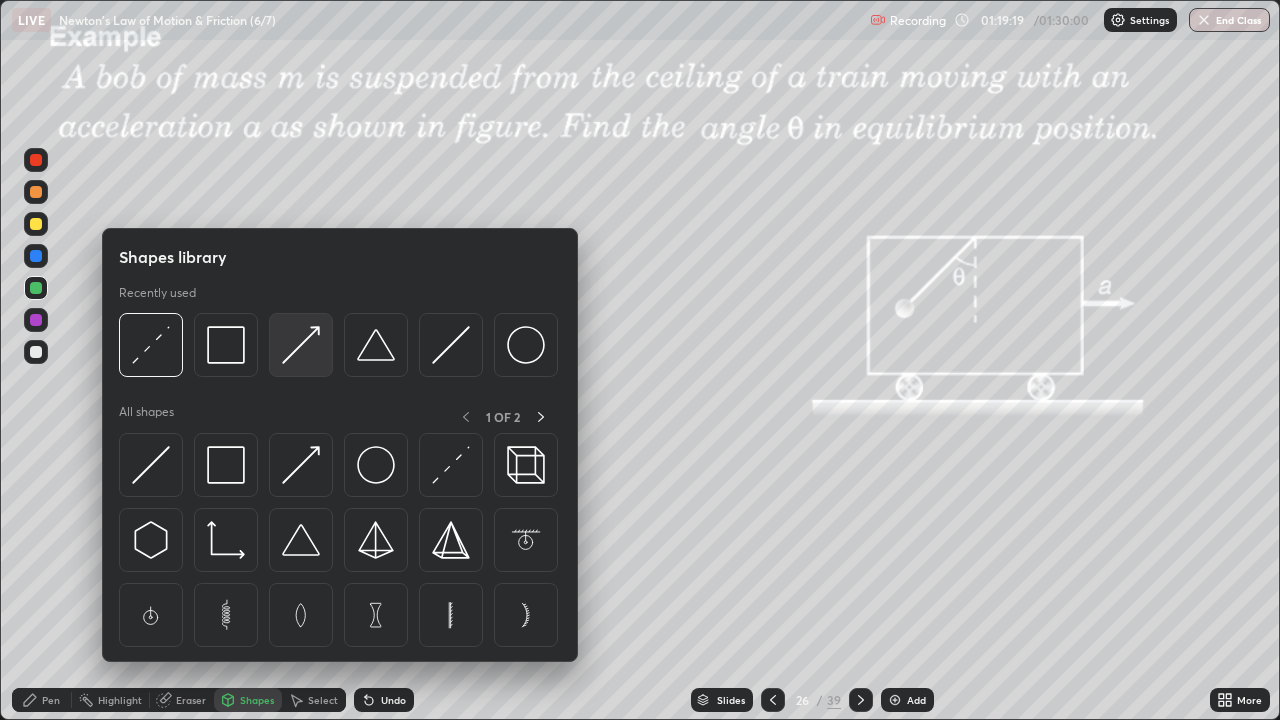 click at bounding box center [301, 345] 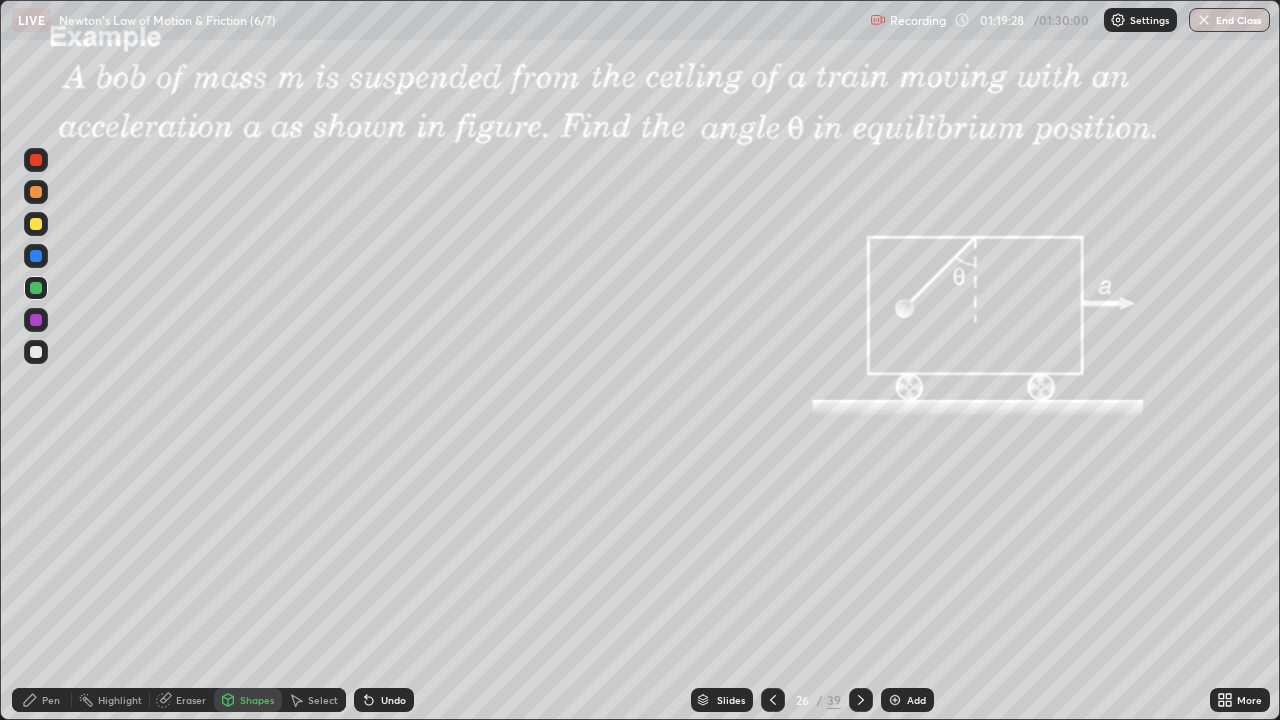 click at bounding box center (36, 288) 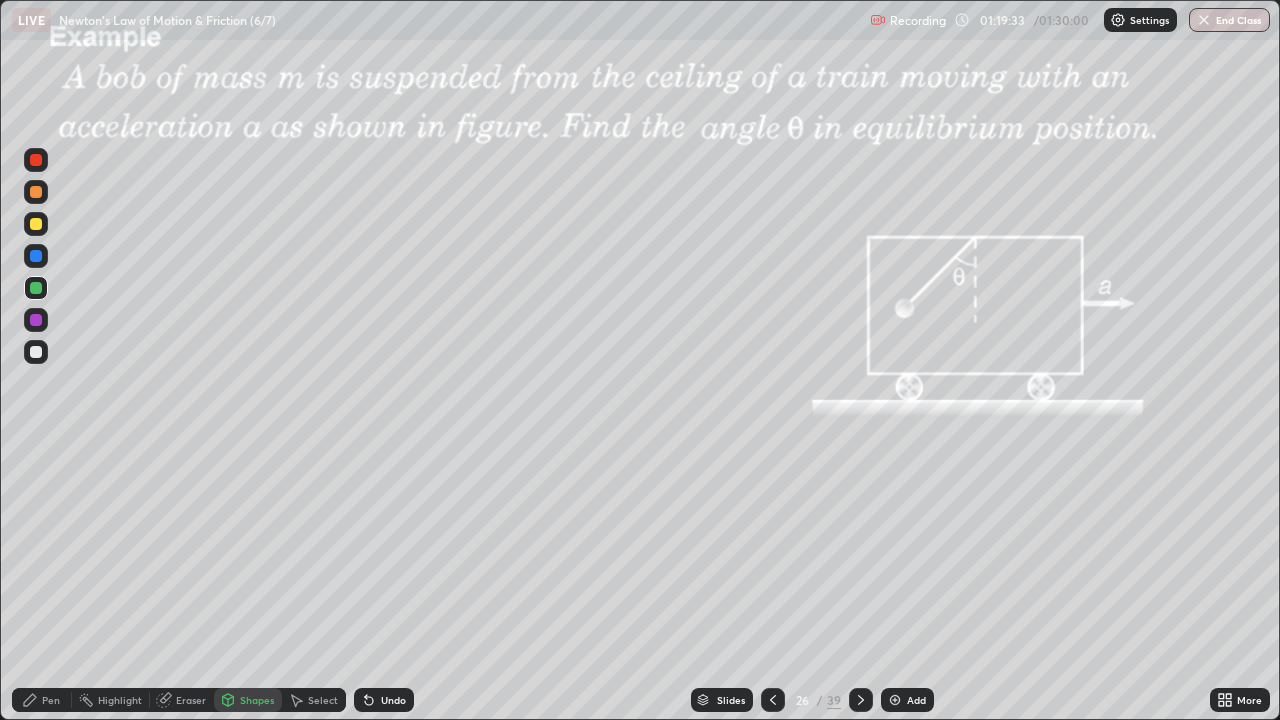 click on "Shapes" at bounding box center (248, 700) 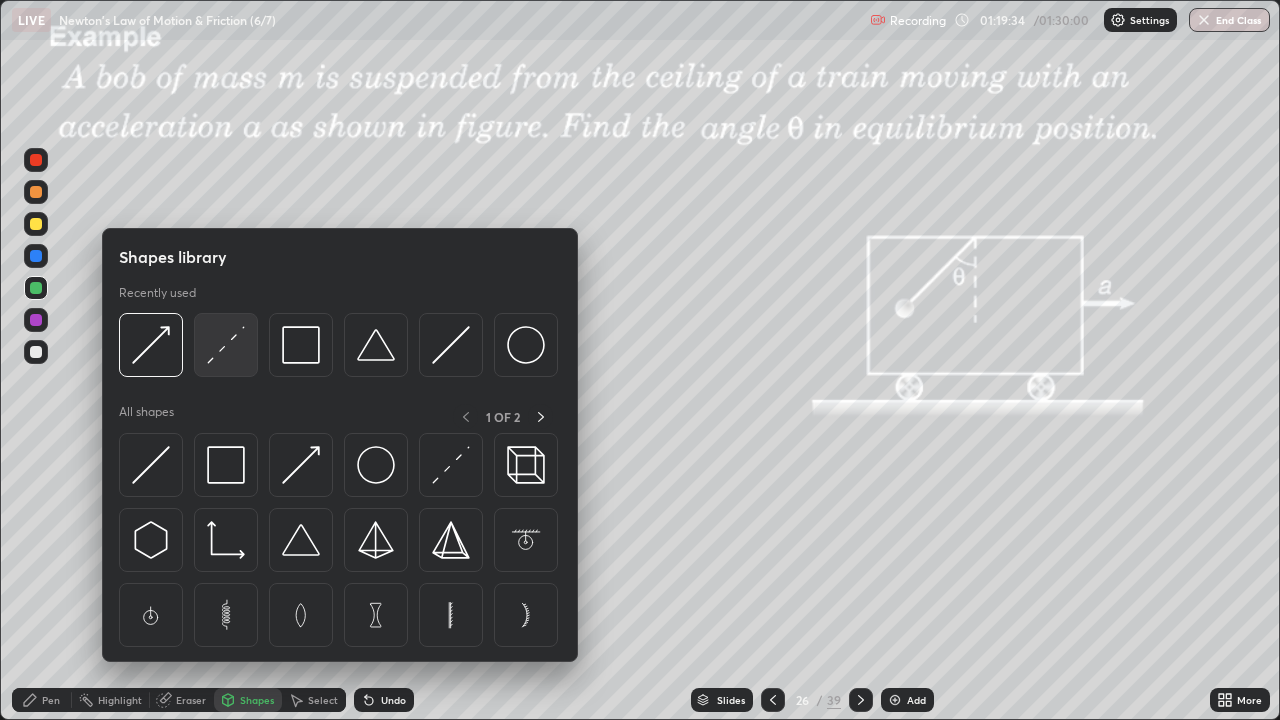 click at bounding box center [226, 345] 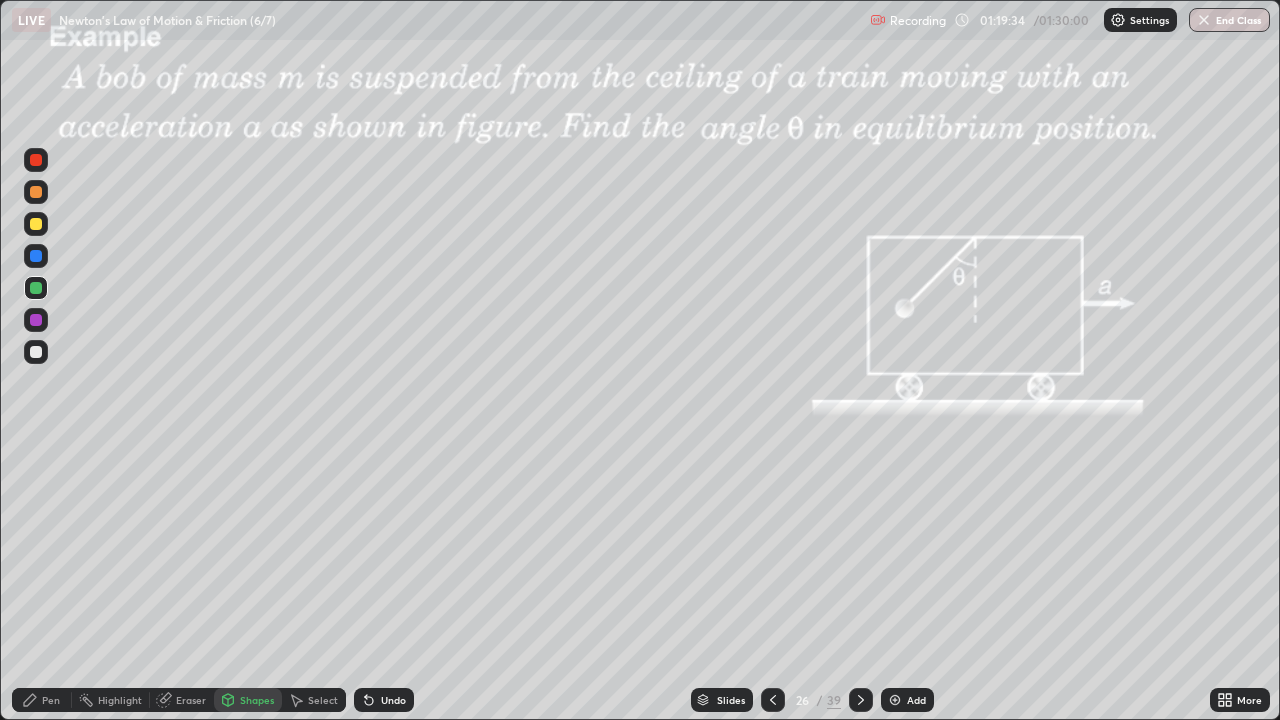 click at bounding box center [36, 320] 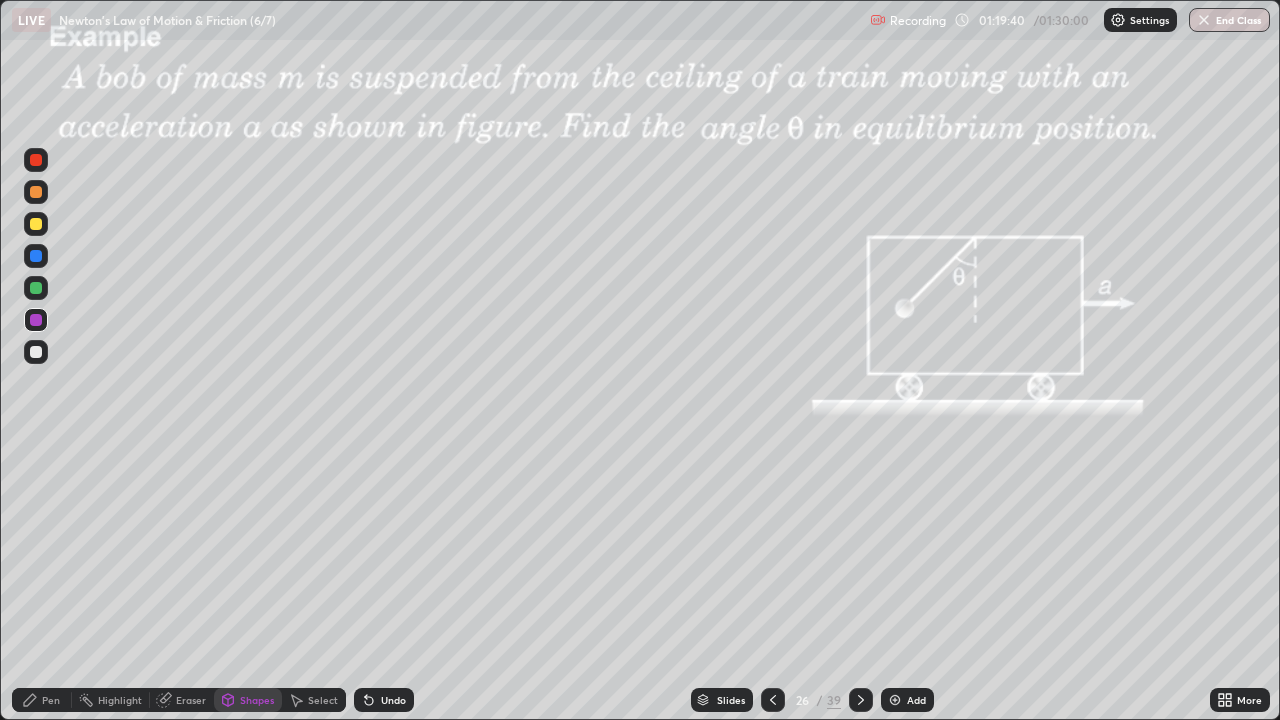 click on "Undo" at bounding box center [384, 700] 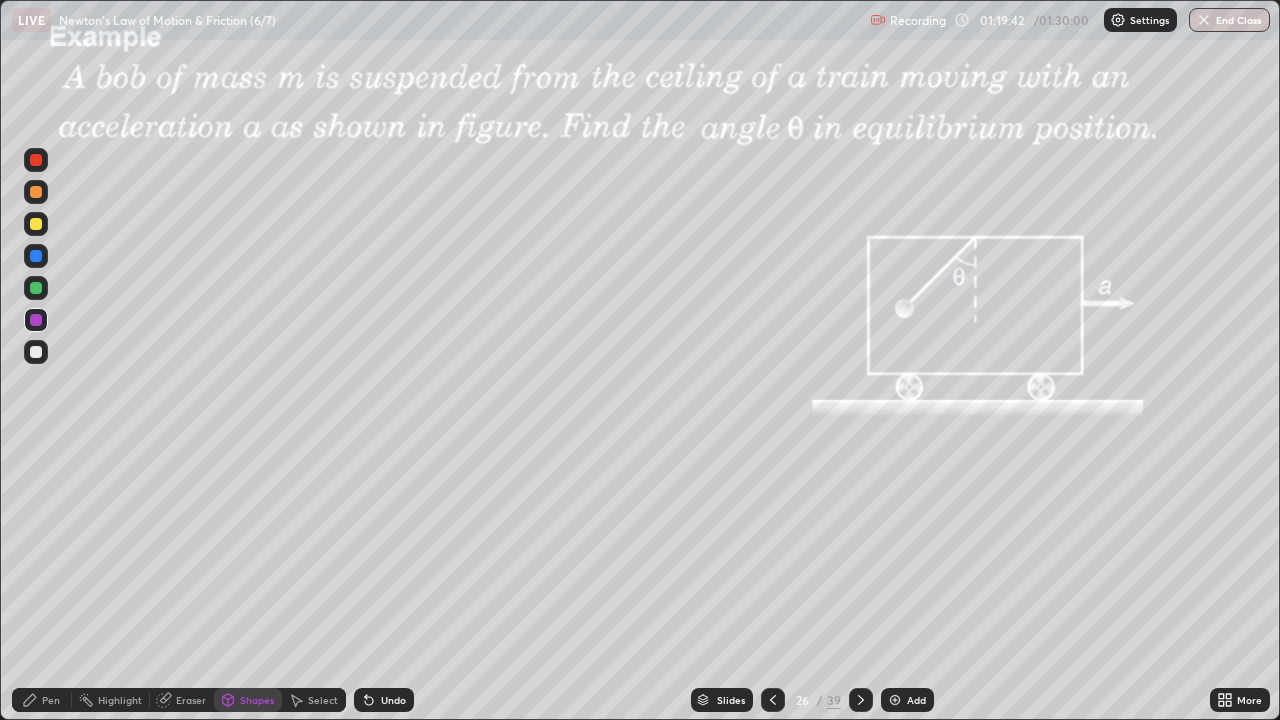 click 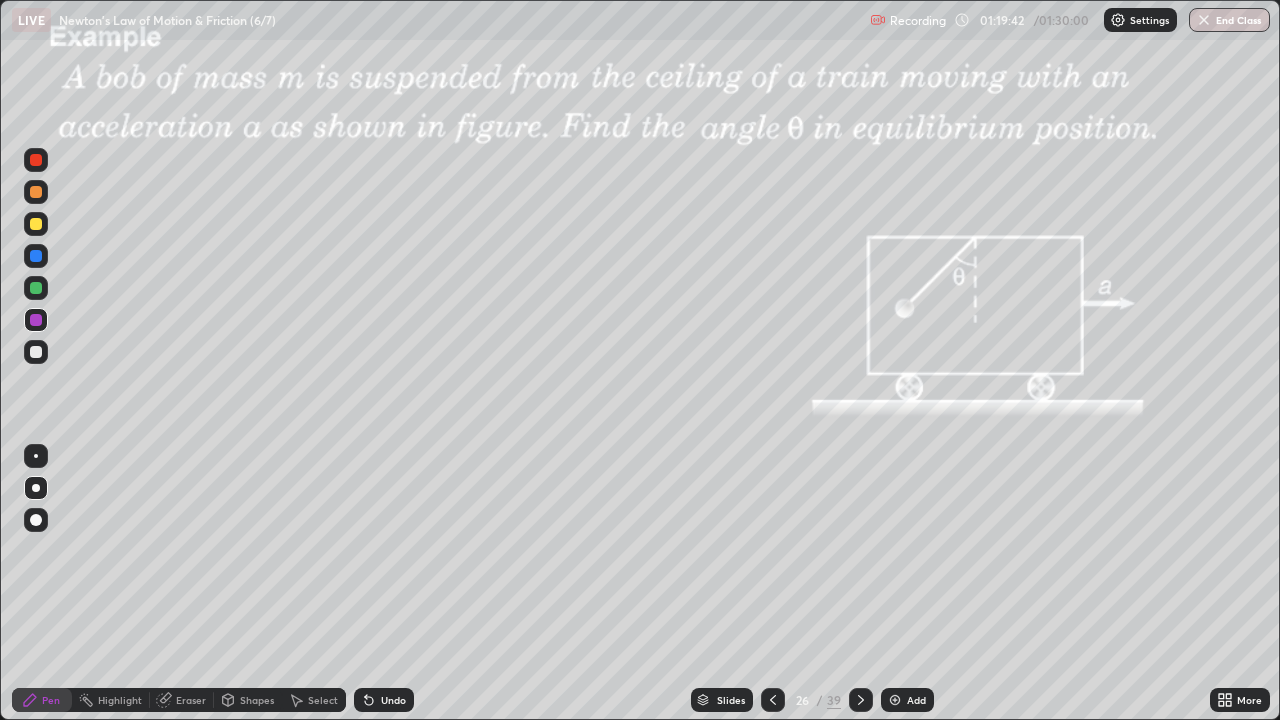 click at bounding box center (36, 352) 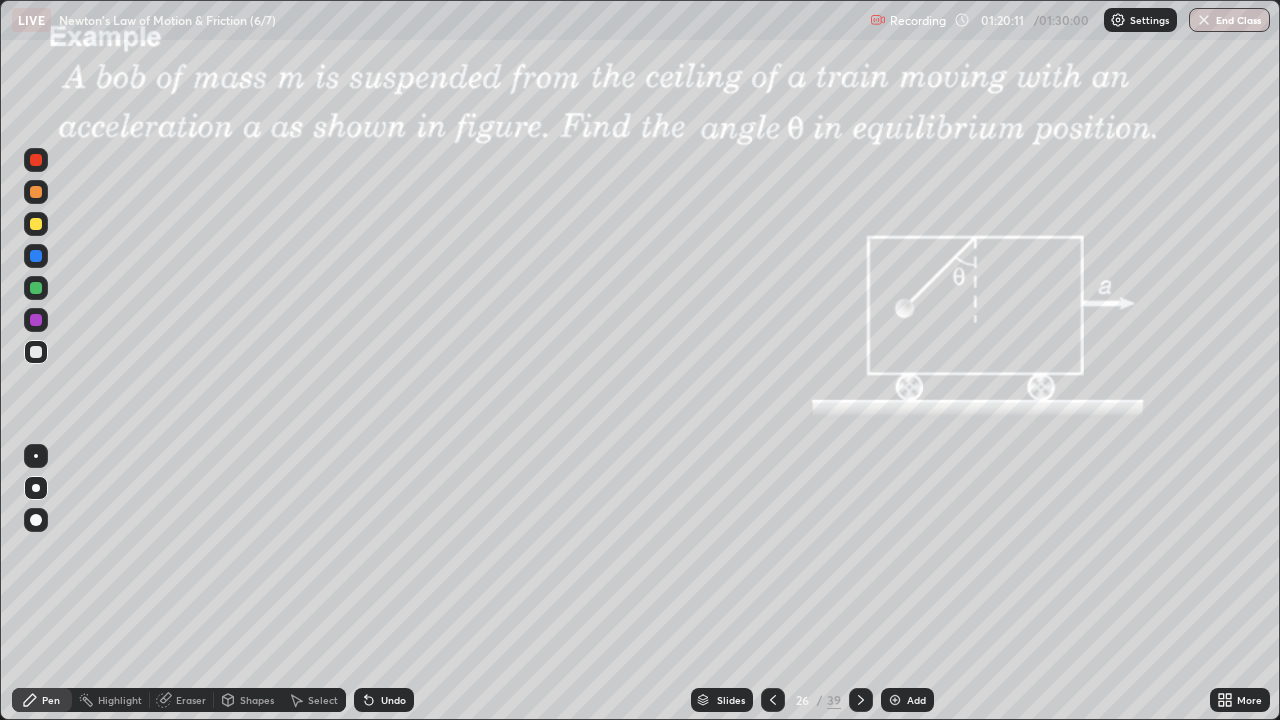 click at bounding box center [36, 224] 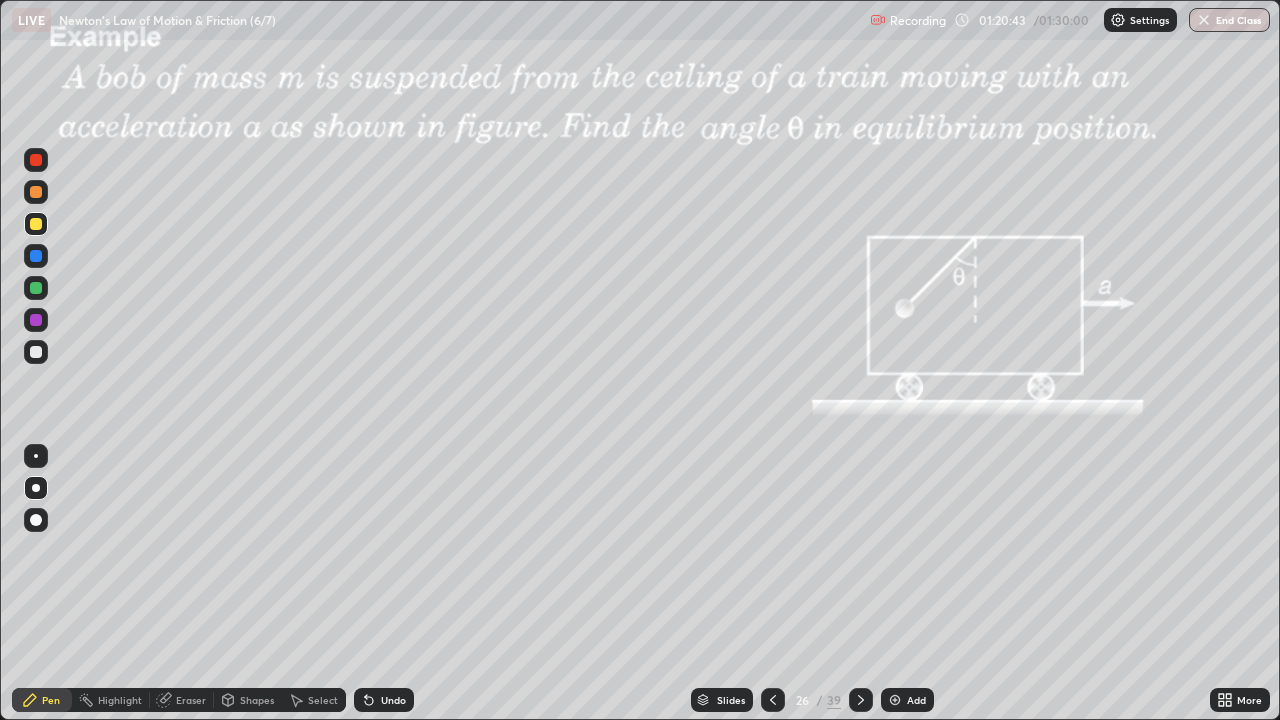 click on "Shapes" at bounding box center (248, 700) 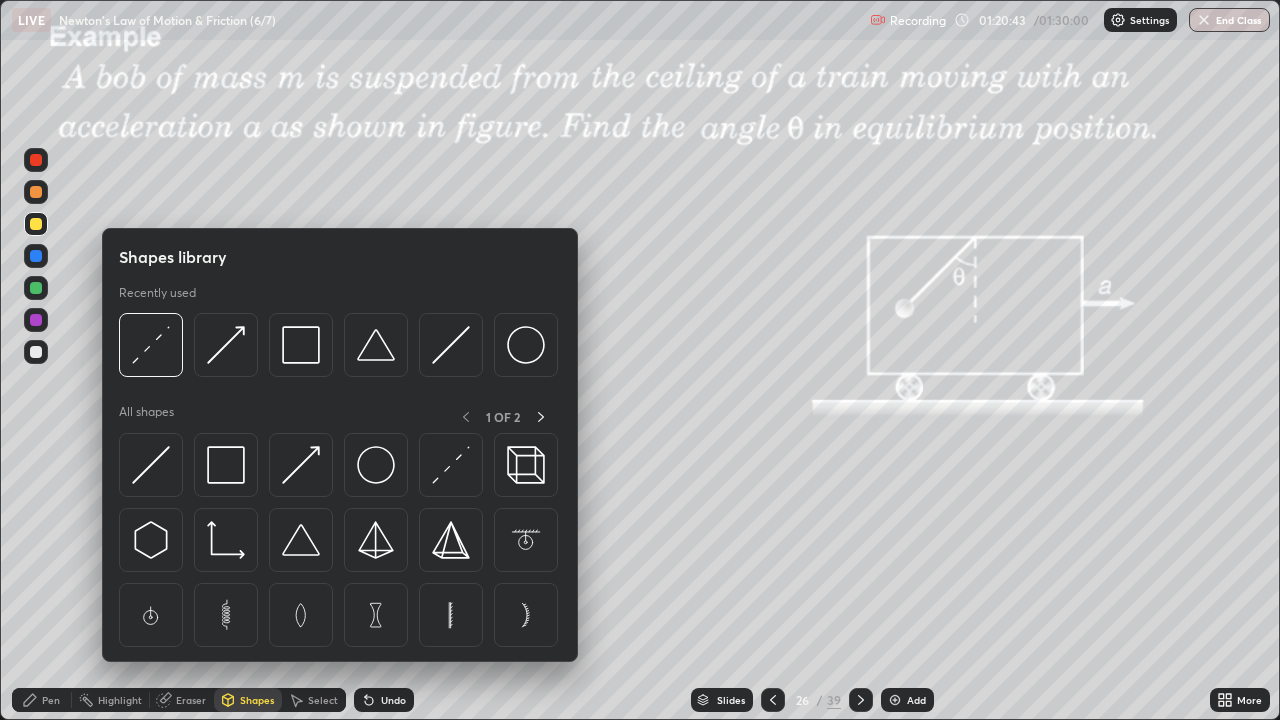 click on "Shapes" at bounding box center (248, 700) 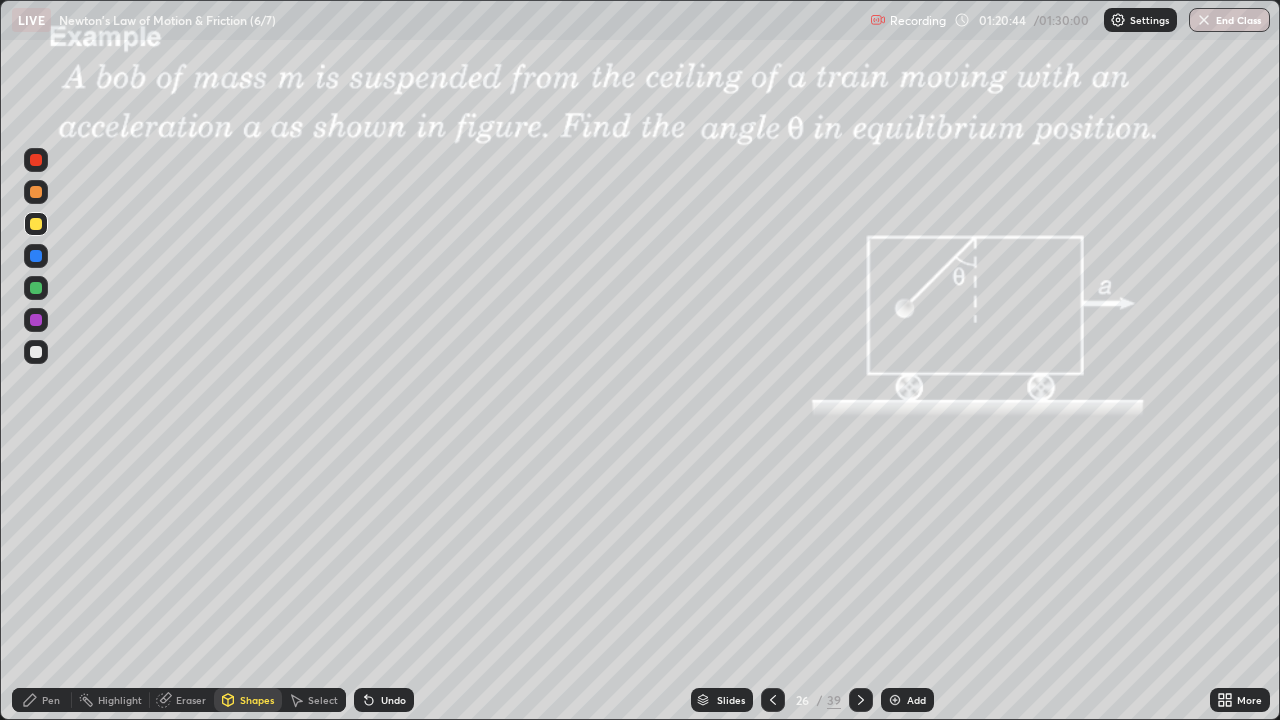 click on "Shapes" at bounding box center [257, 700] 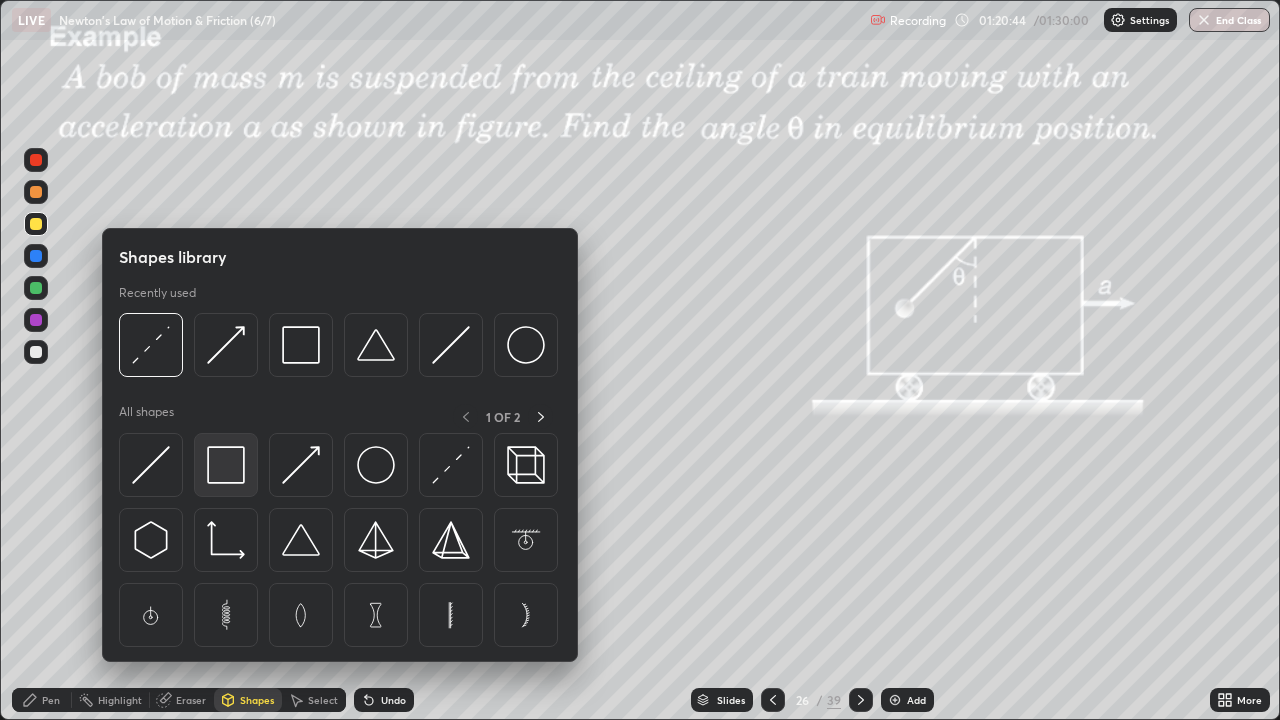 click at bounding box center [226, 465] 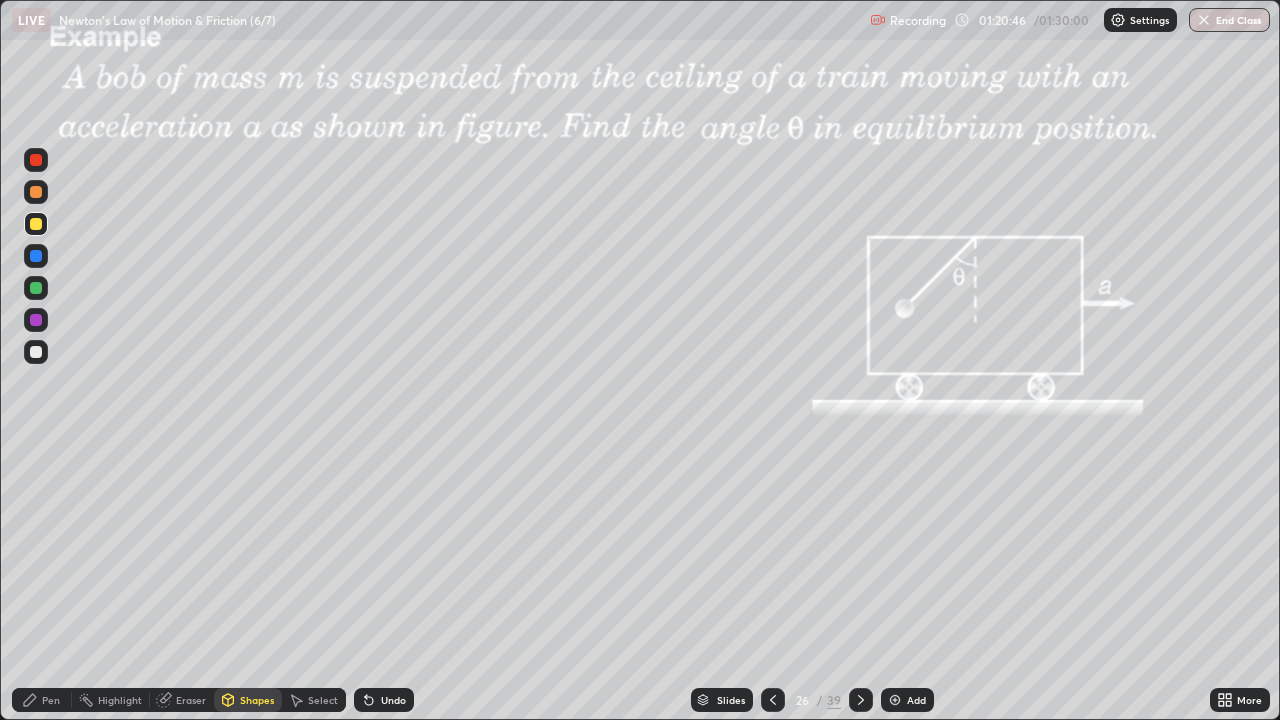 click at bounding box center [36, 352] 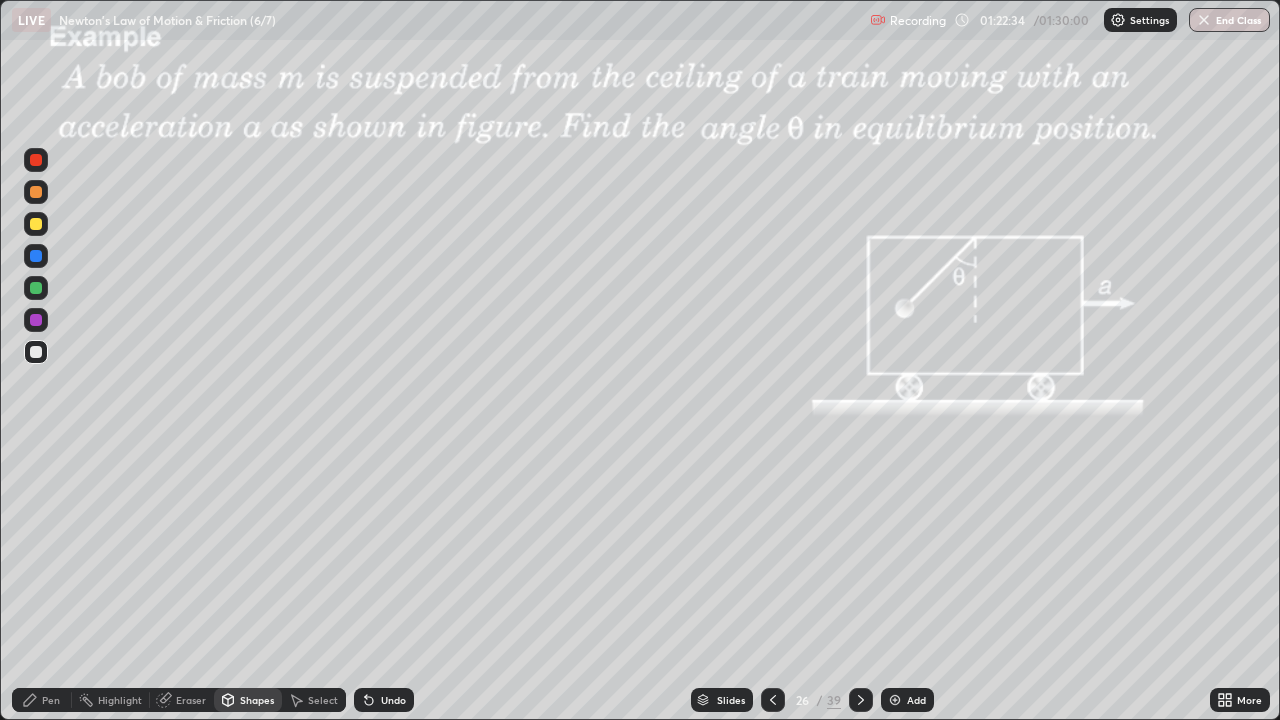 click on "End Class" at bounding box center [1229, 20] 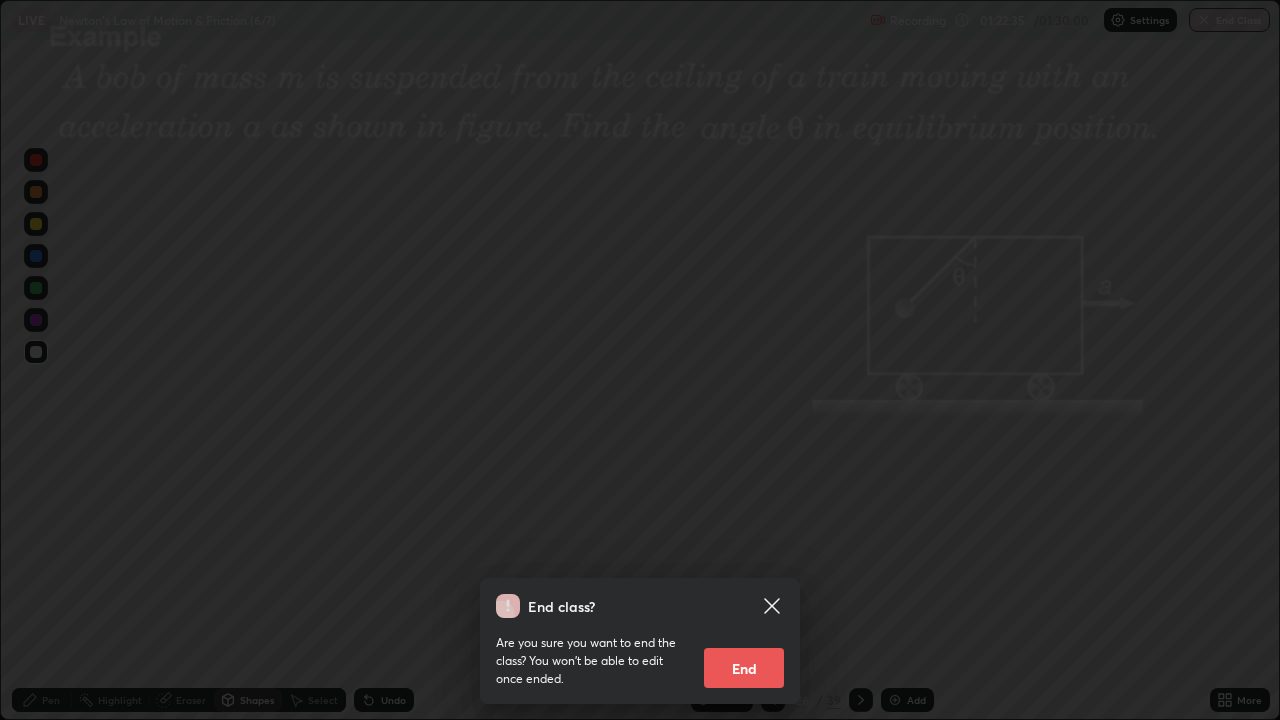 click on "End" at bounding box center [744, 668] 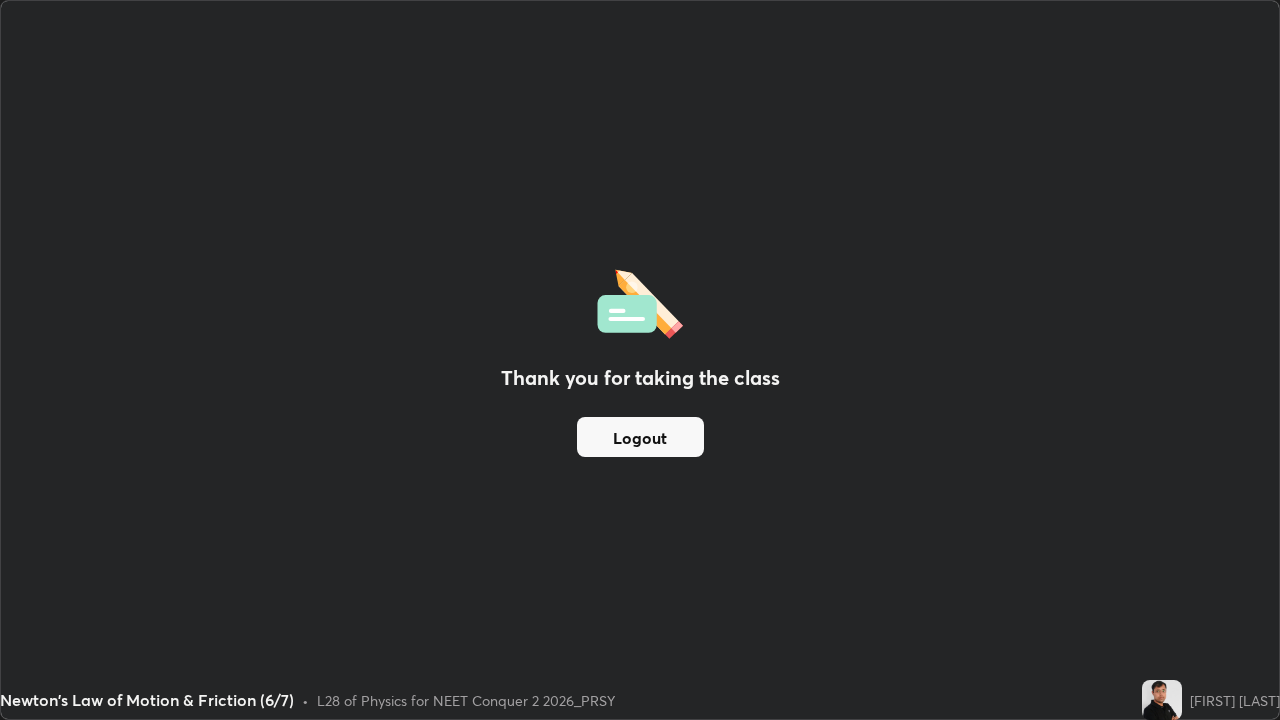 click on "Logout" at bounding box center [640, 437] 